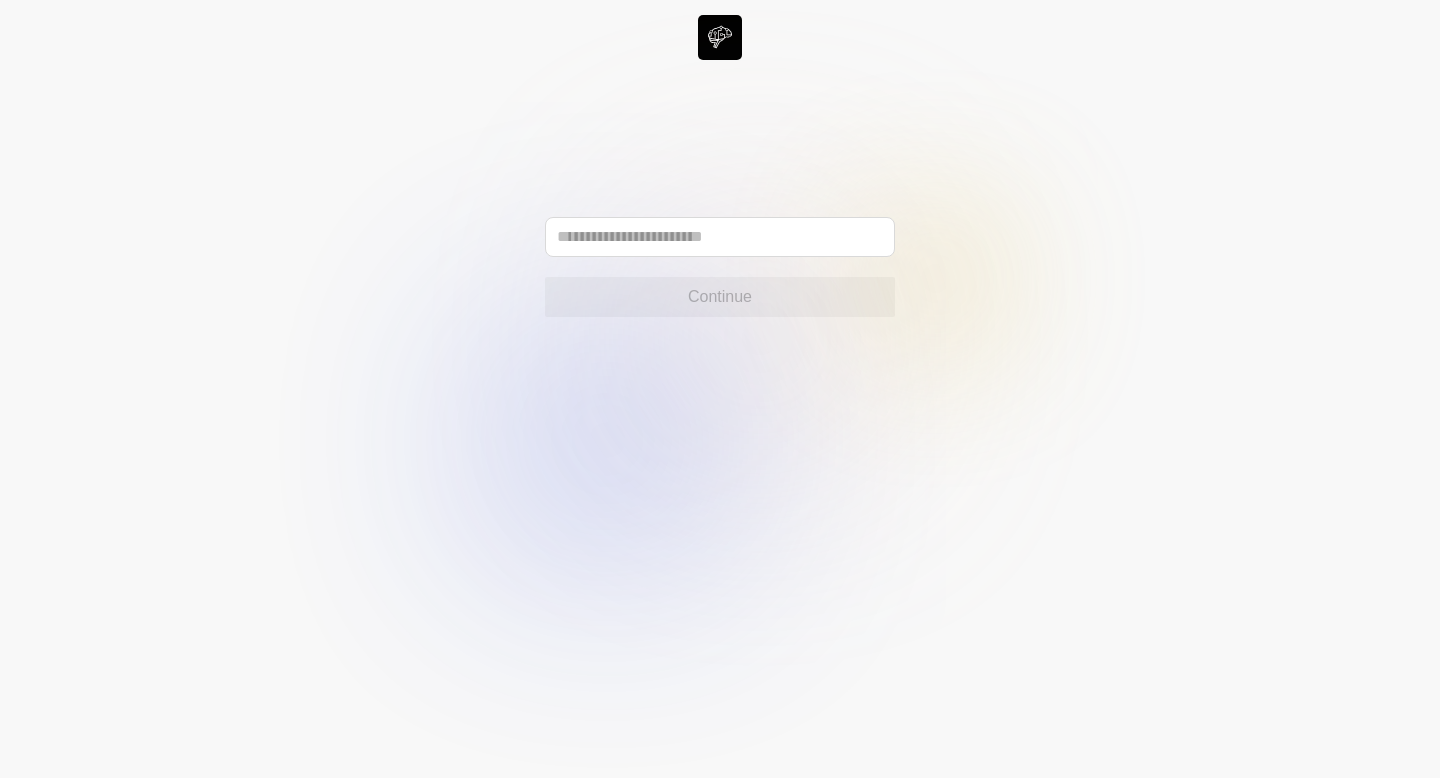 scroll, scrollTop: 0, scrollLeft: 0, axis: both 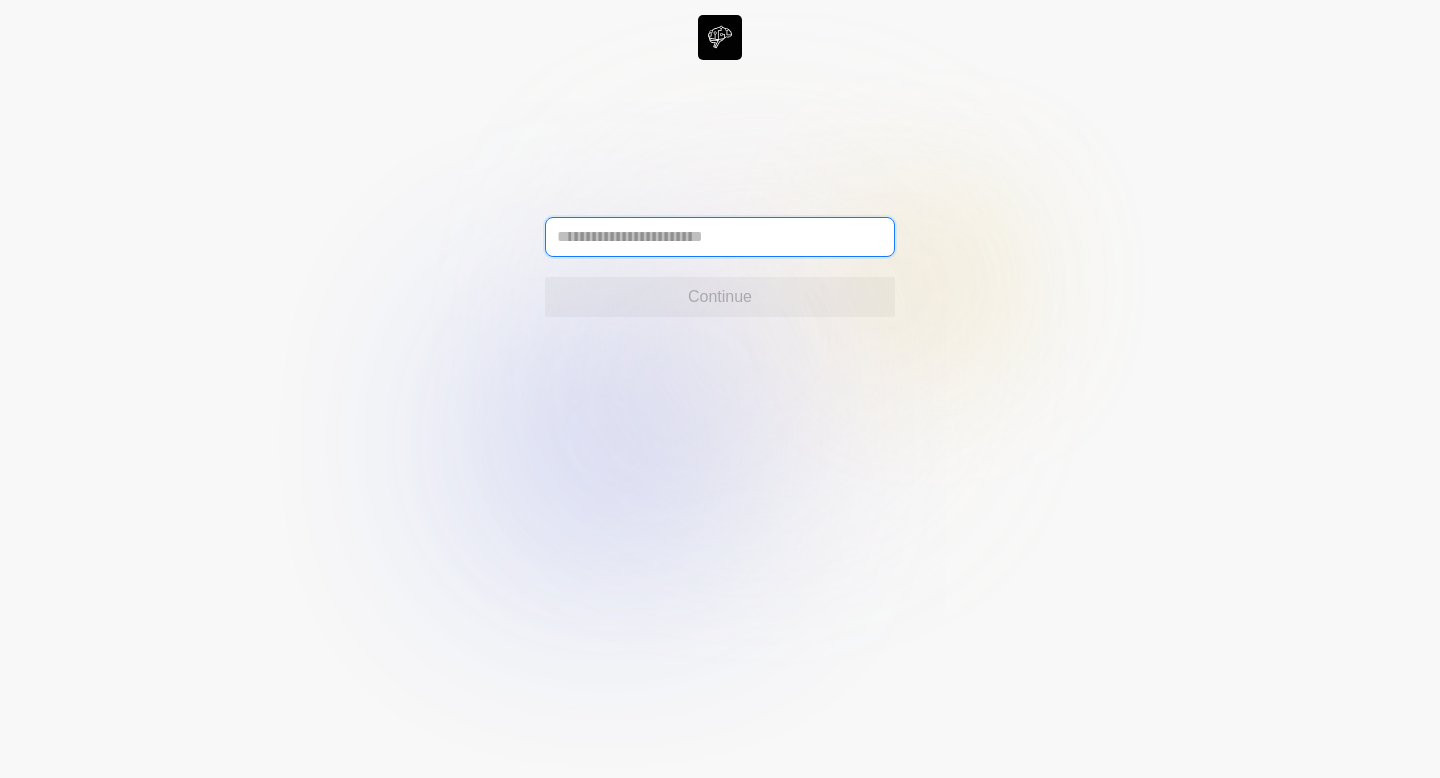 click at bounding box center (720, 237) 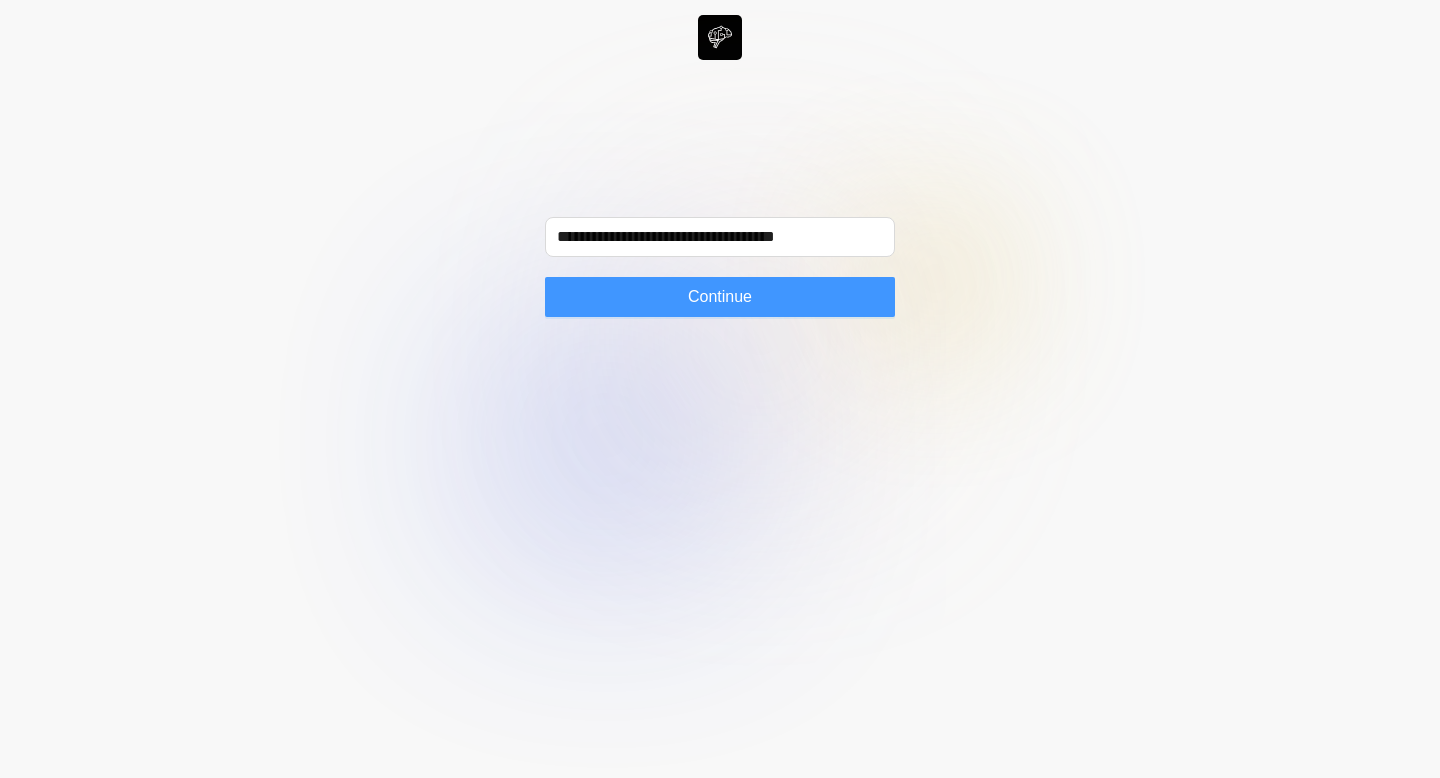 click on "Continue" at bounding box center (720, 297) 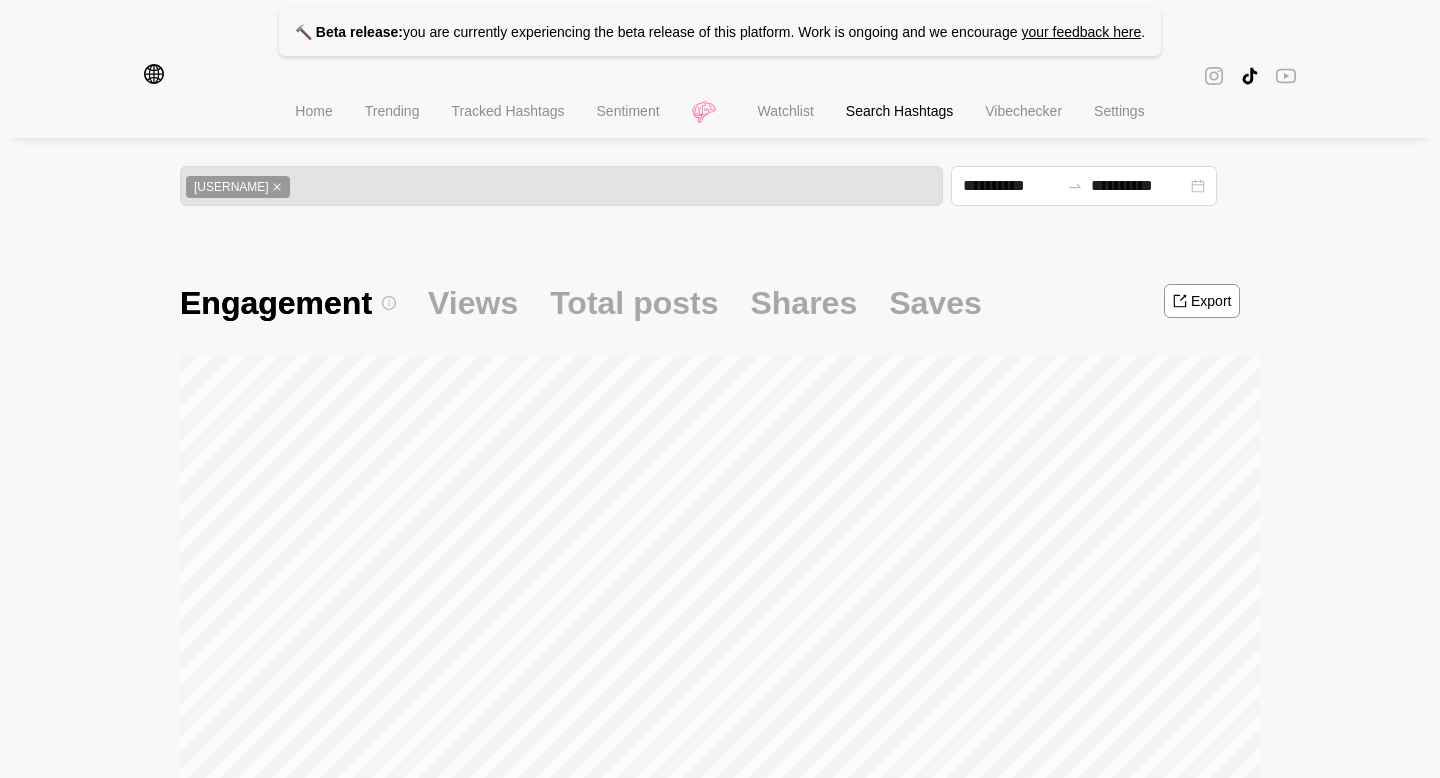 scroll, scrollTop: 0, scrollLeft: 0, axis: both 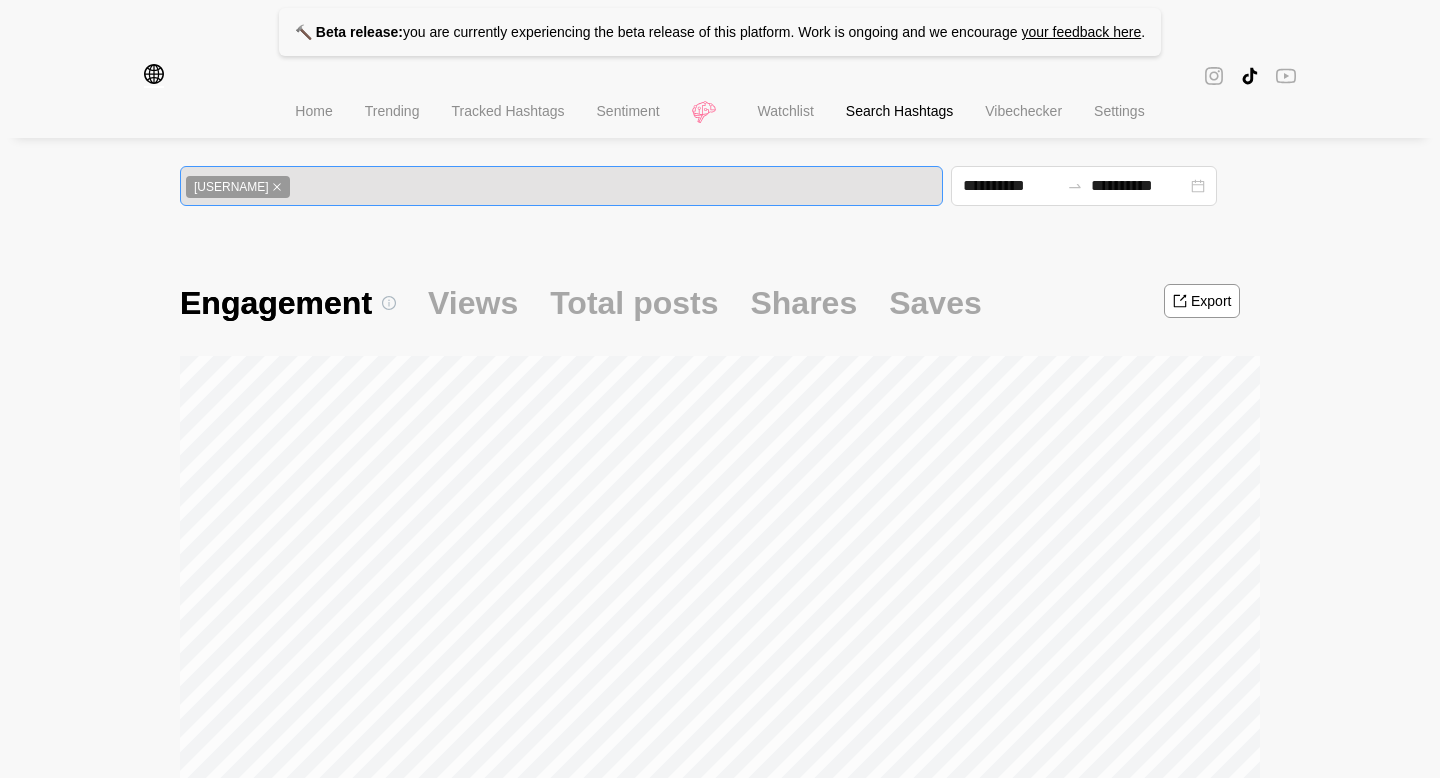click on "[USERNAME]" at bounding box center [561, 186] 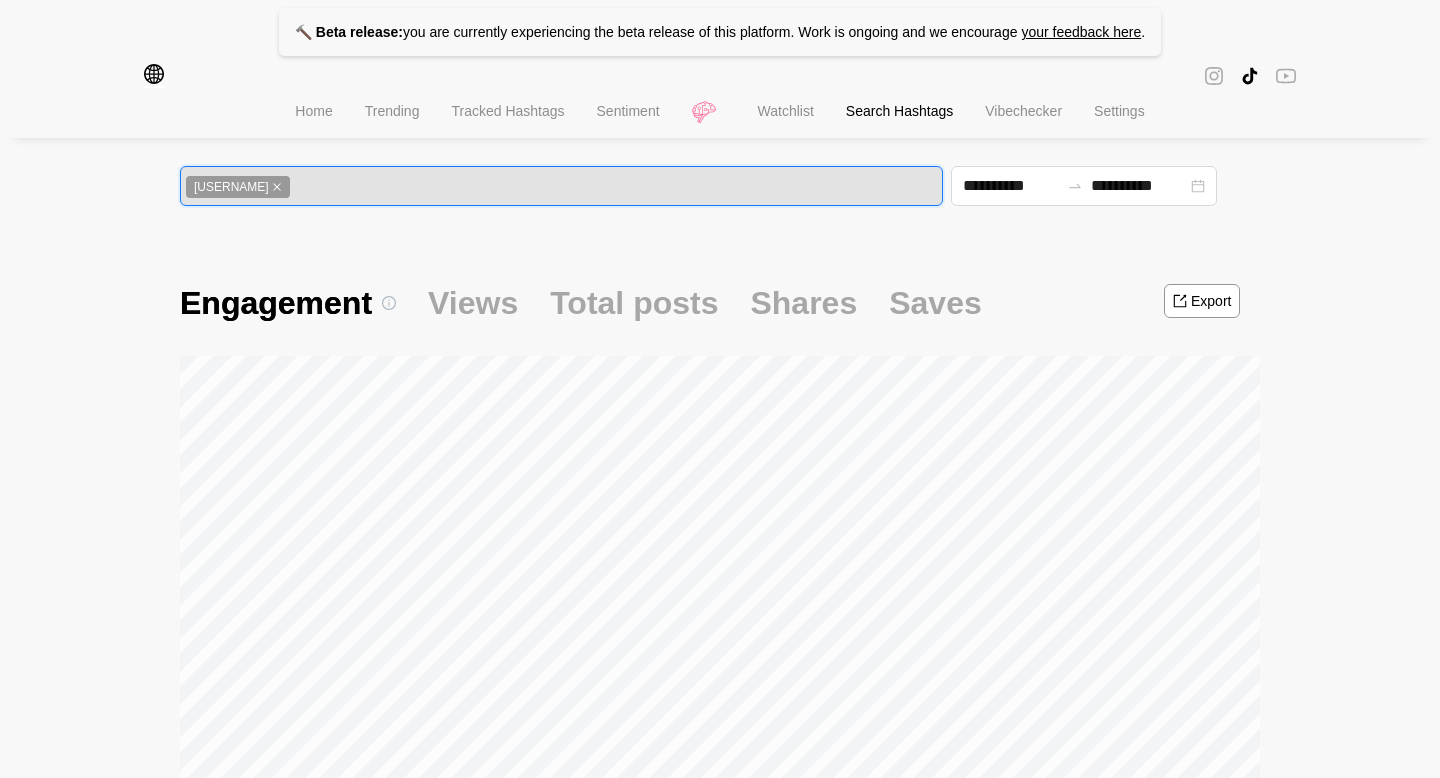 click on "[USERNAME]" at bounding box center (561, 186) 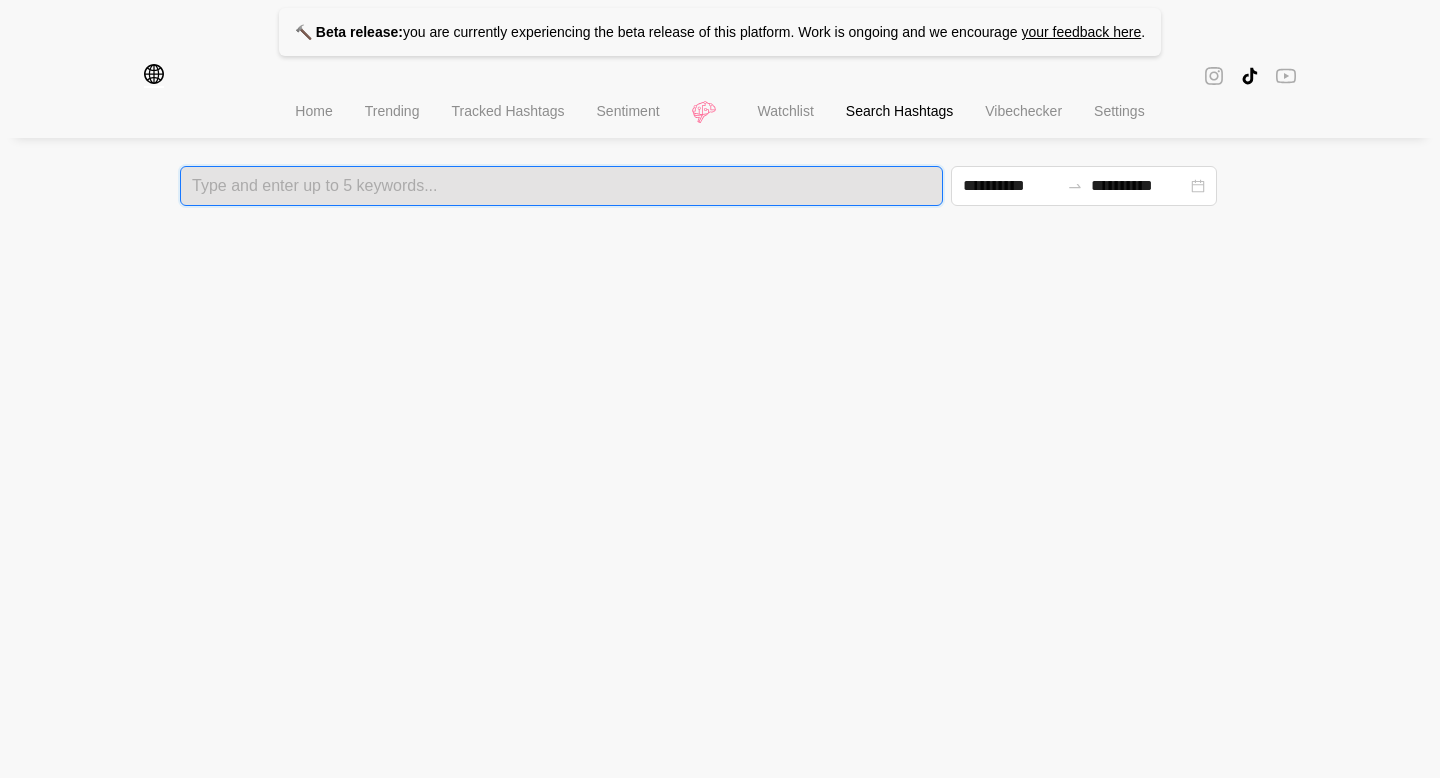 click at bounding box center [561, 186] 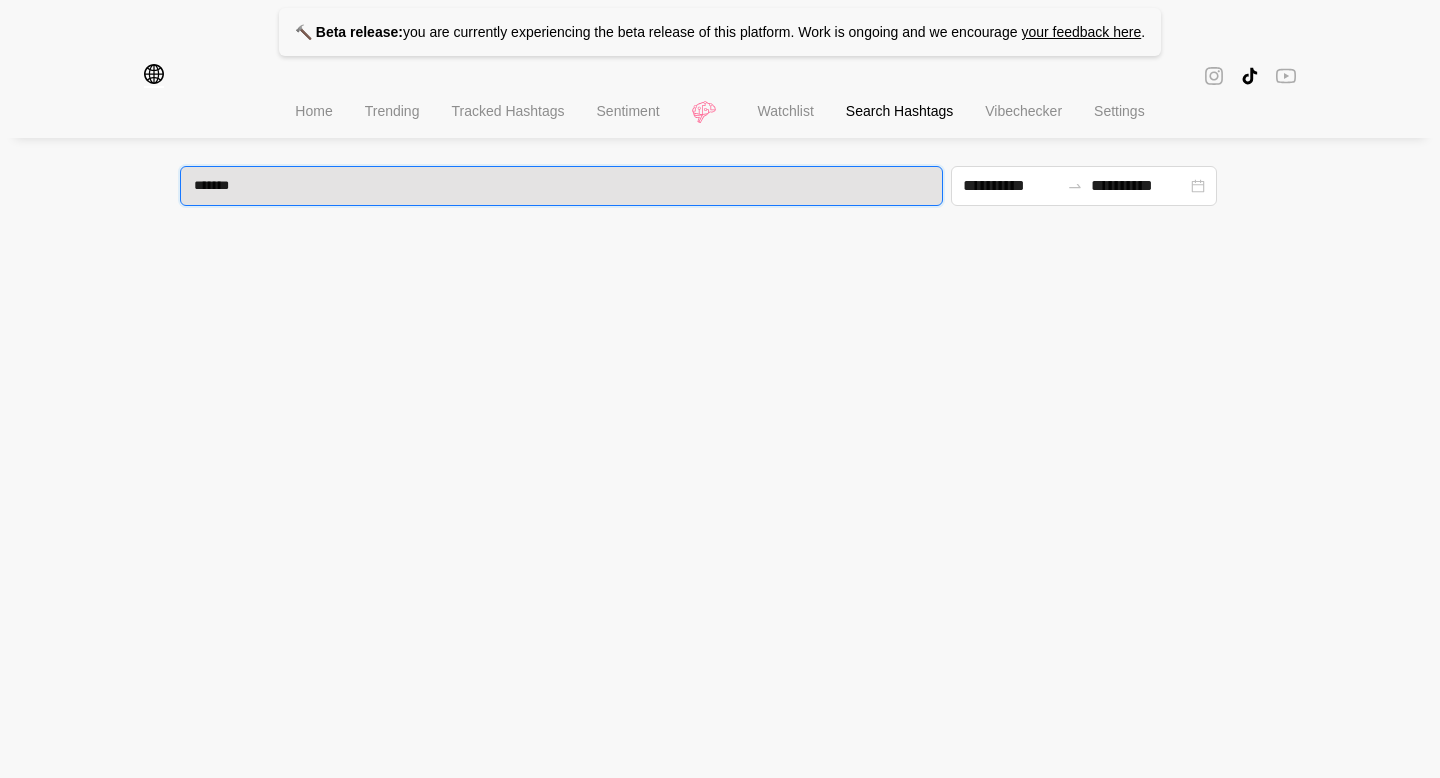 type 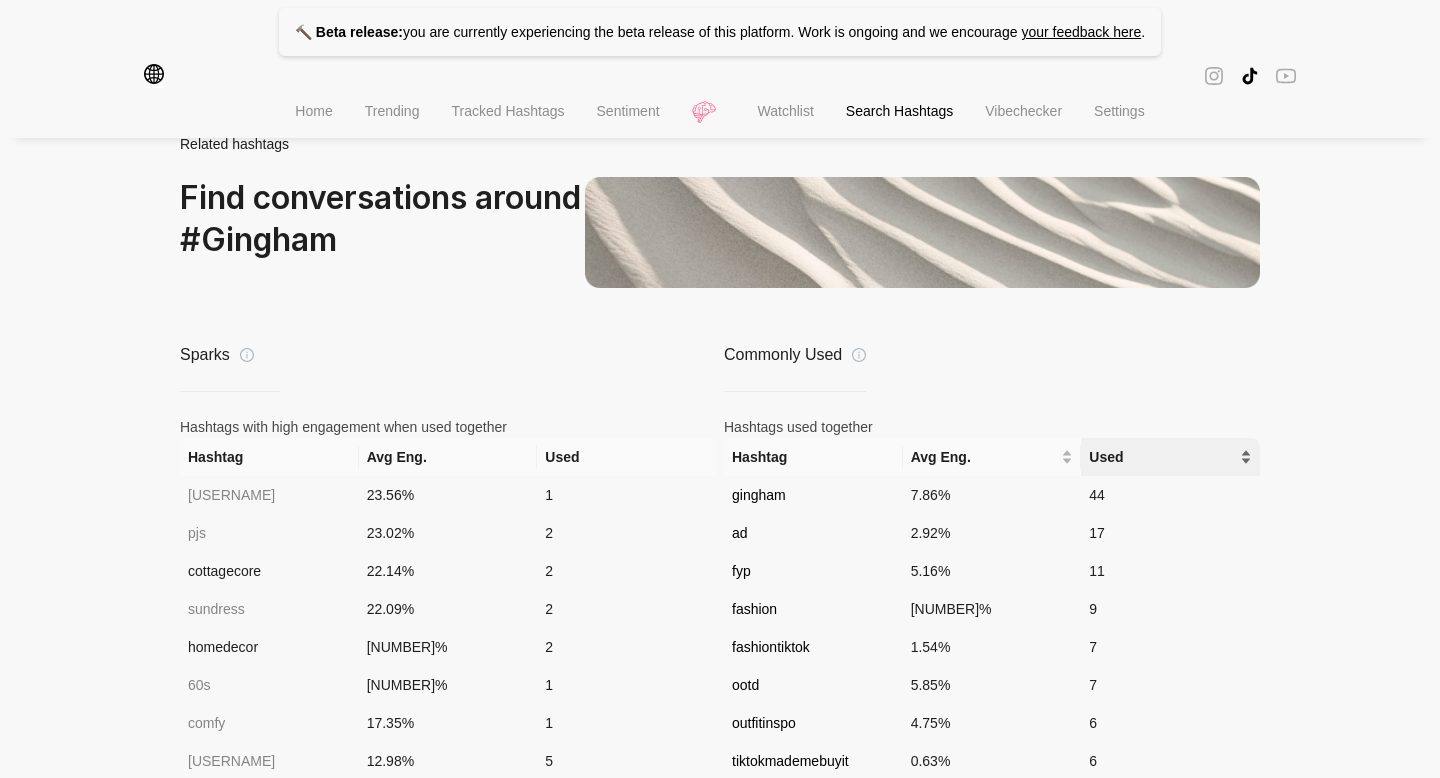 scroll, scrollTop: 1311, scrollLeft: 0, axis: vertical 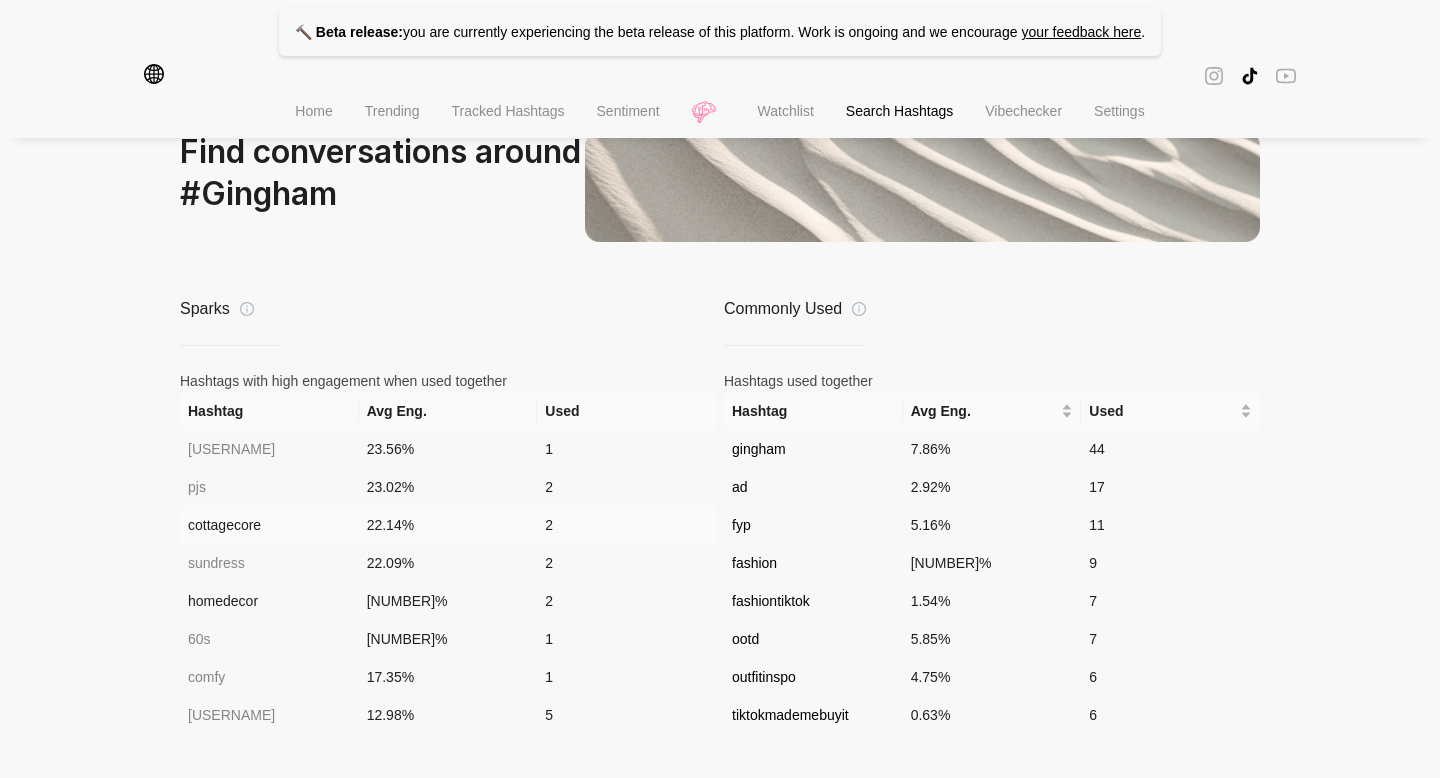 click on "cottagecore" at bounding box center [269, 525] 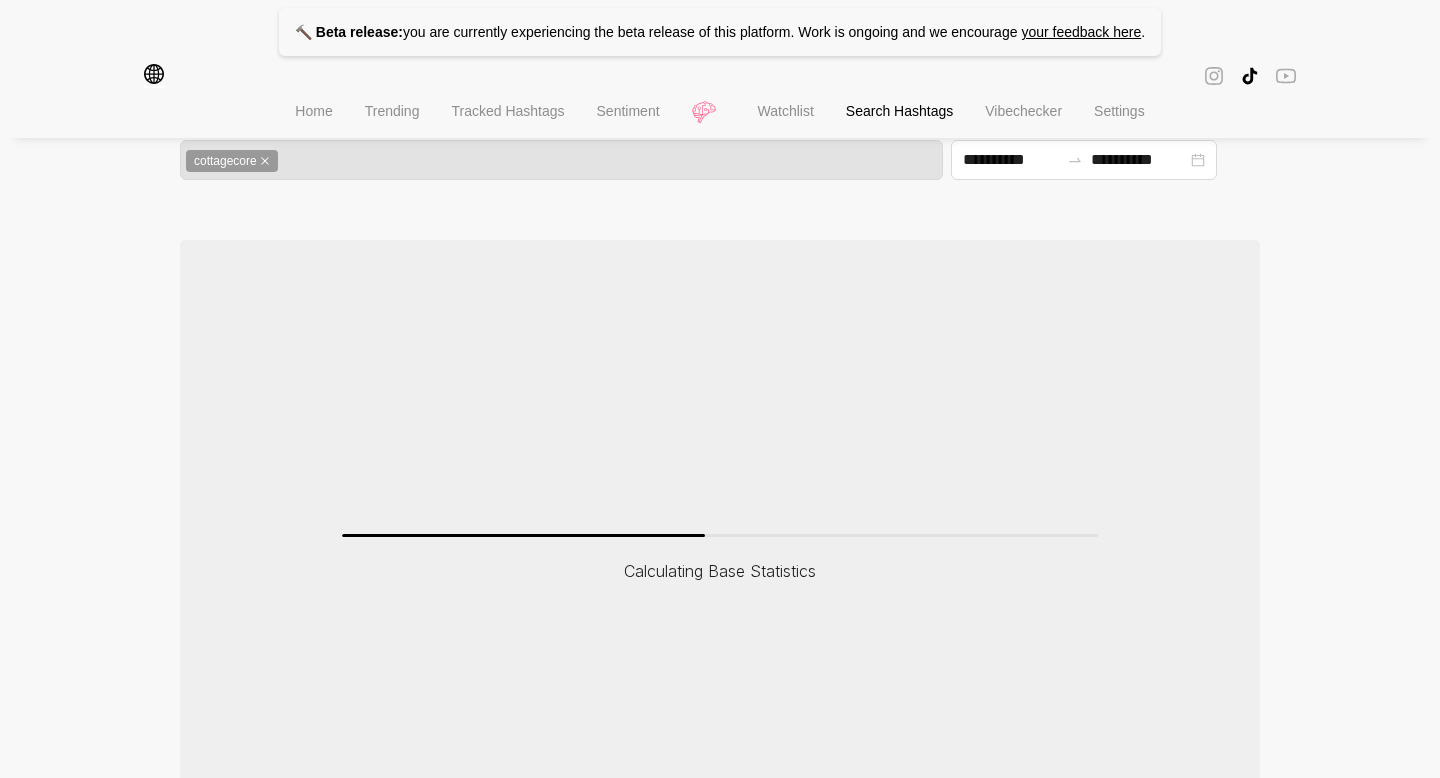 scroll, scrollTop: 0, scrollLeft: 0, axis: both 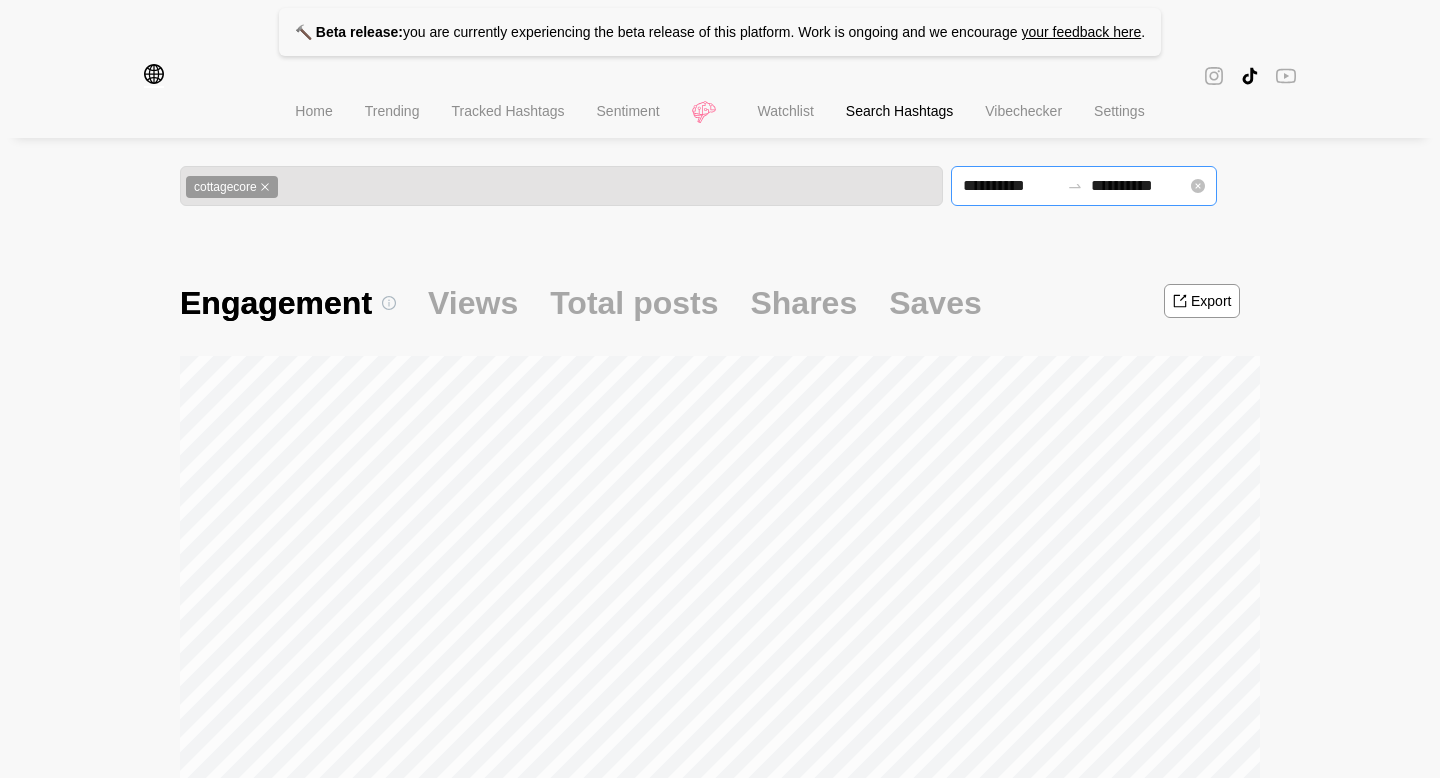 click on "**********" at bounding box center (1084, 186) 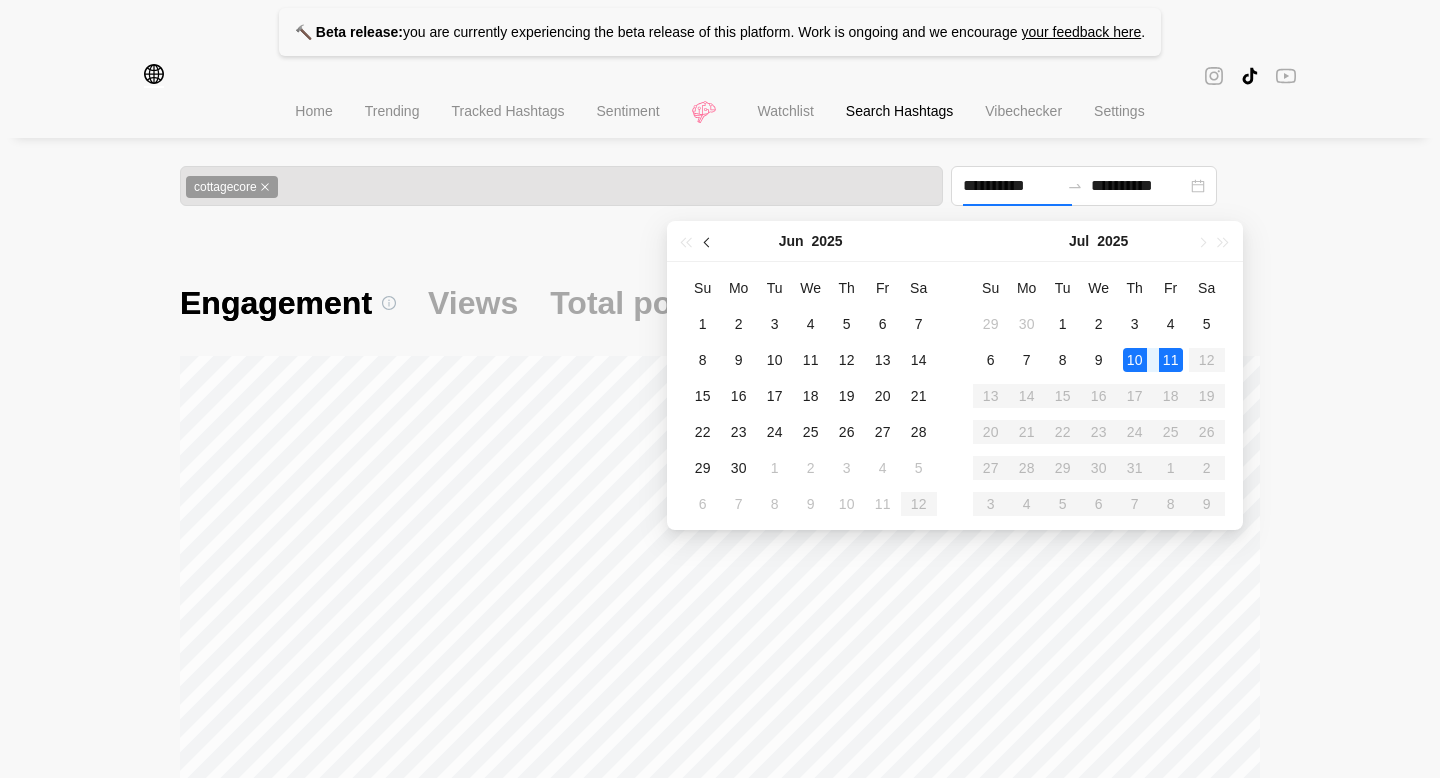 click at bounding box center [708, 241] 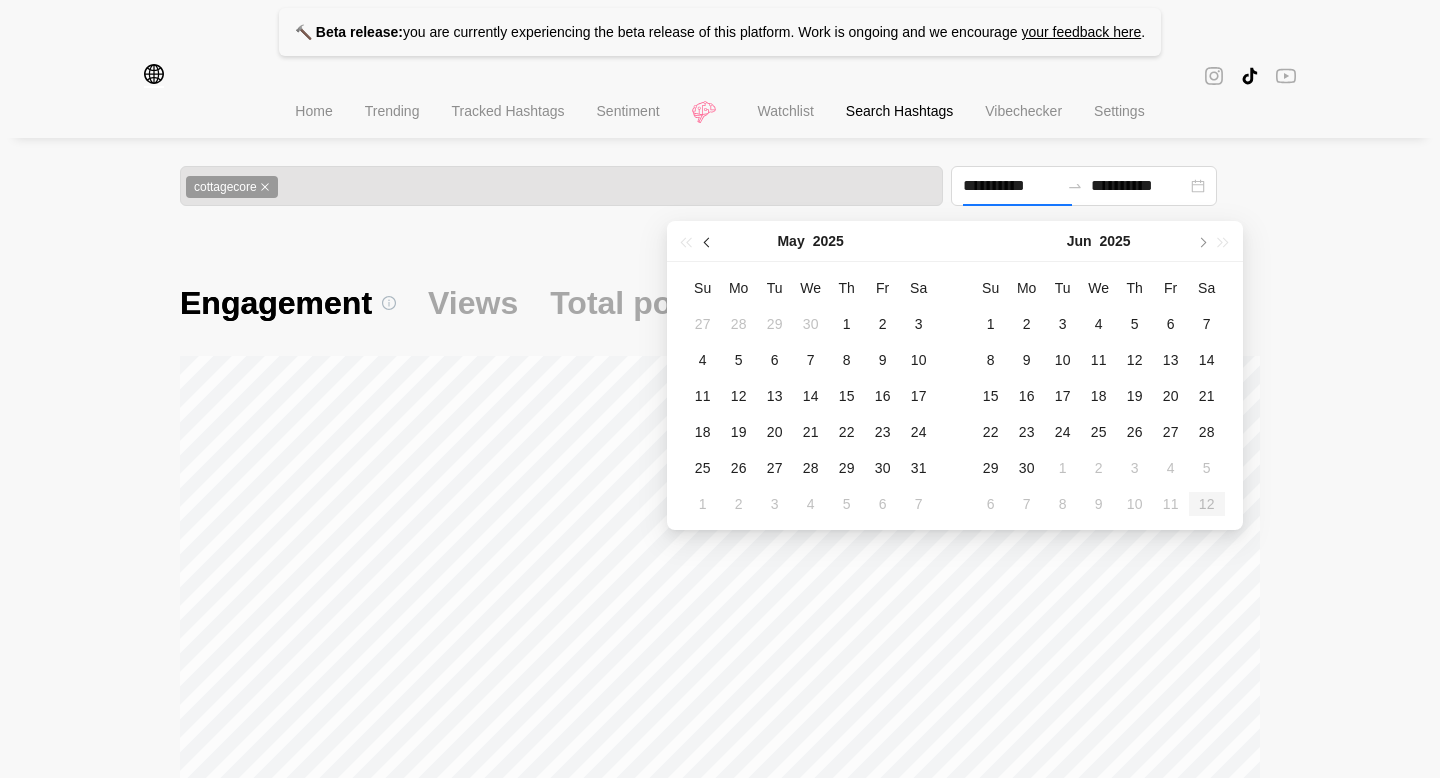 click at bounding box center [708, 241] 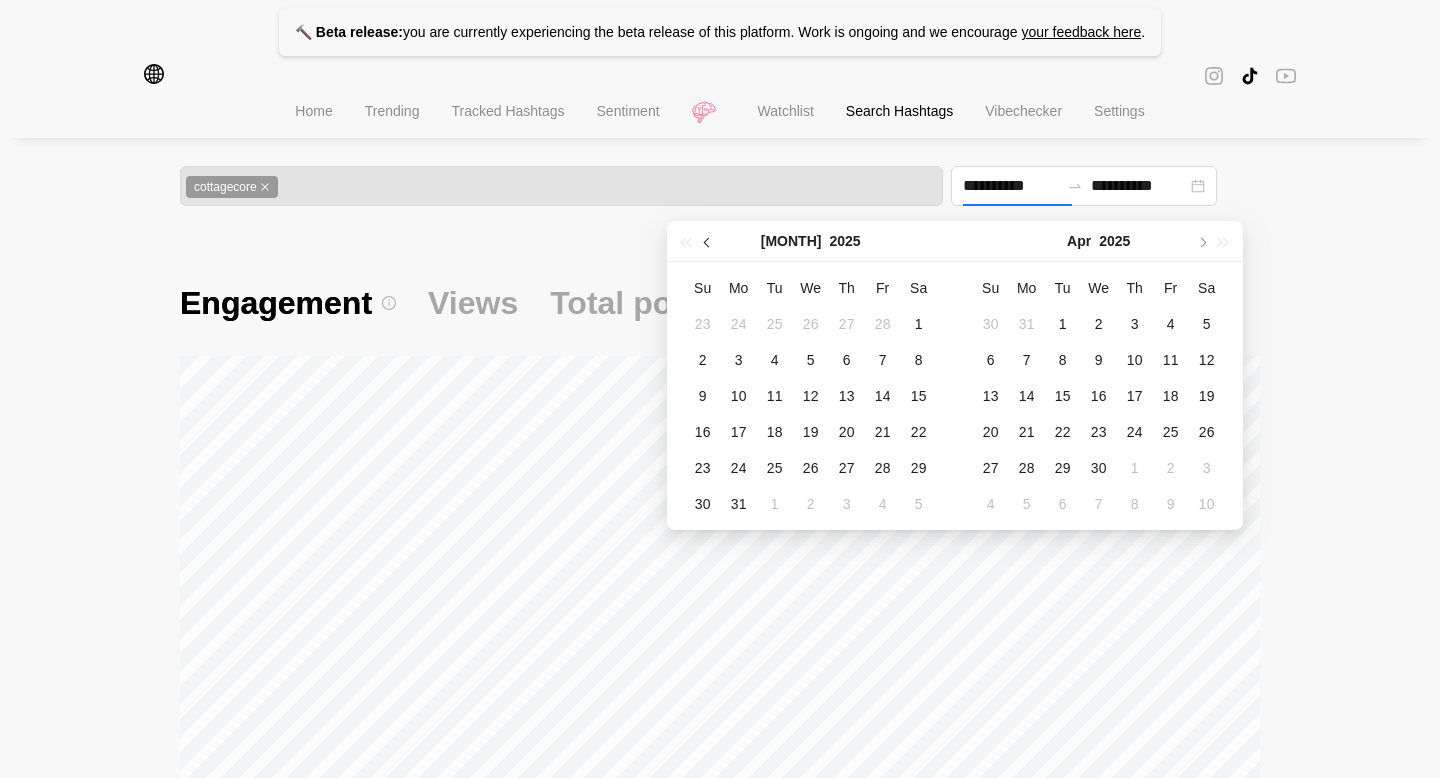 click at bounding box center [708, 241] 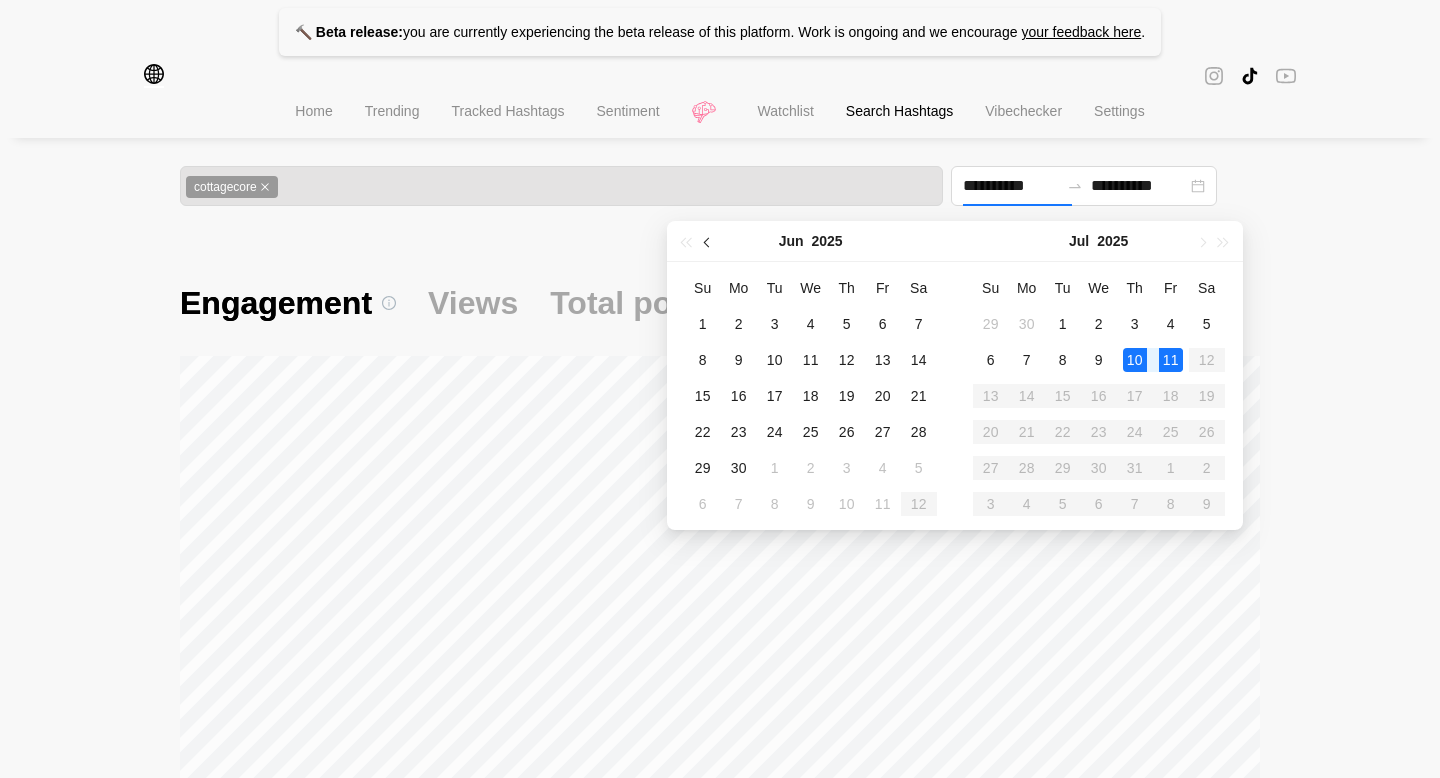 click at bounding box center [708, 241] 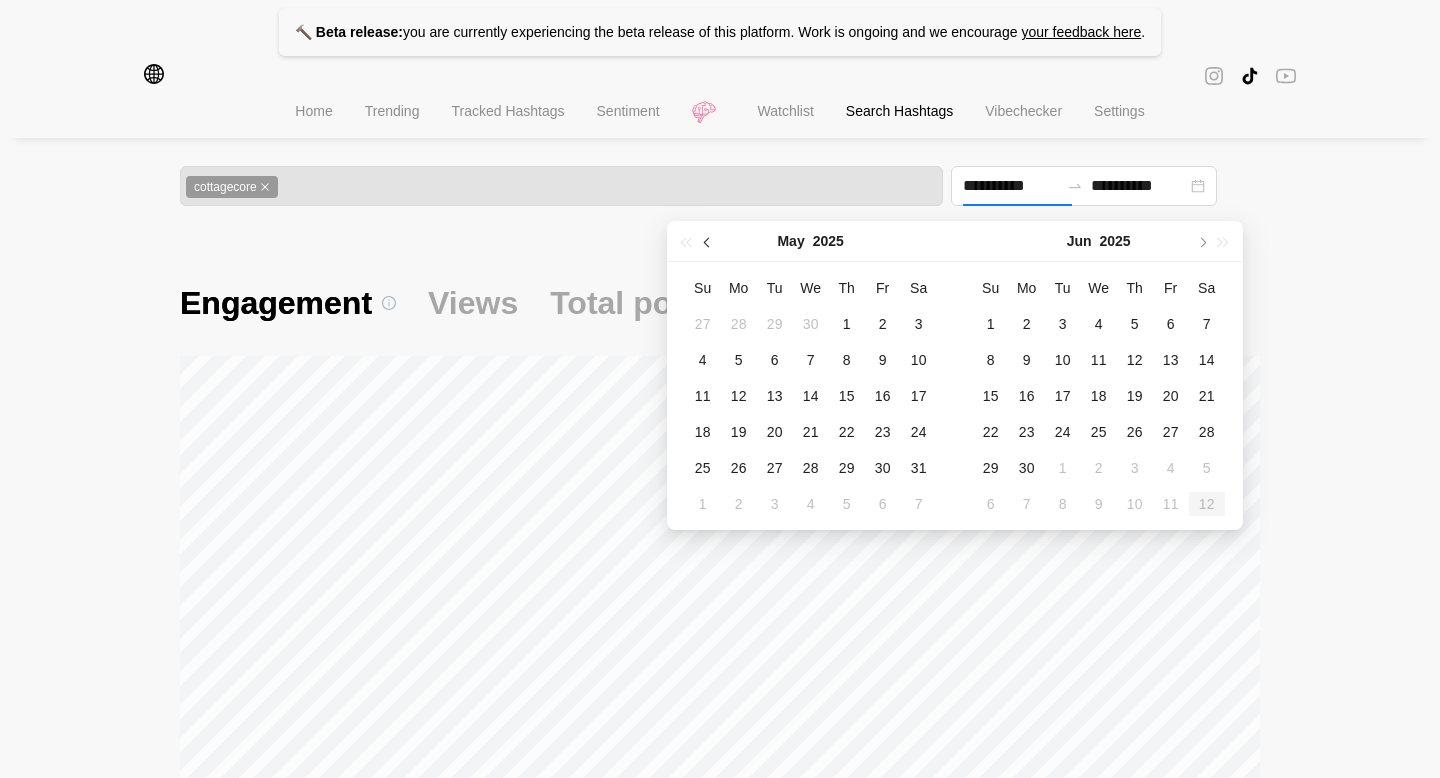 click at bounding box center (708, 241) 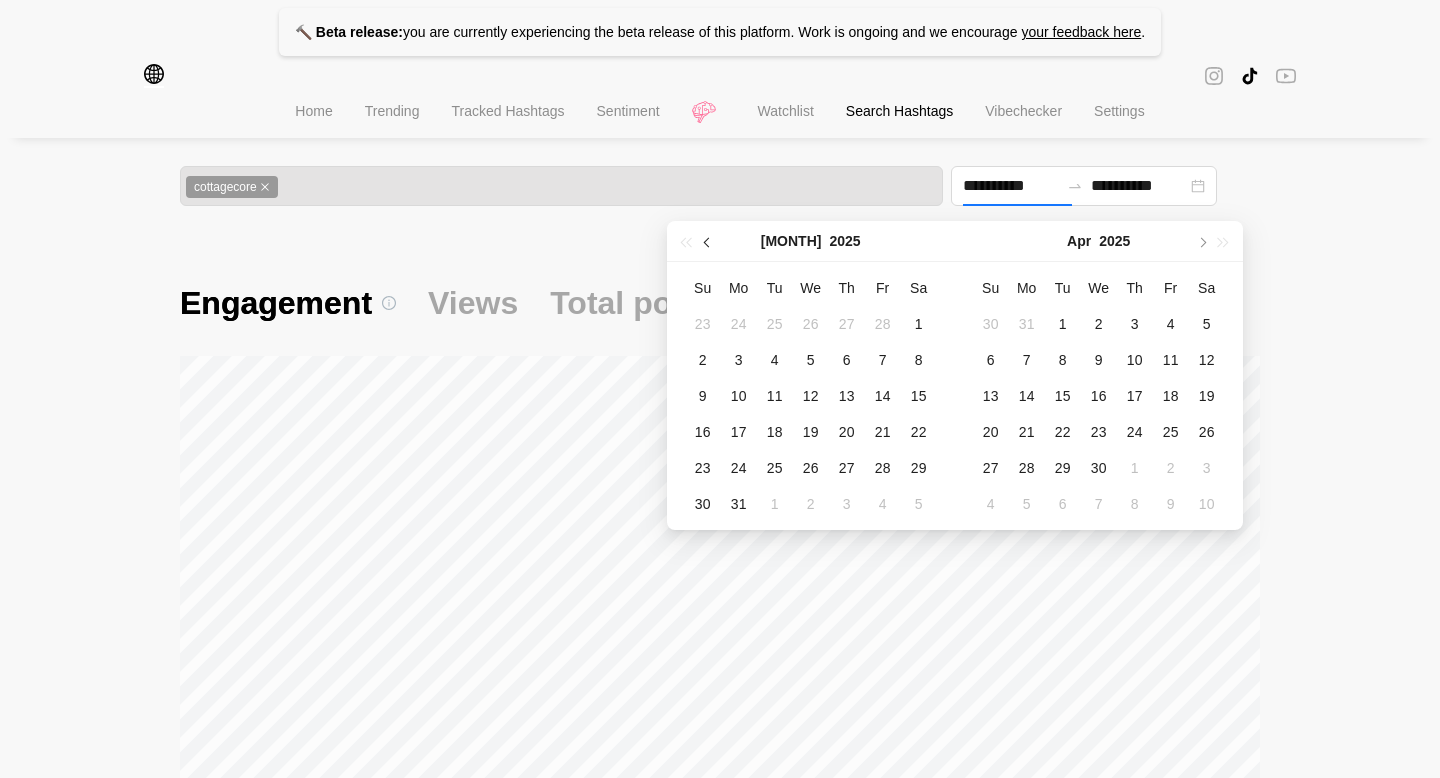 click at bounding box center (708, 241) 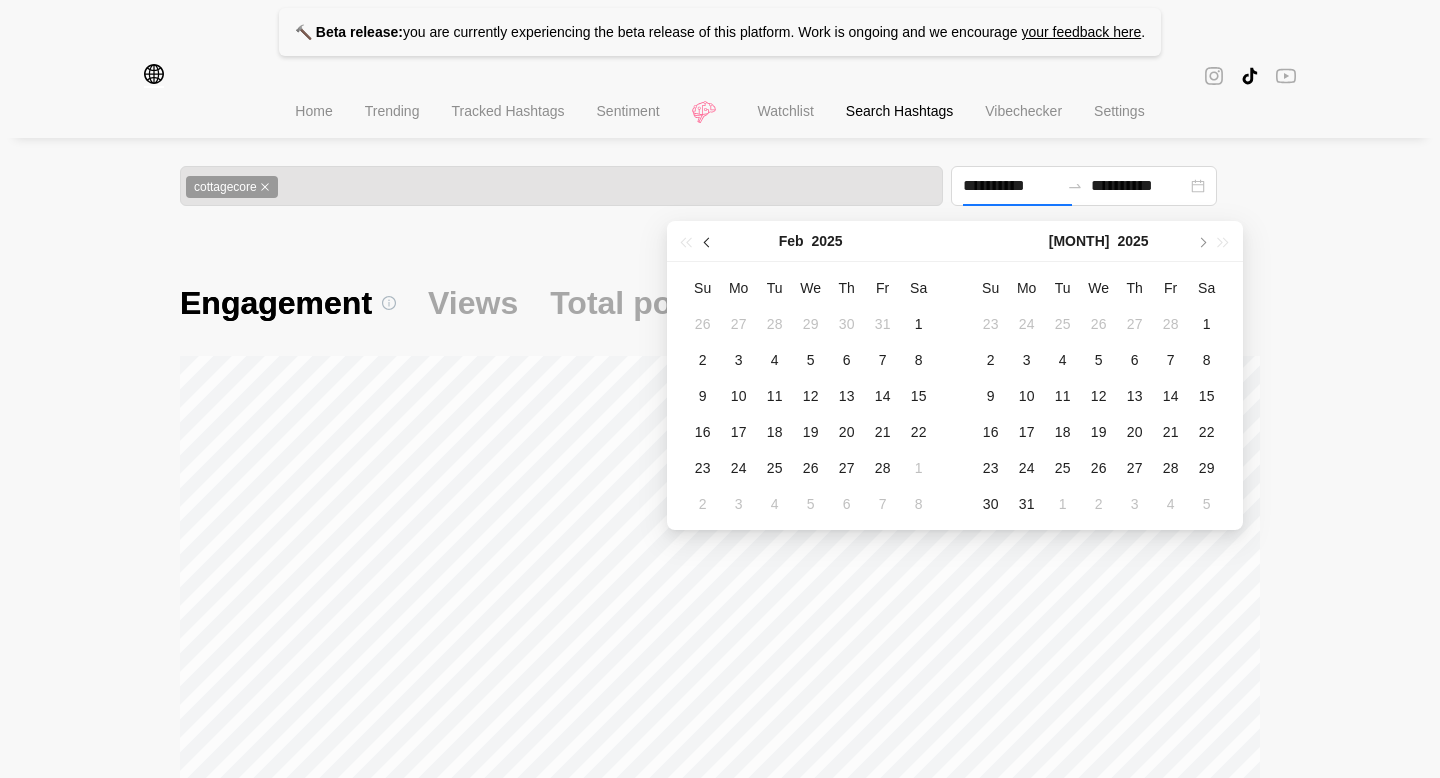 click at bounding box center (708, 241) 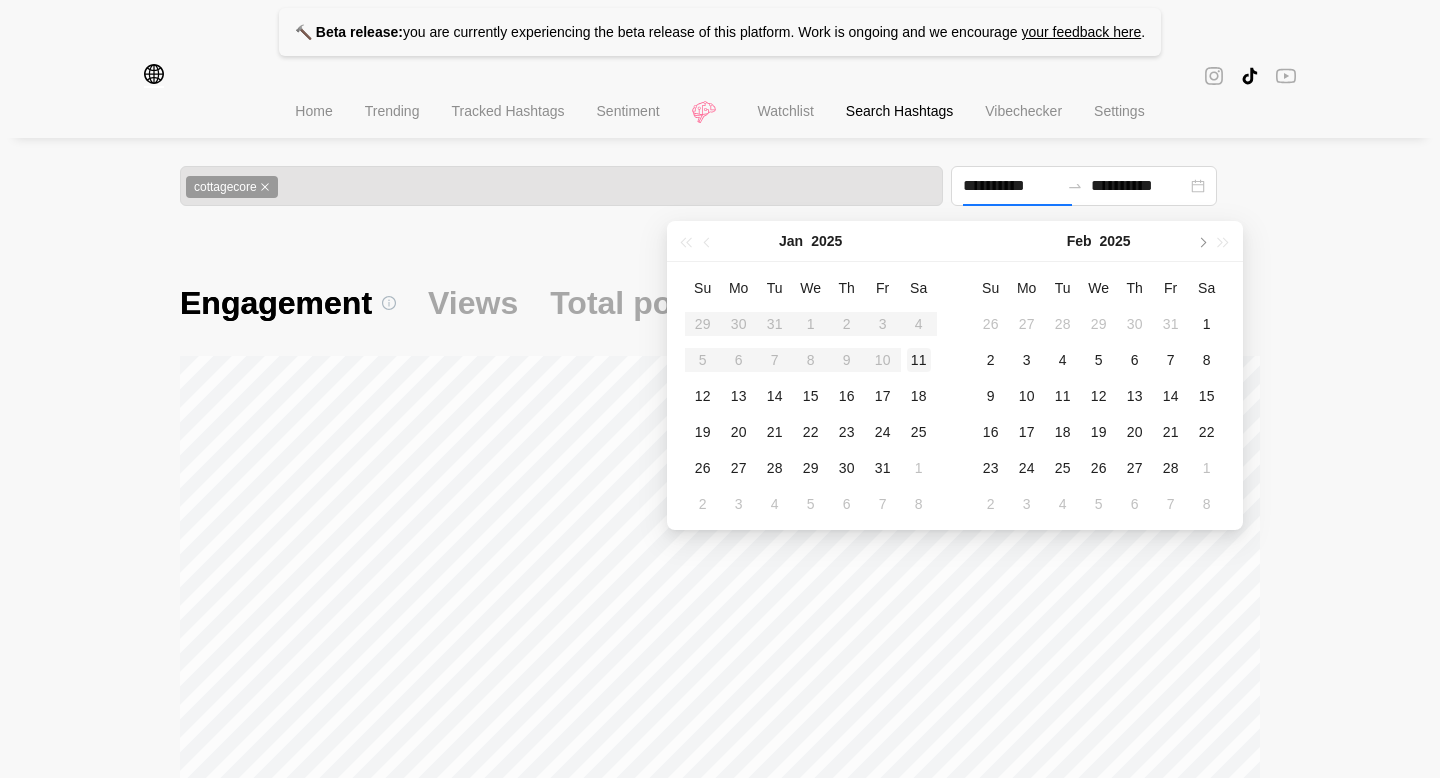 type on "**********" 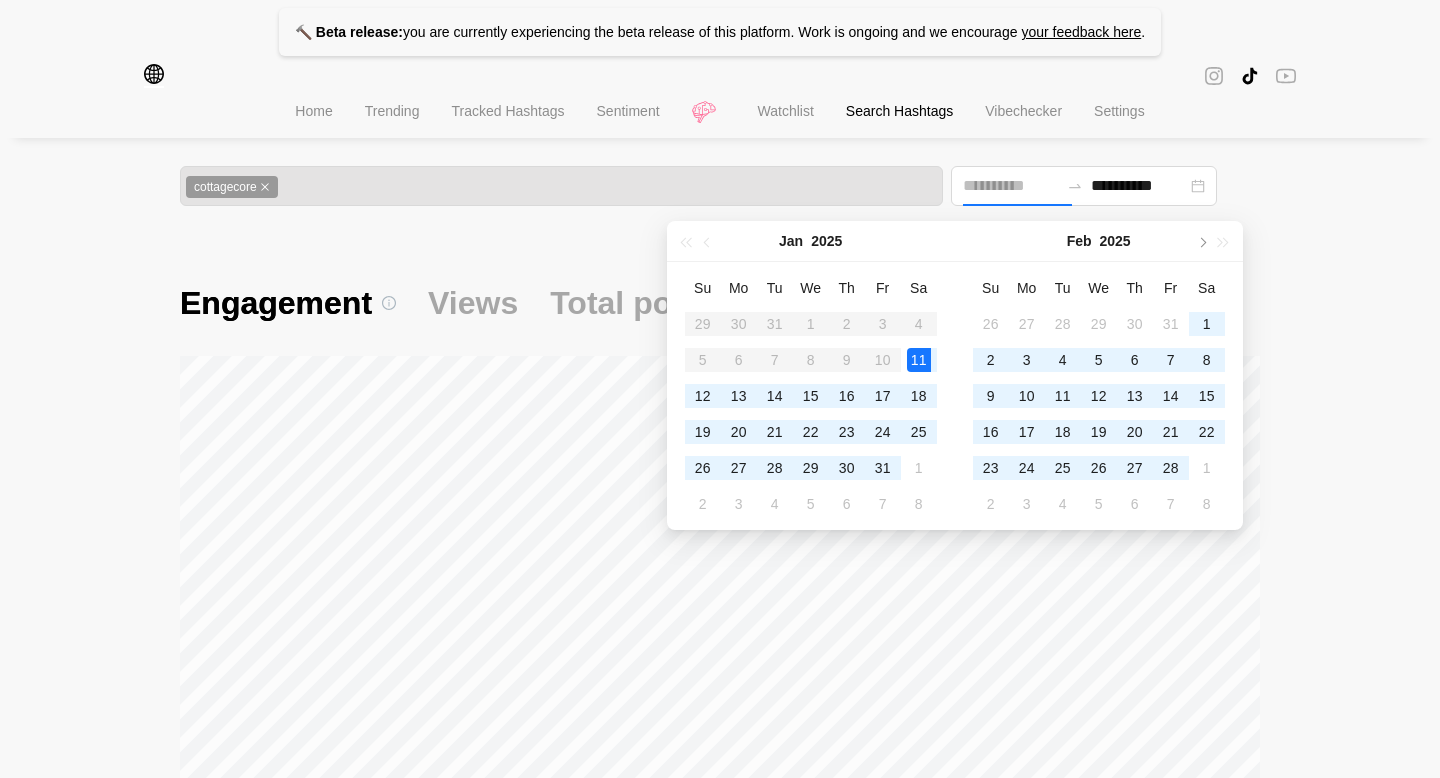 click on "11" at bounding box center [919, 360] 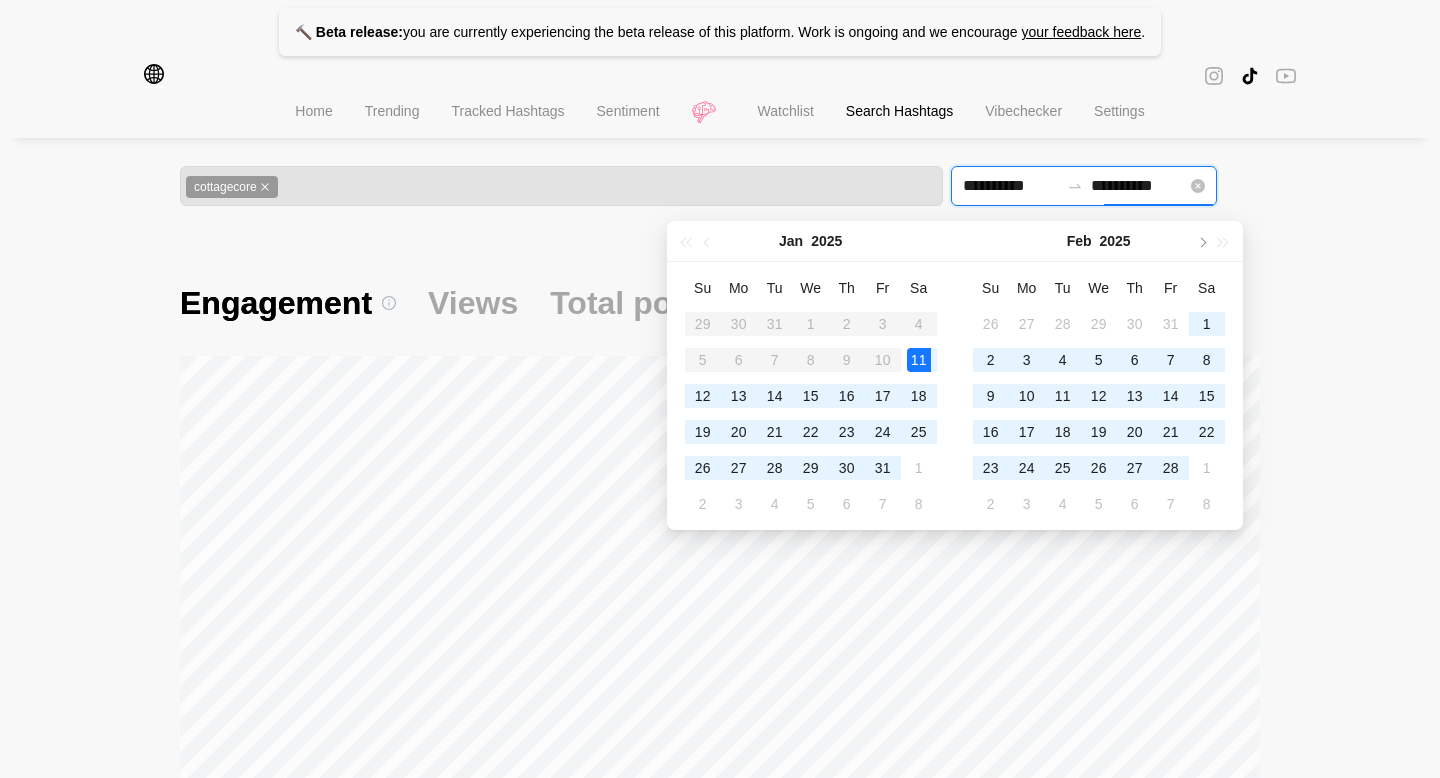 click on "**********" at bounding box center (1139, 186) 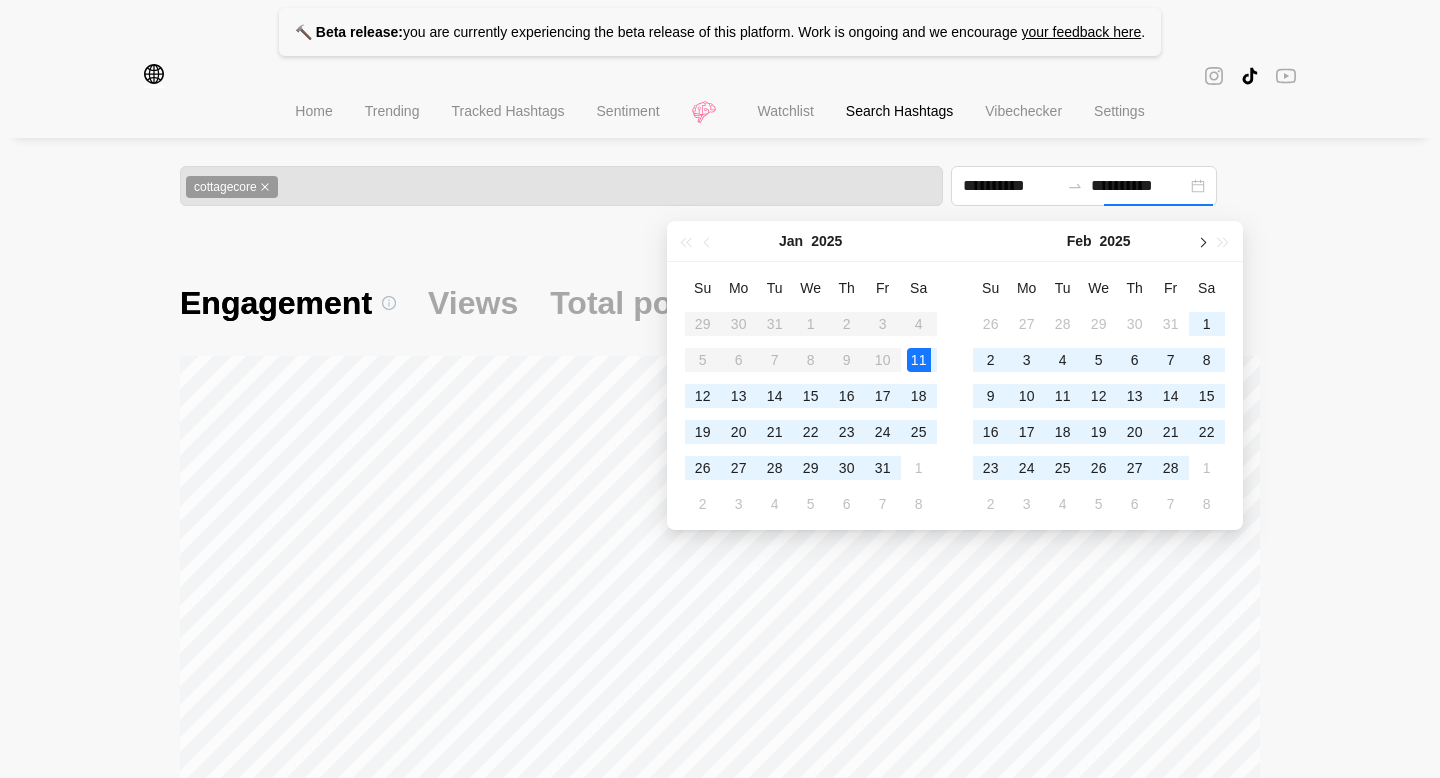click at bounding box center [1201, 241] 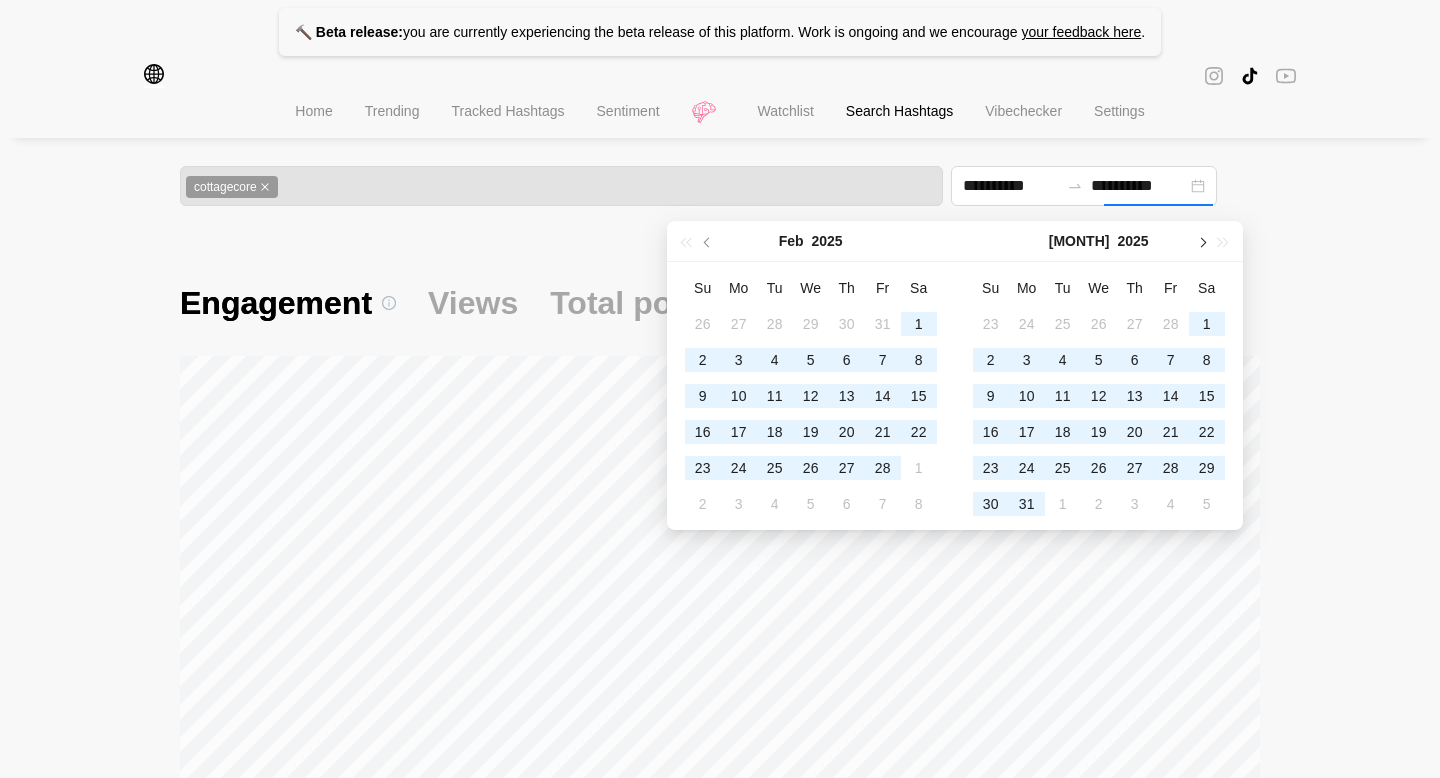 click at bounding box center (1201, 241) 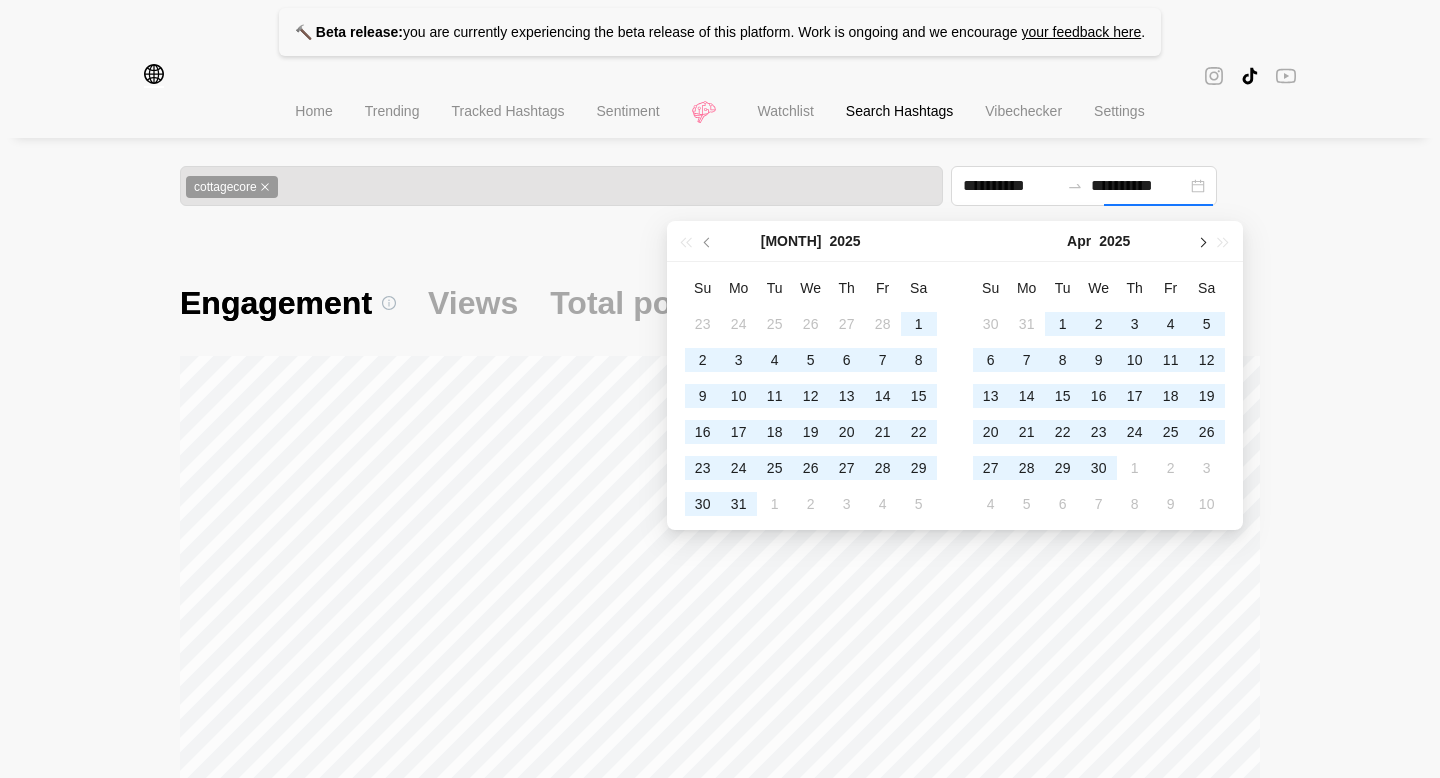 click at bounding box center [1201, 241] 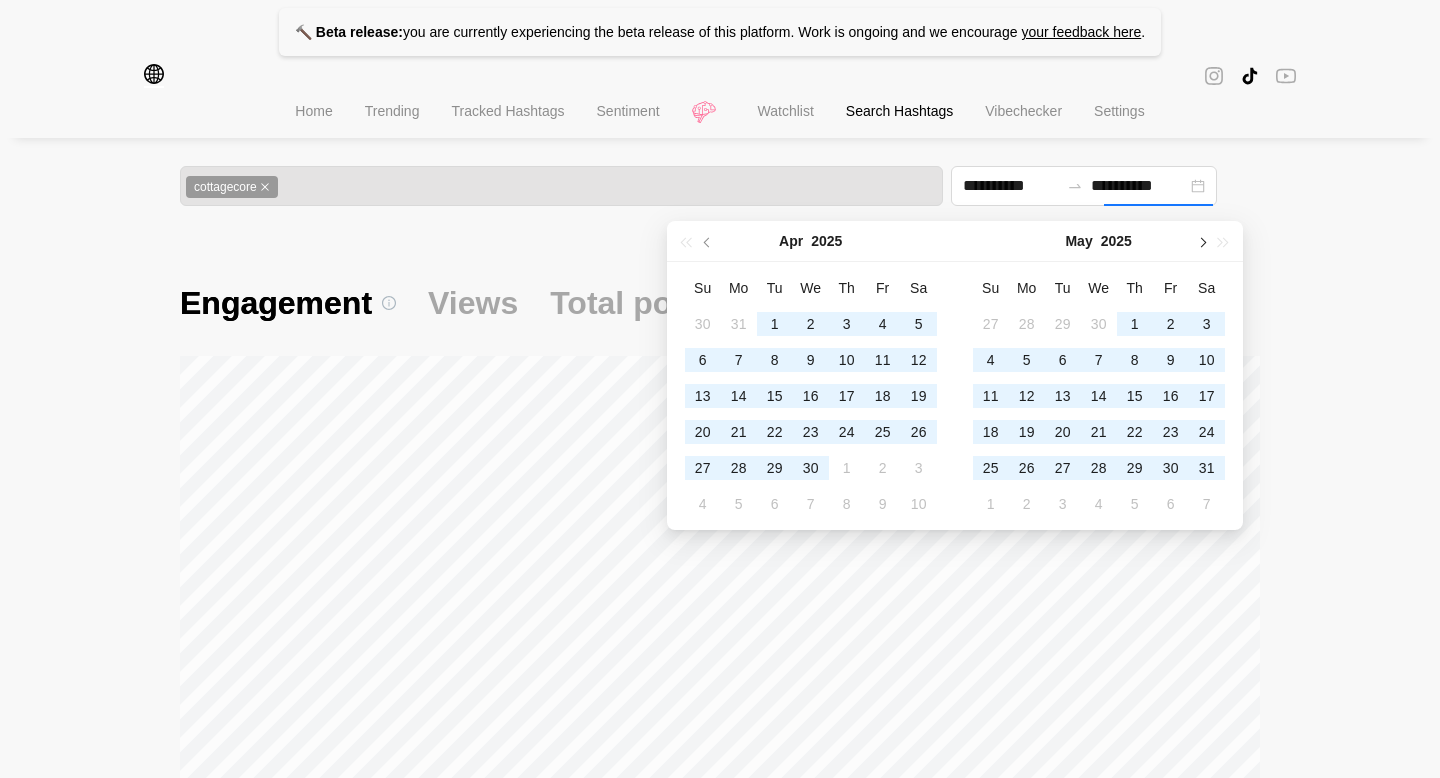 click at bounding box center (1201, 241) 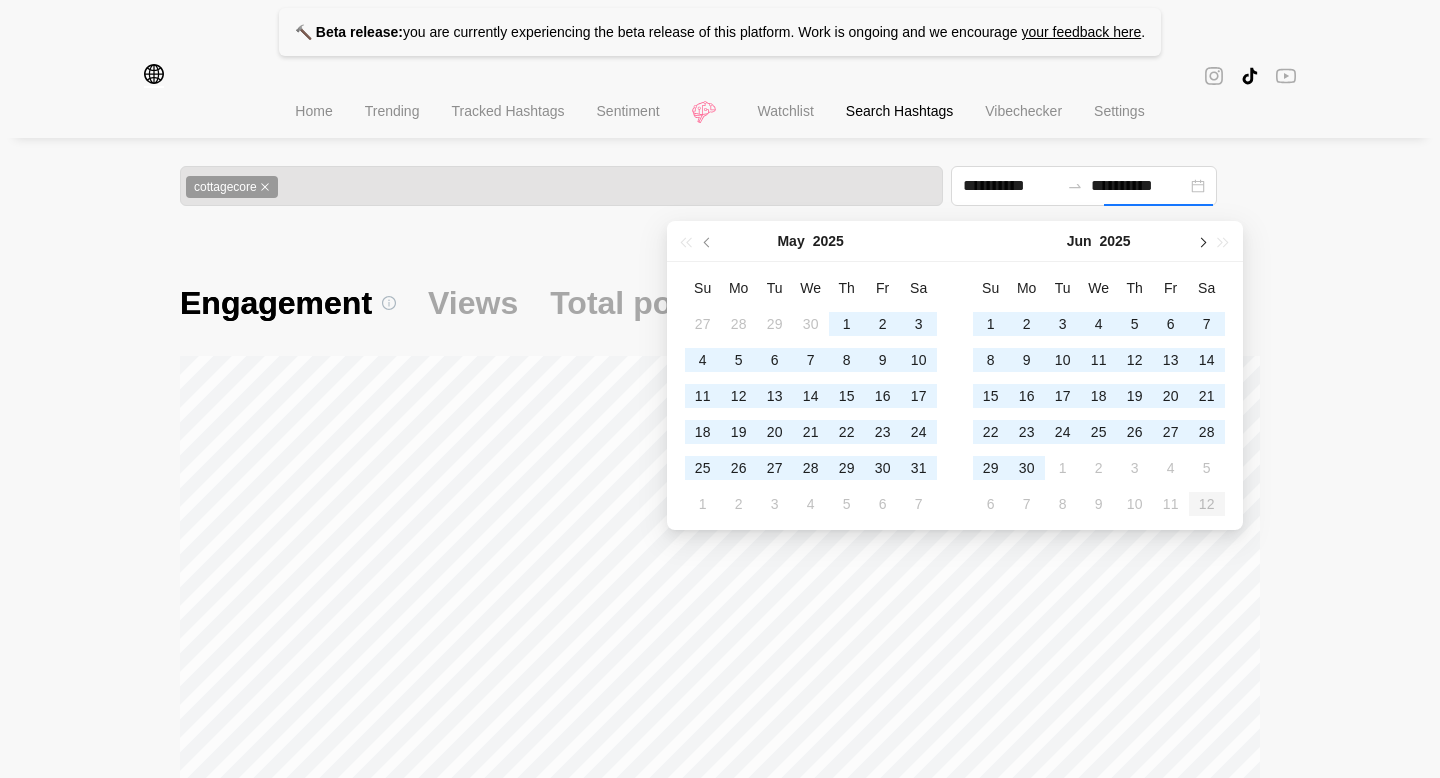 click at bounding box center [1201, 241] 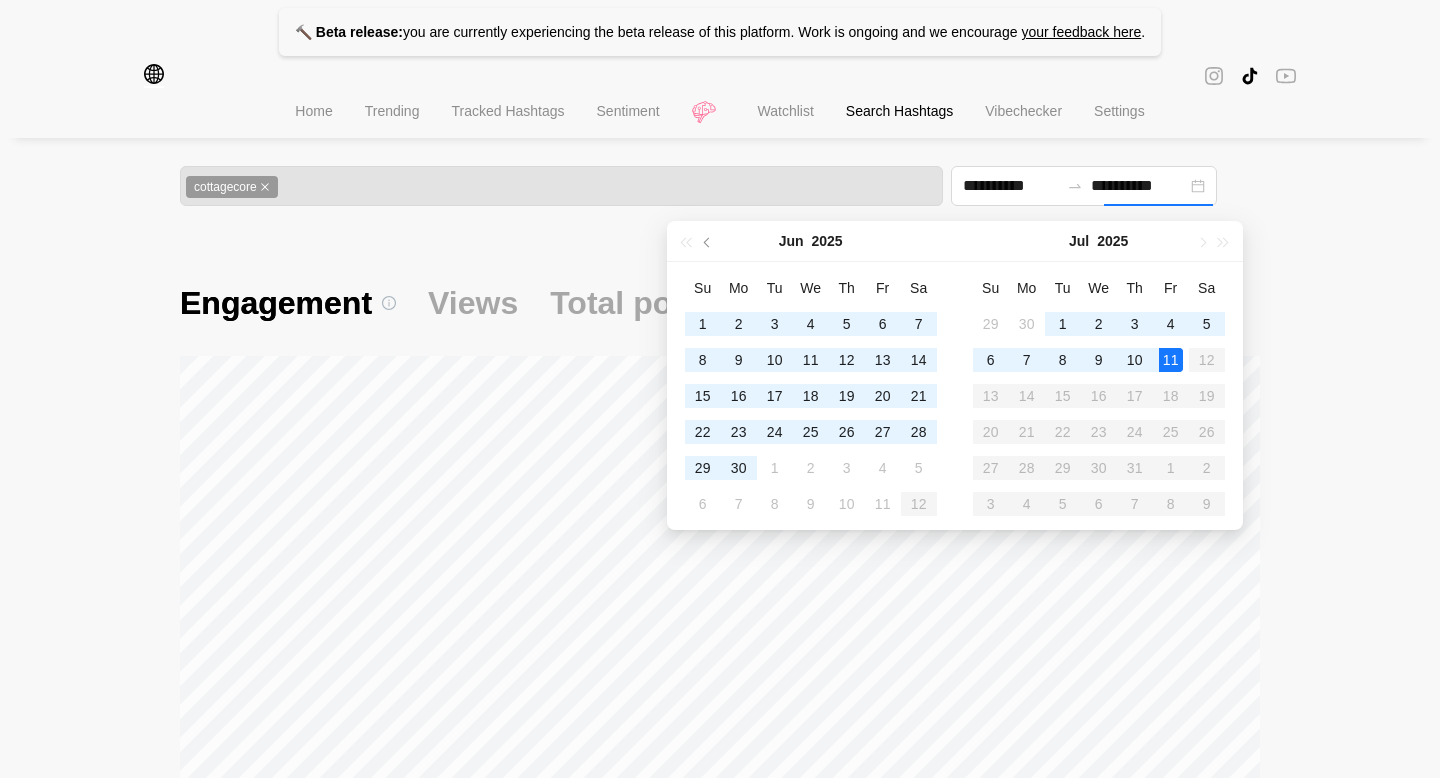 type on "**********" 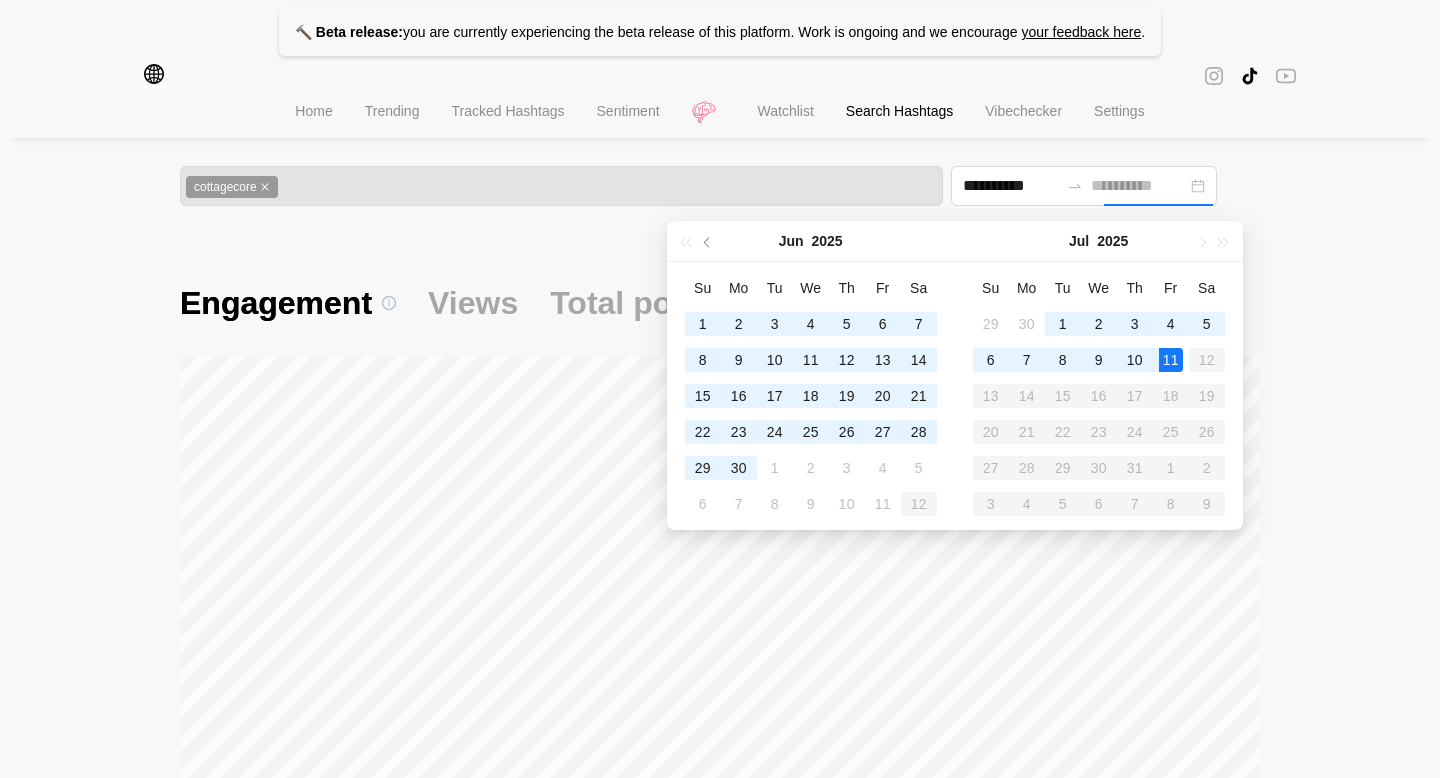 click on "11" at bounding box center (1171, 360) 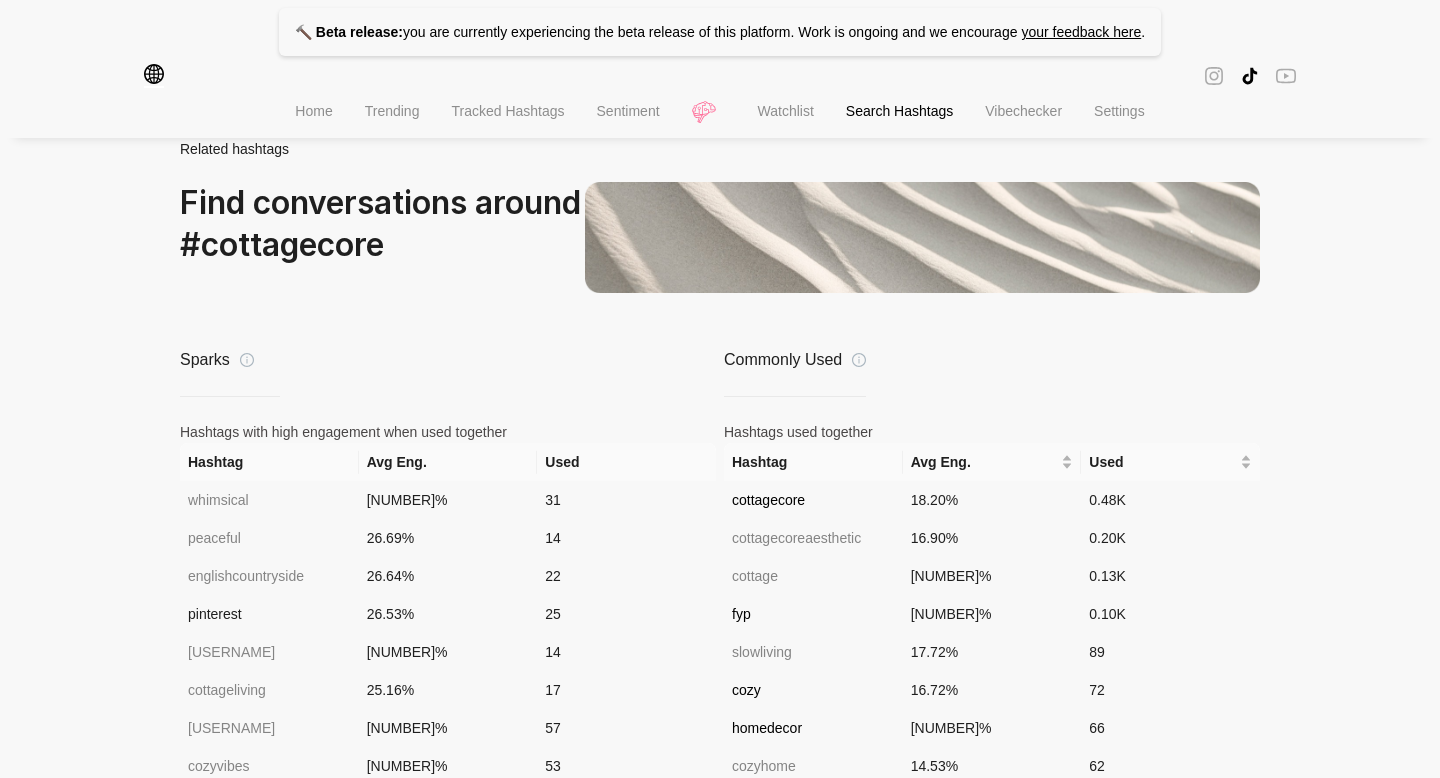 scroll, scrollTop: 1279, scrollLeft: 0, axis: vertical 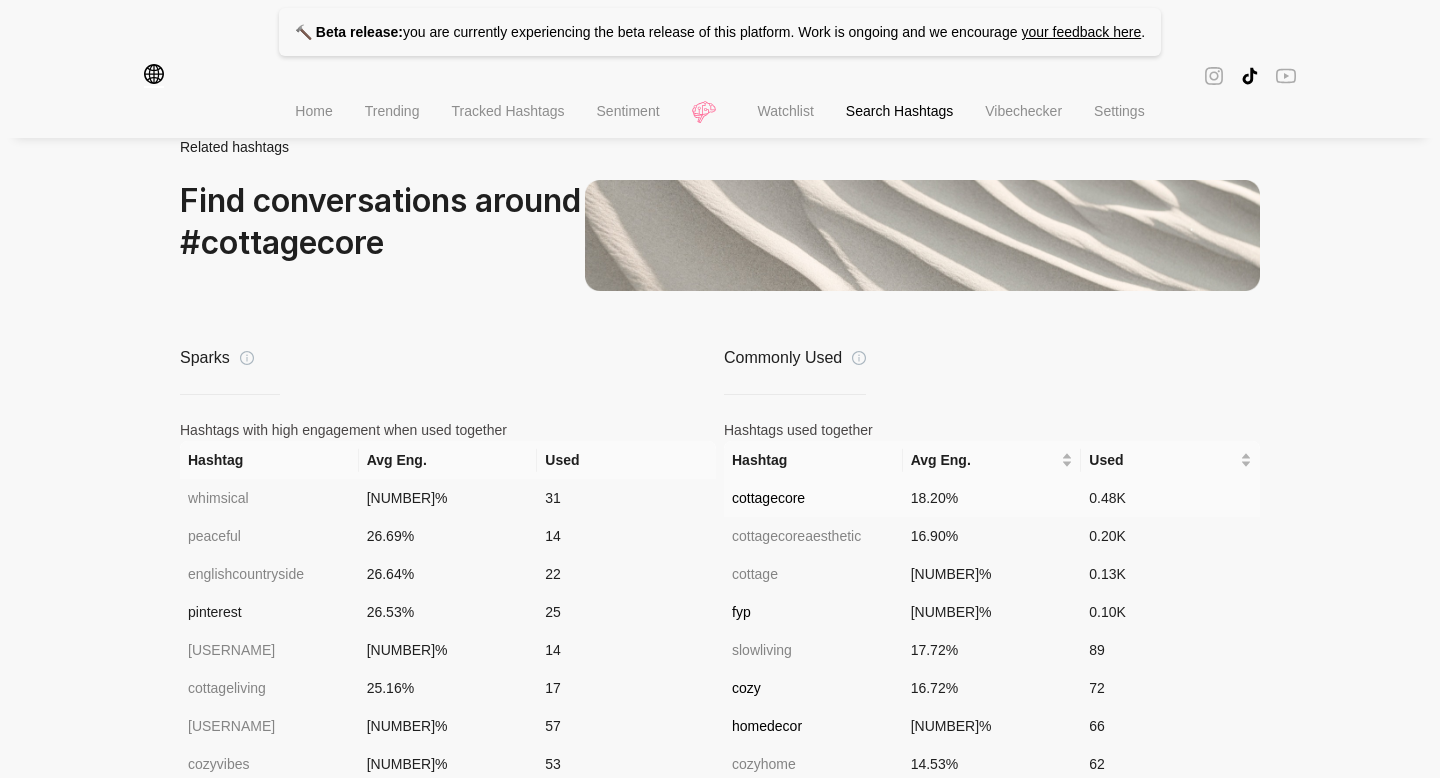 click on "0.48K" at bounding box center [1170, 498] 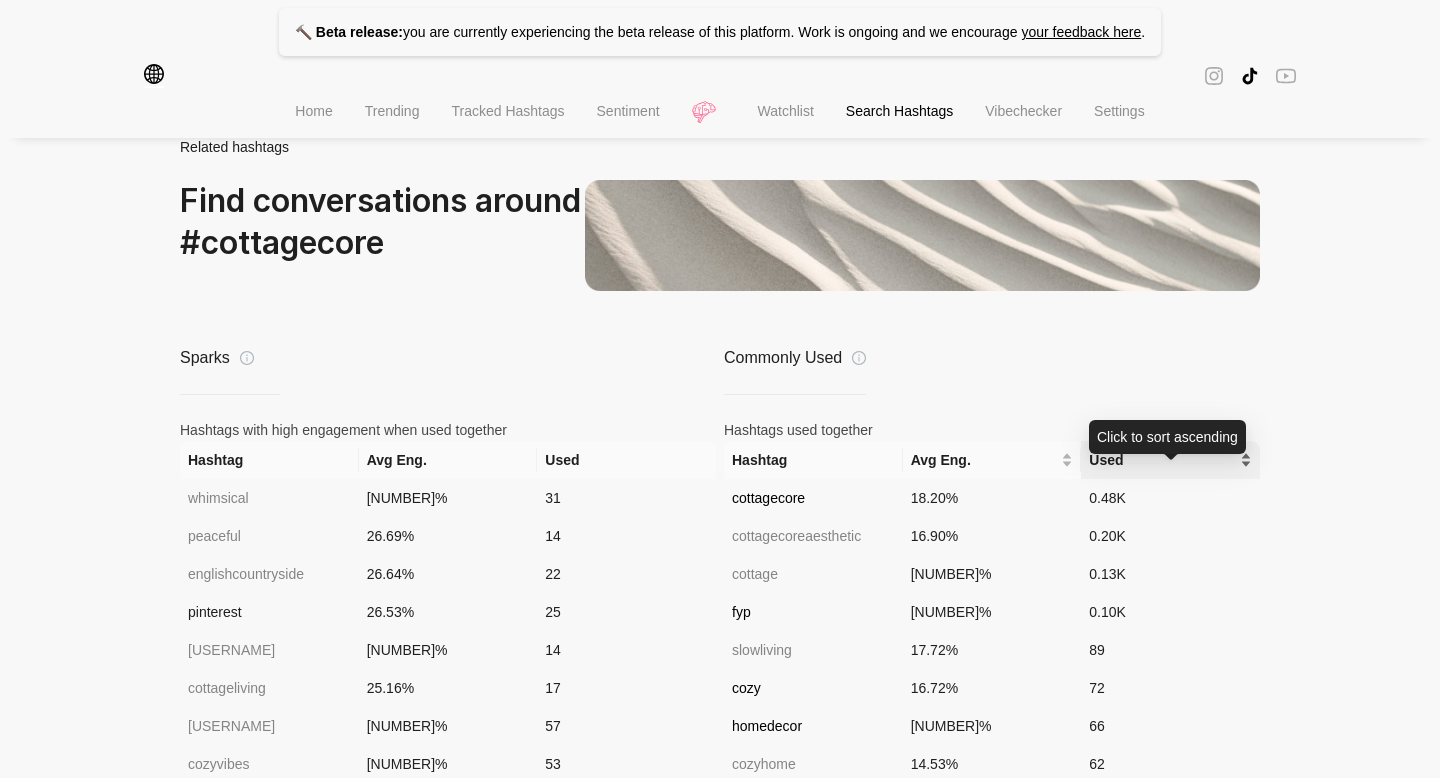 click on "Used" at bounding box center [1162, 460] 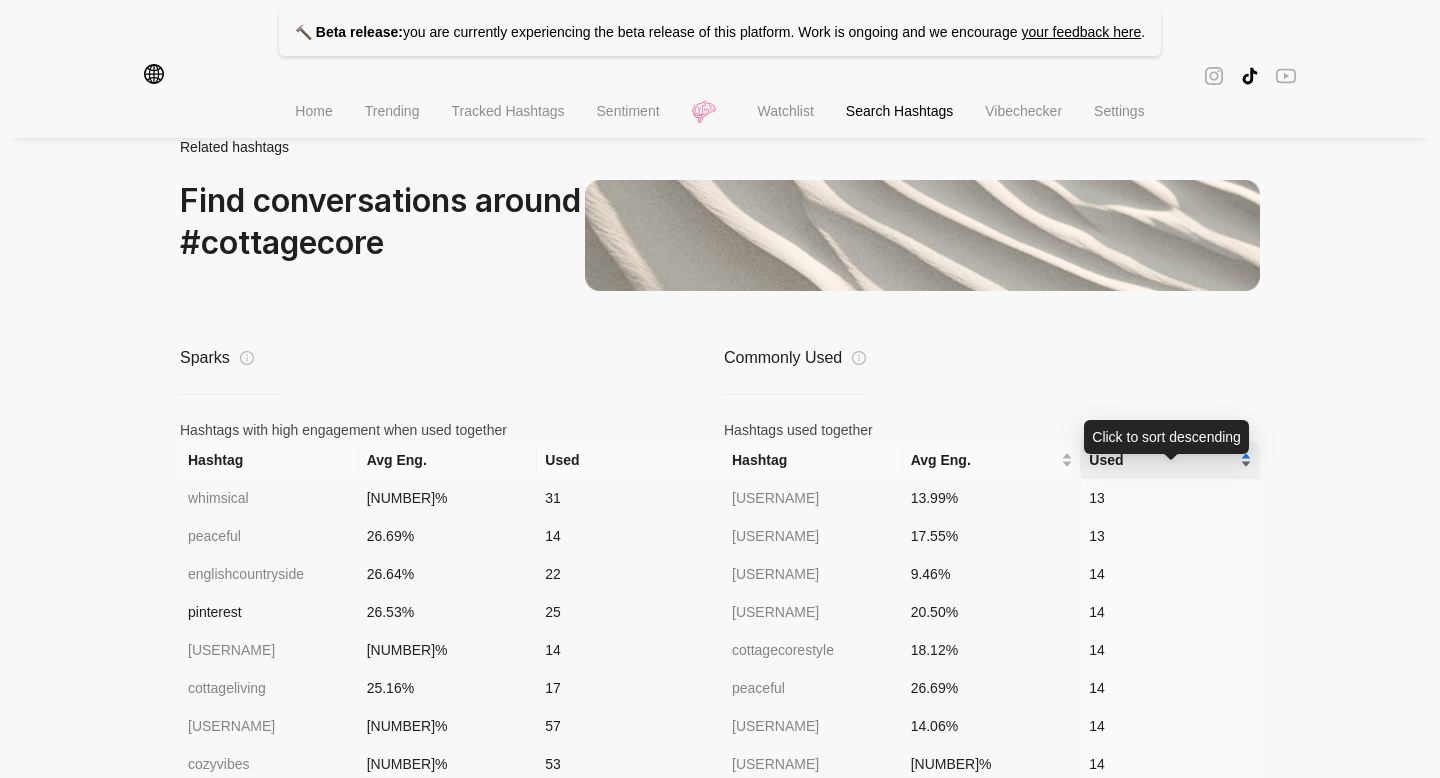 click on "Used" at bounding box center [1162, 460] 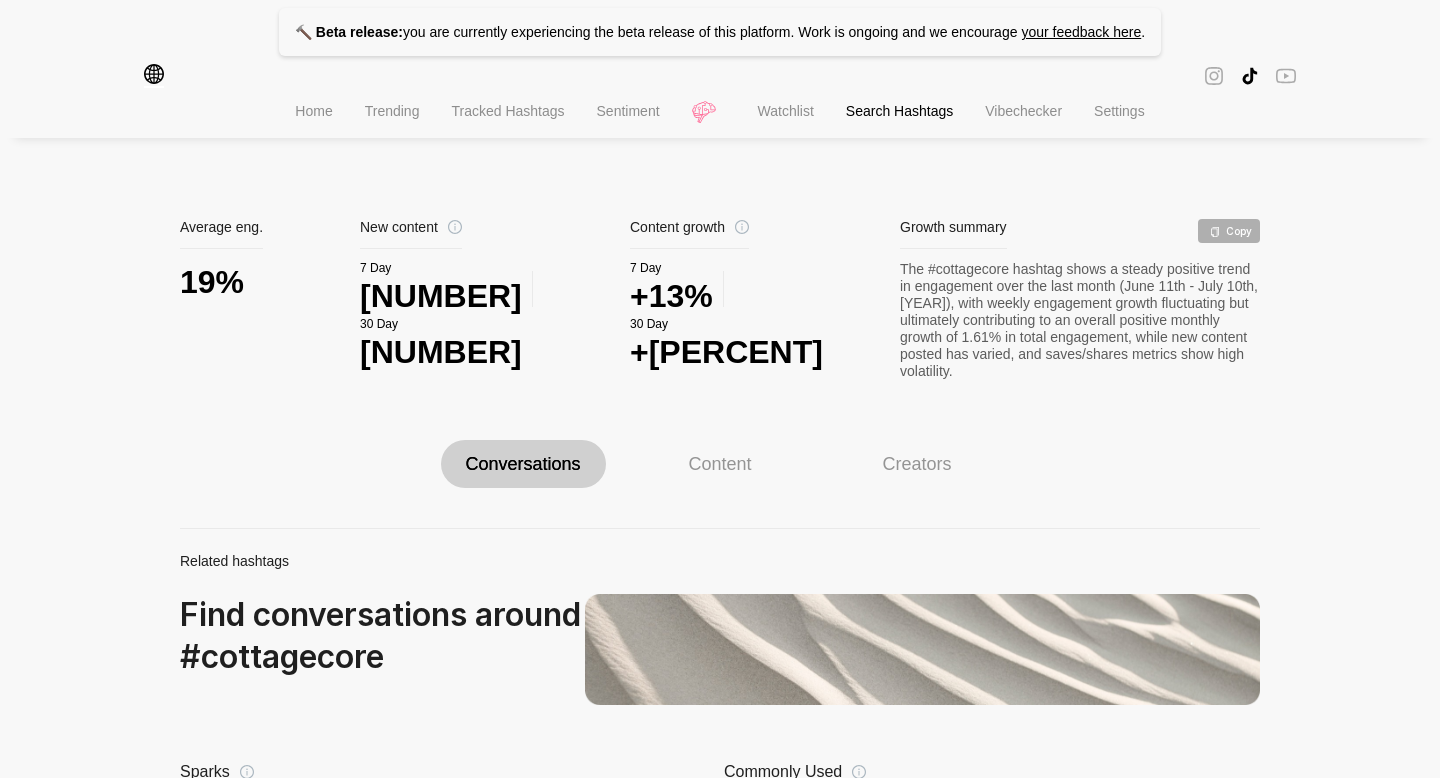 scroll, scrollTop: 844, scrollLeft: 0, axis: vertical 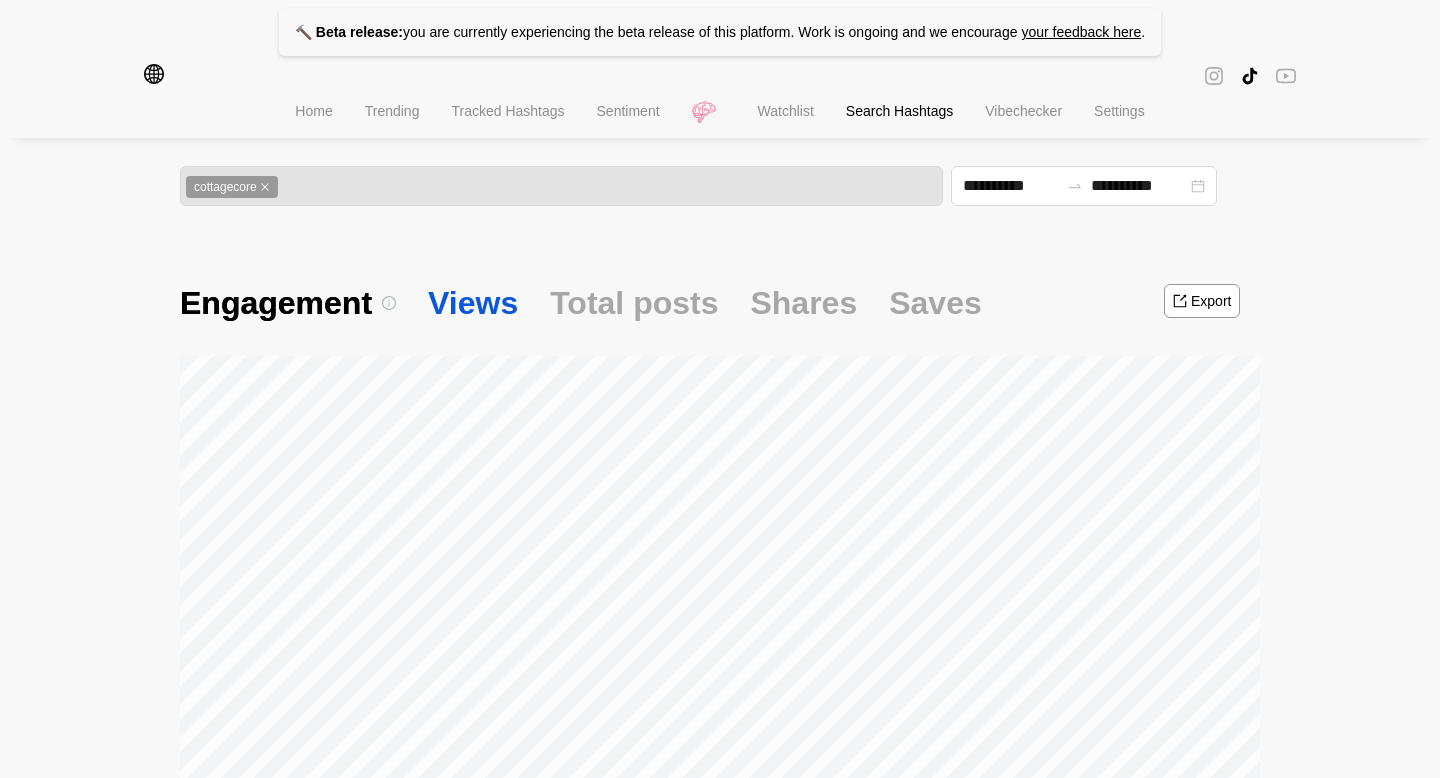 click on "Views" at bounding box center [473, 303] 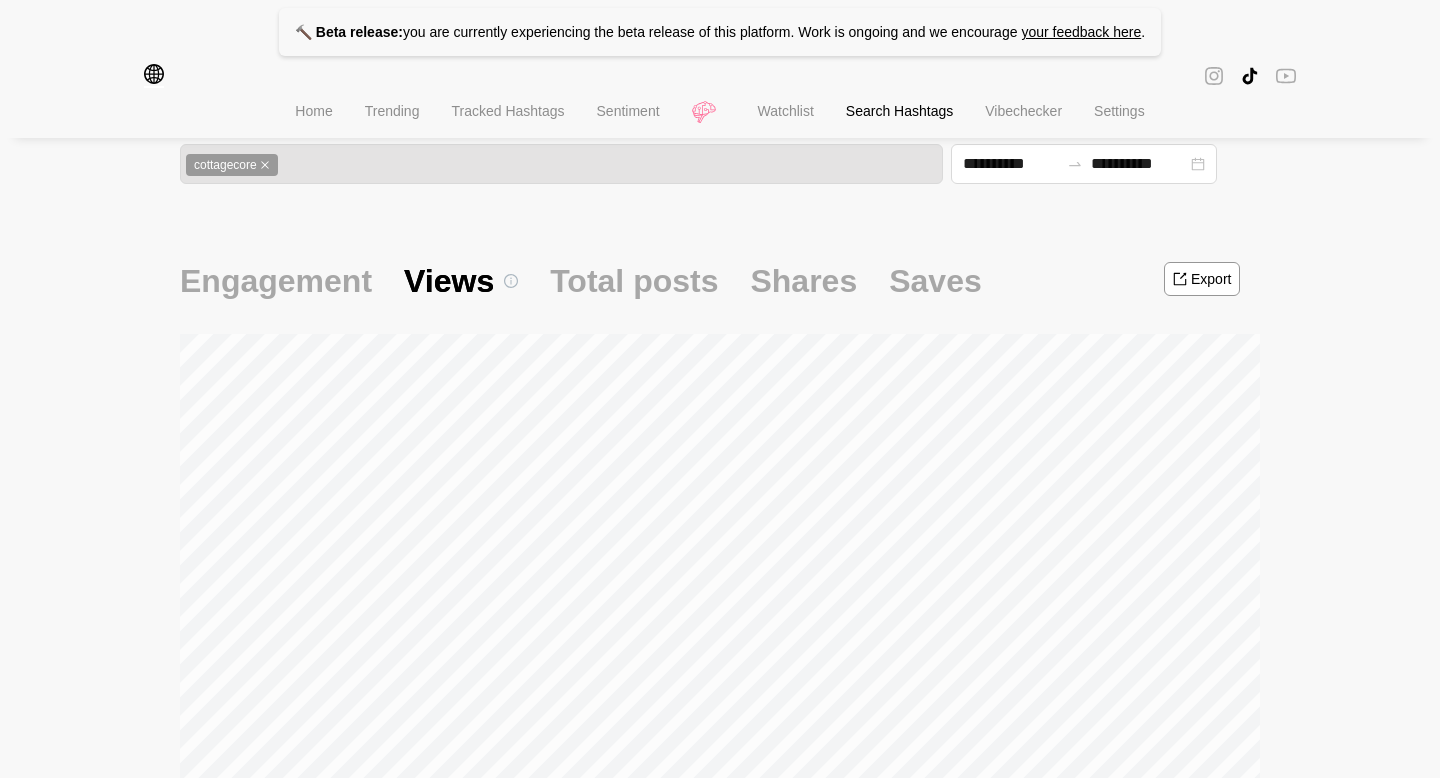 scroll, scrollTop: 21, scrollLeft: 0, axis: vertical 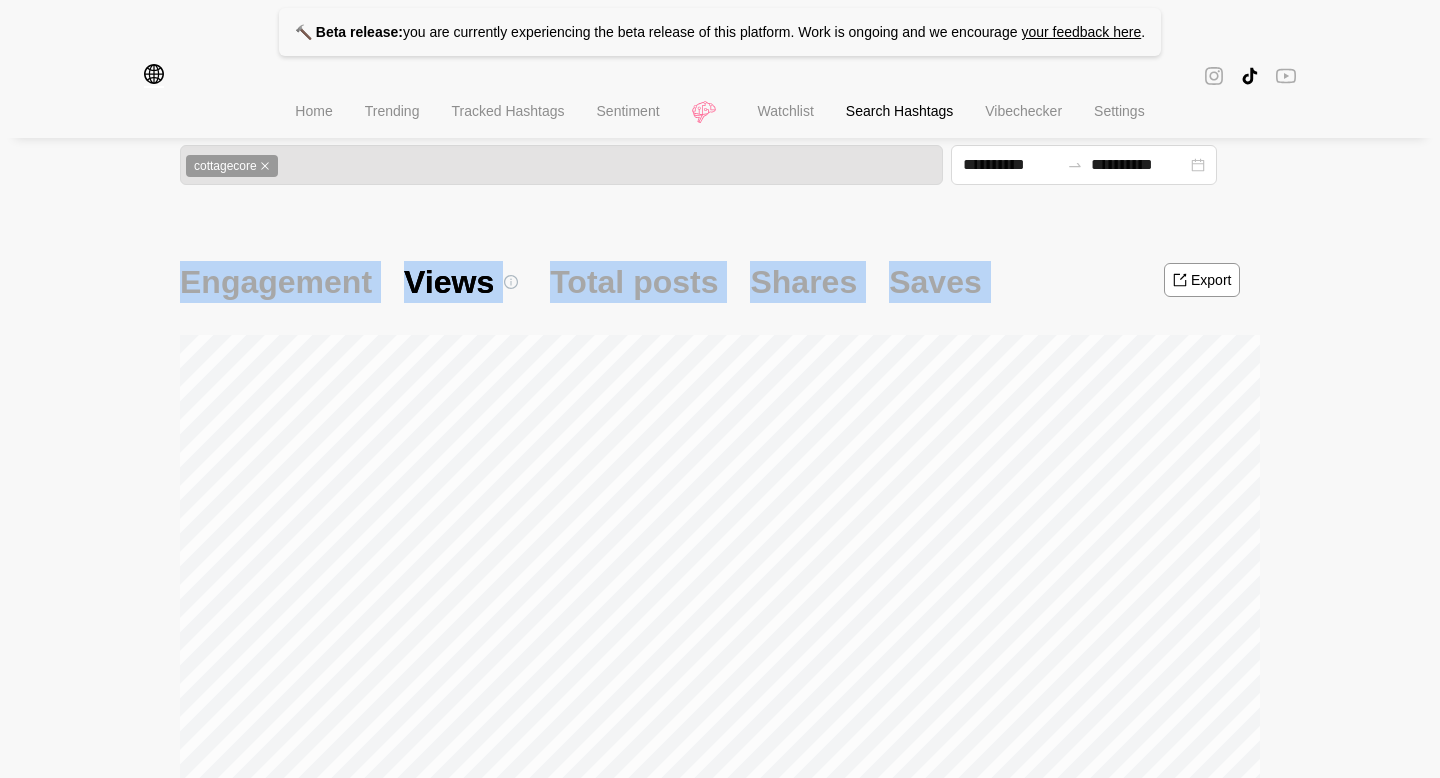 click on "**********" at bounding box center (720, 1032) 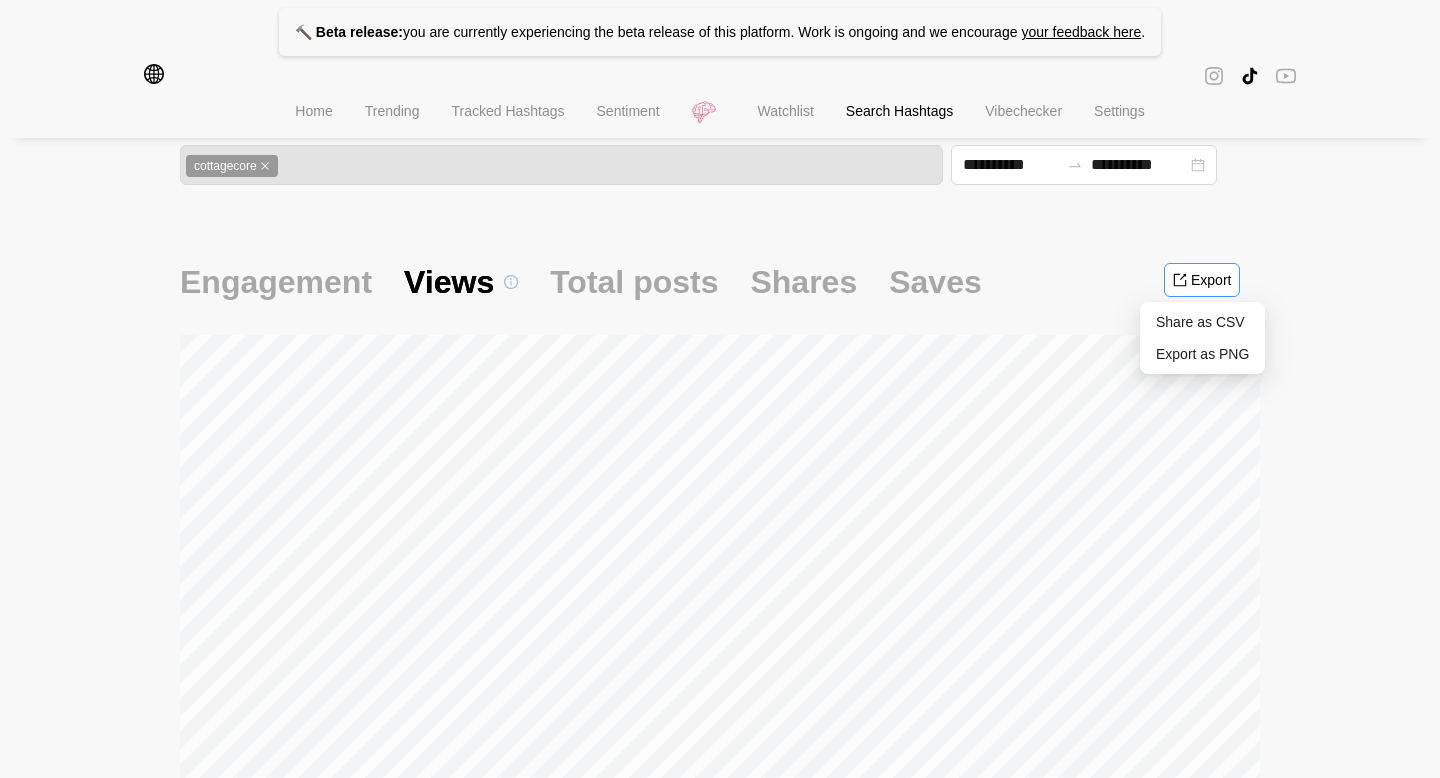 click 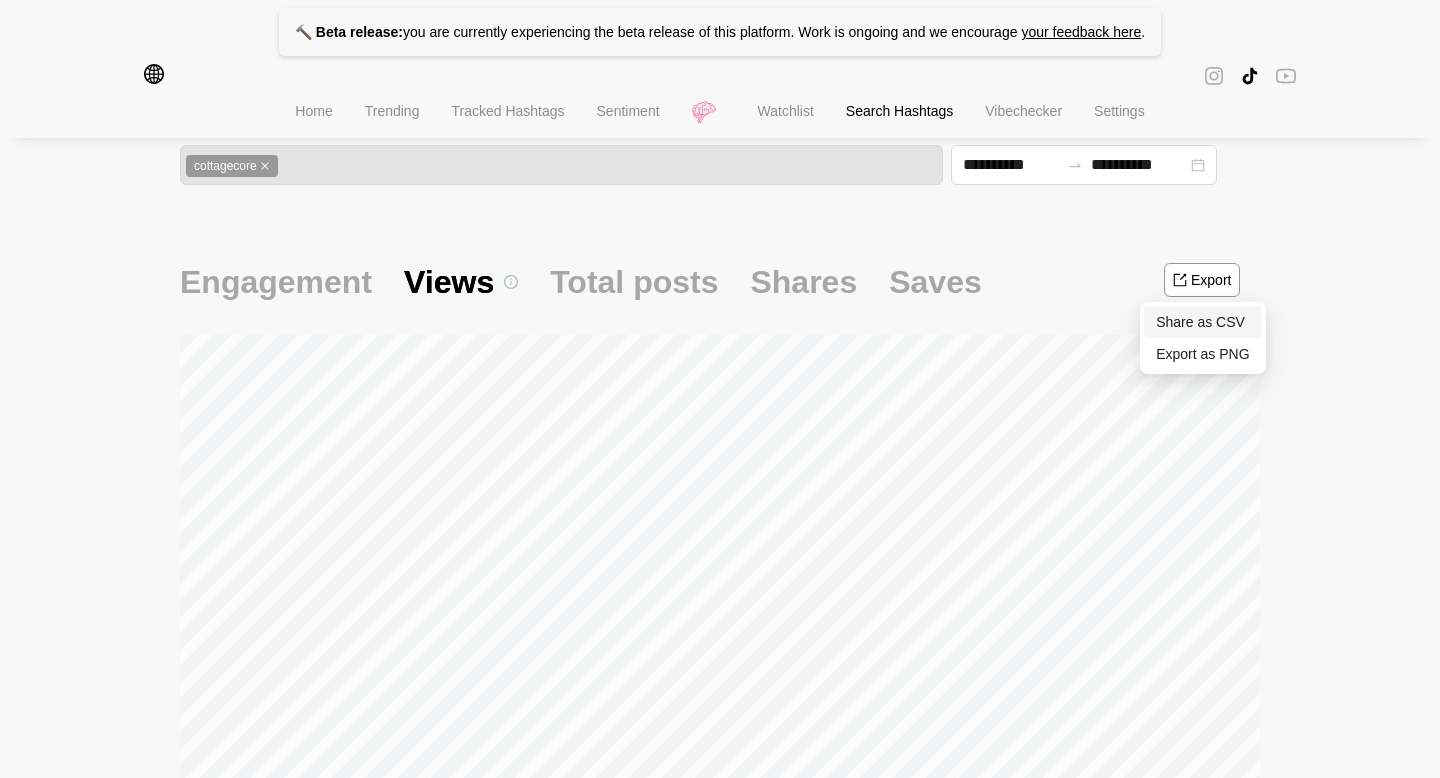 click on "Share as CSV" at bounding box center [1202, 322] 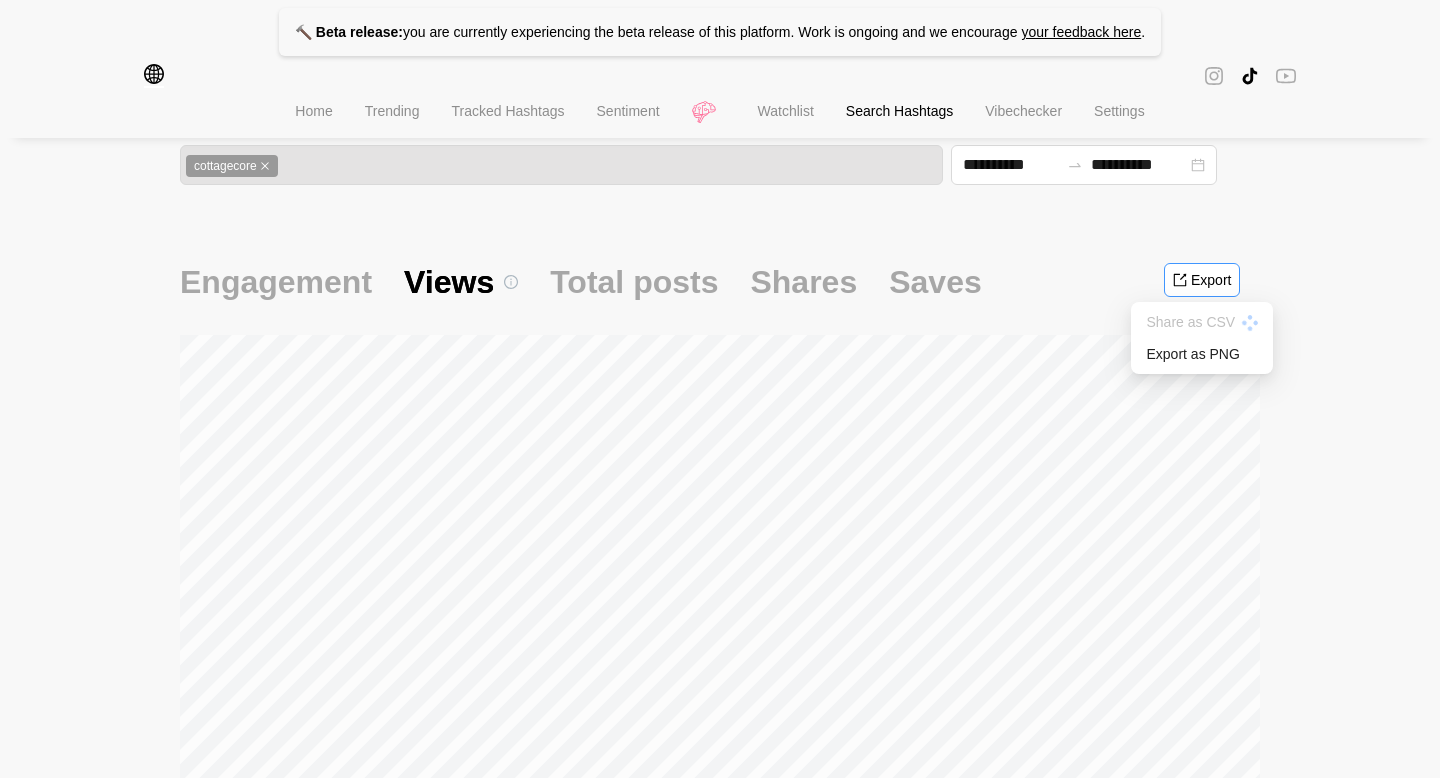 click on "Export" at bounding box center (1202, 280) 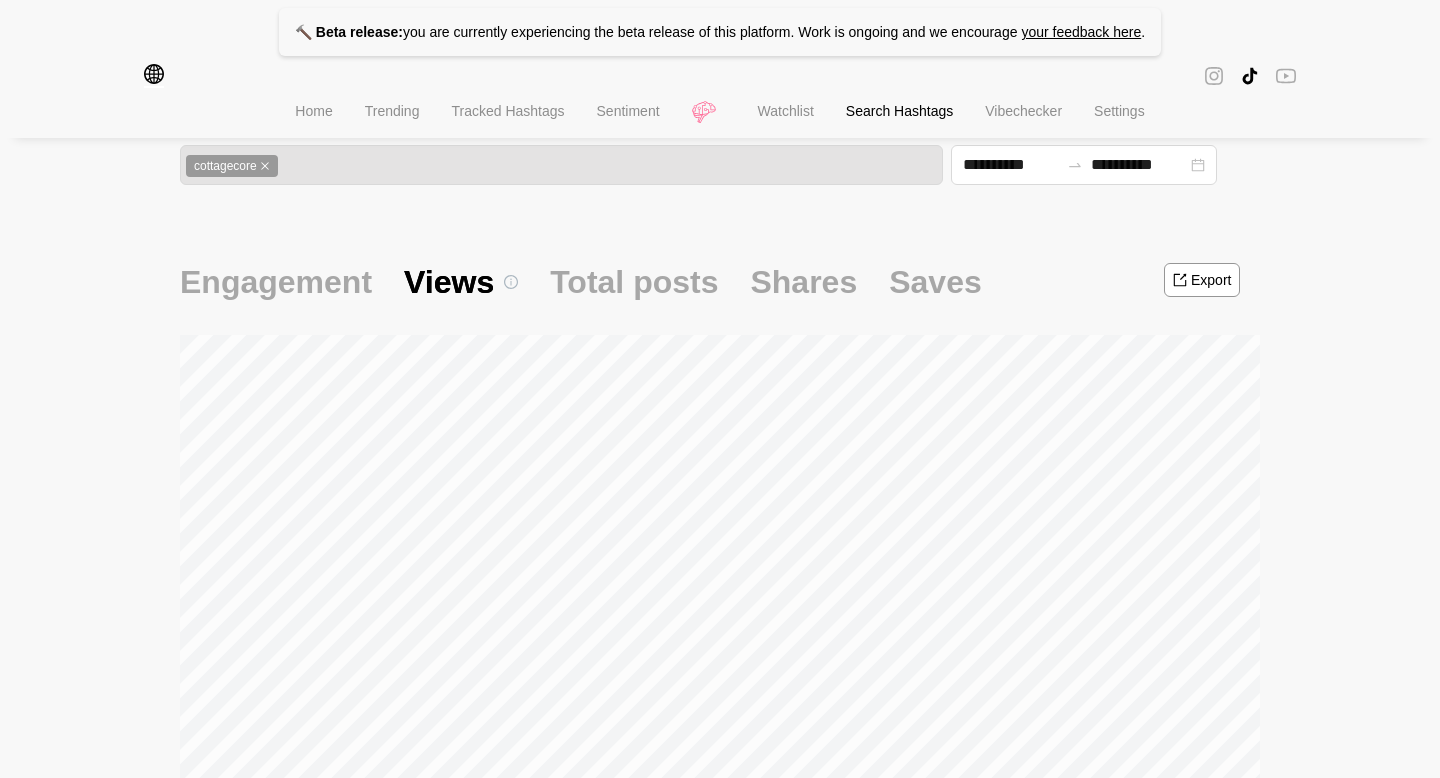 click on "**********" at bounding box center [720, 1032] 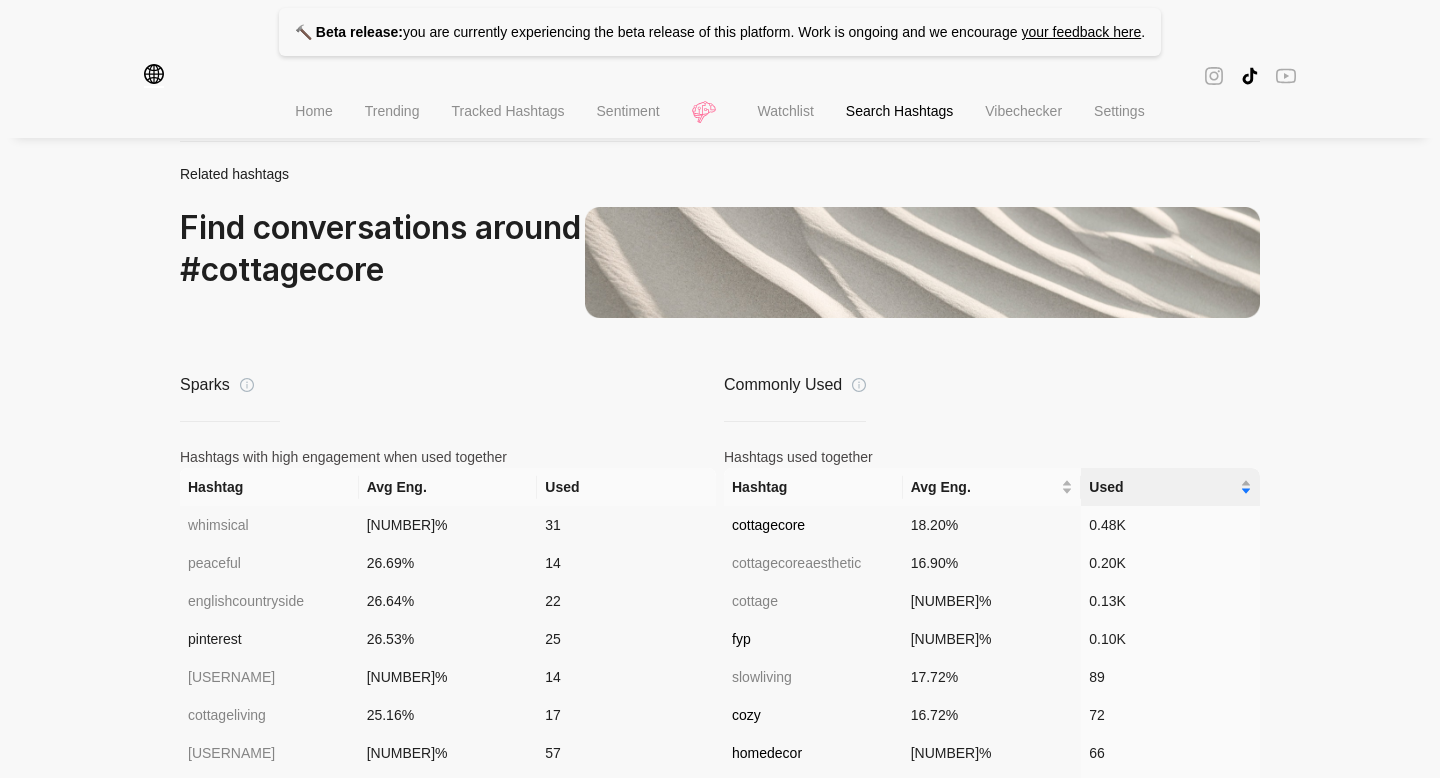 scroll, scrollTop: 1345, scrollLeft: 0, axis: vertical 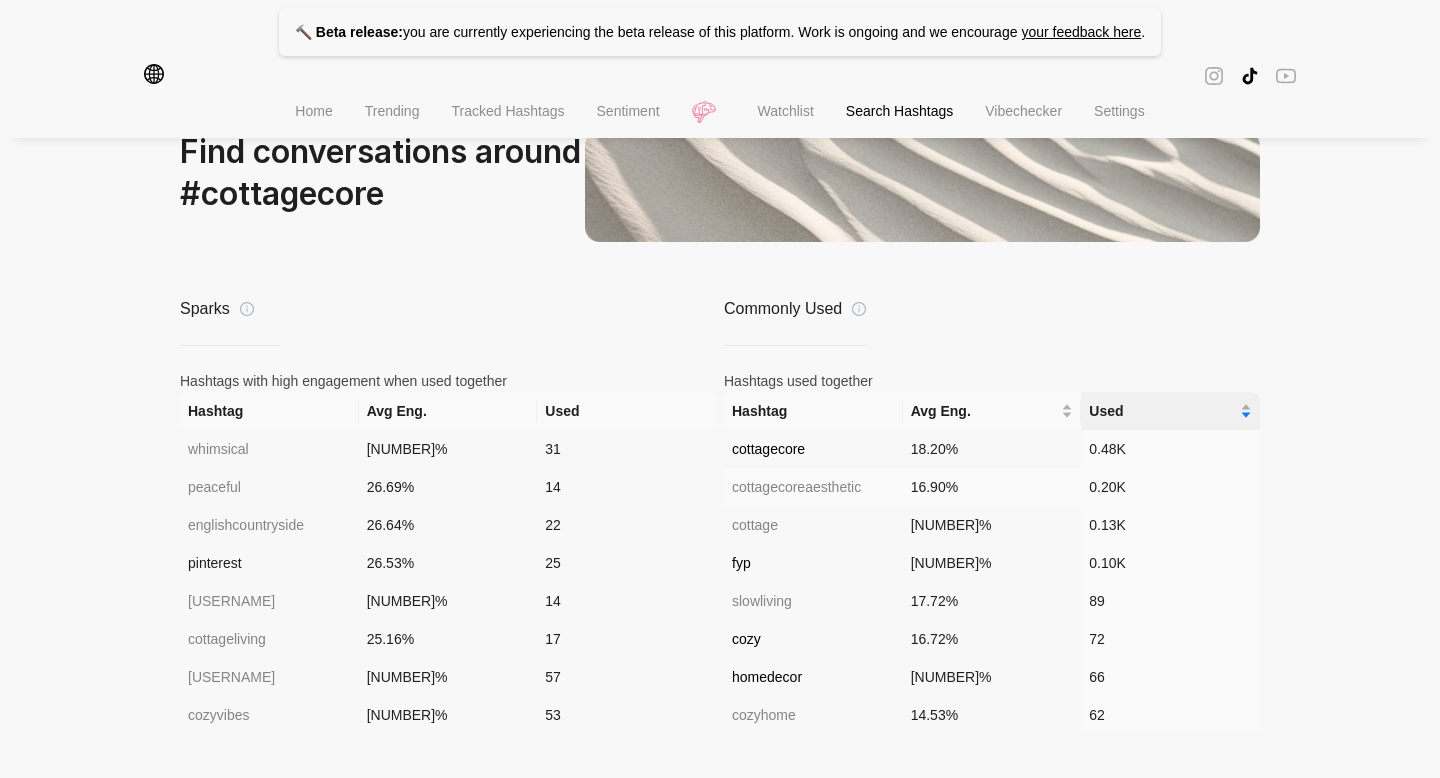 click on "0.20K" at bounding box center (1170, 487) 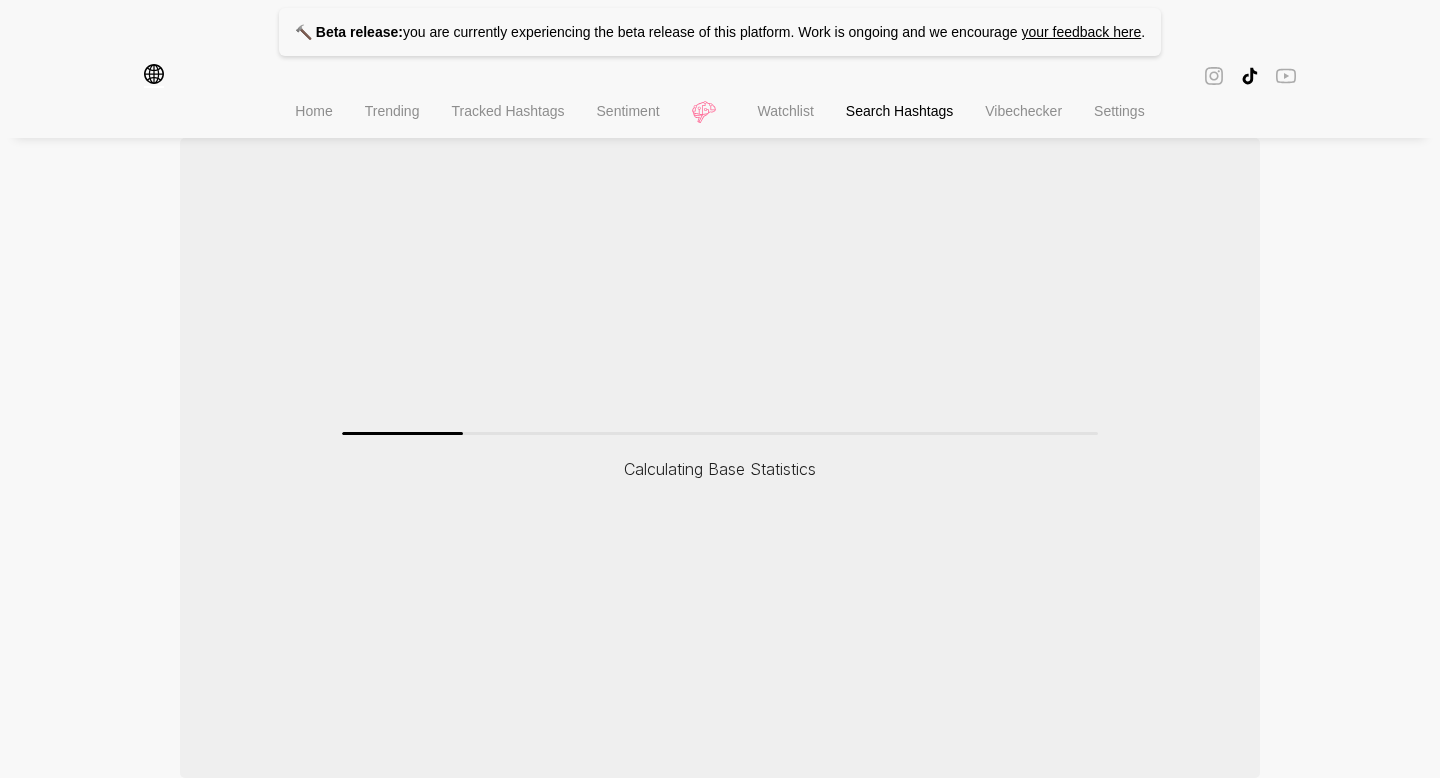 scroll, scrollTop: 0, scrollLeft: 0, axis: both 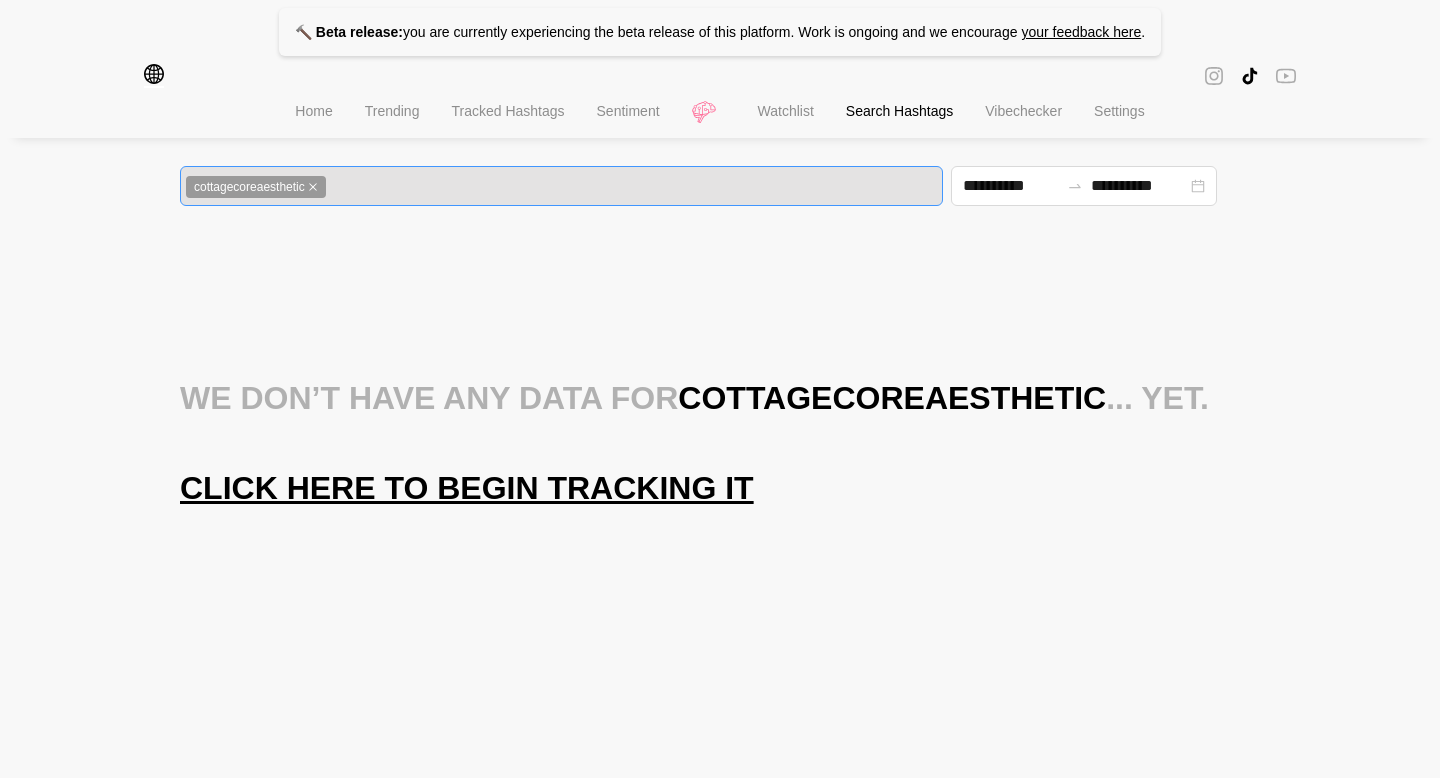 click on "cottagecoreaesthetic" at bounding box center [256, 187] 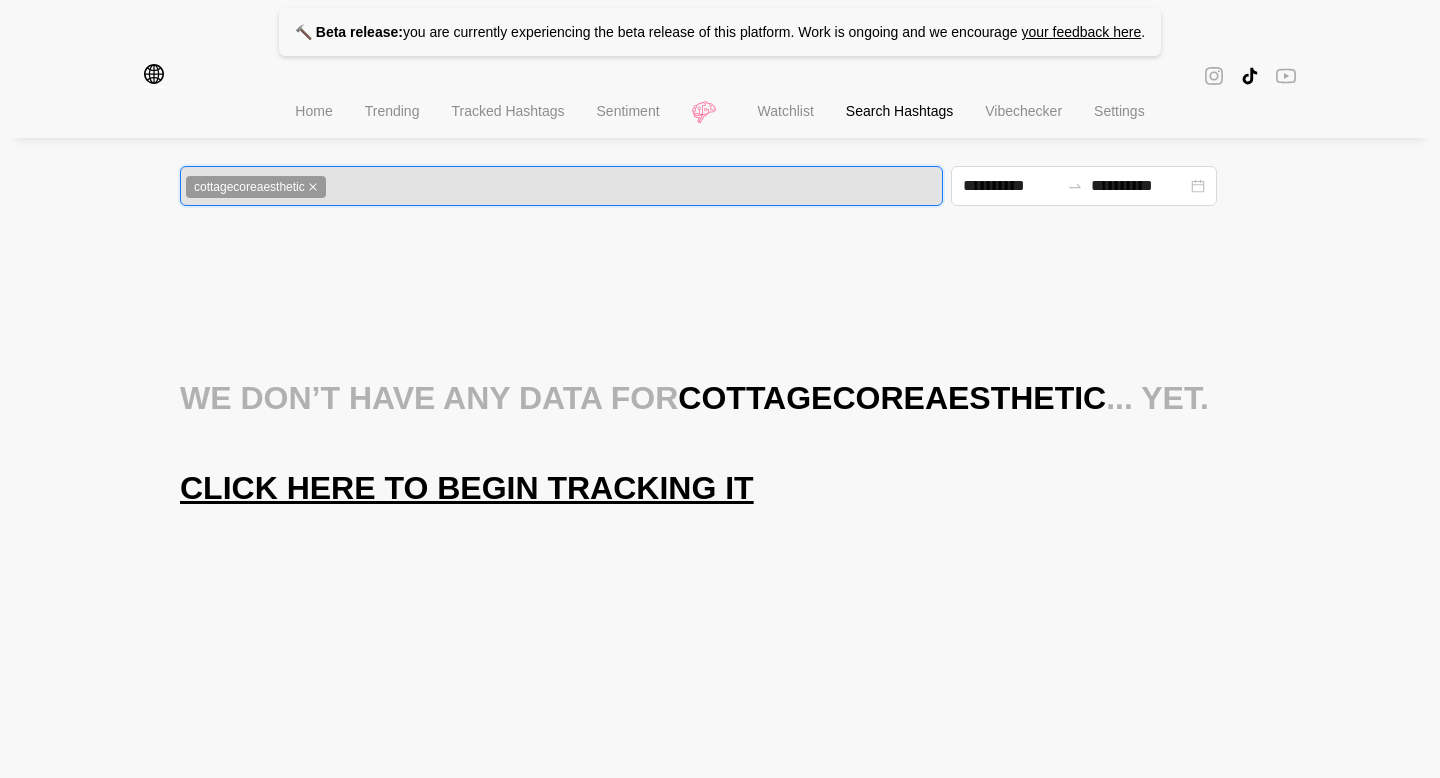 click 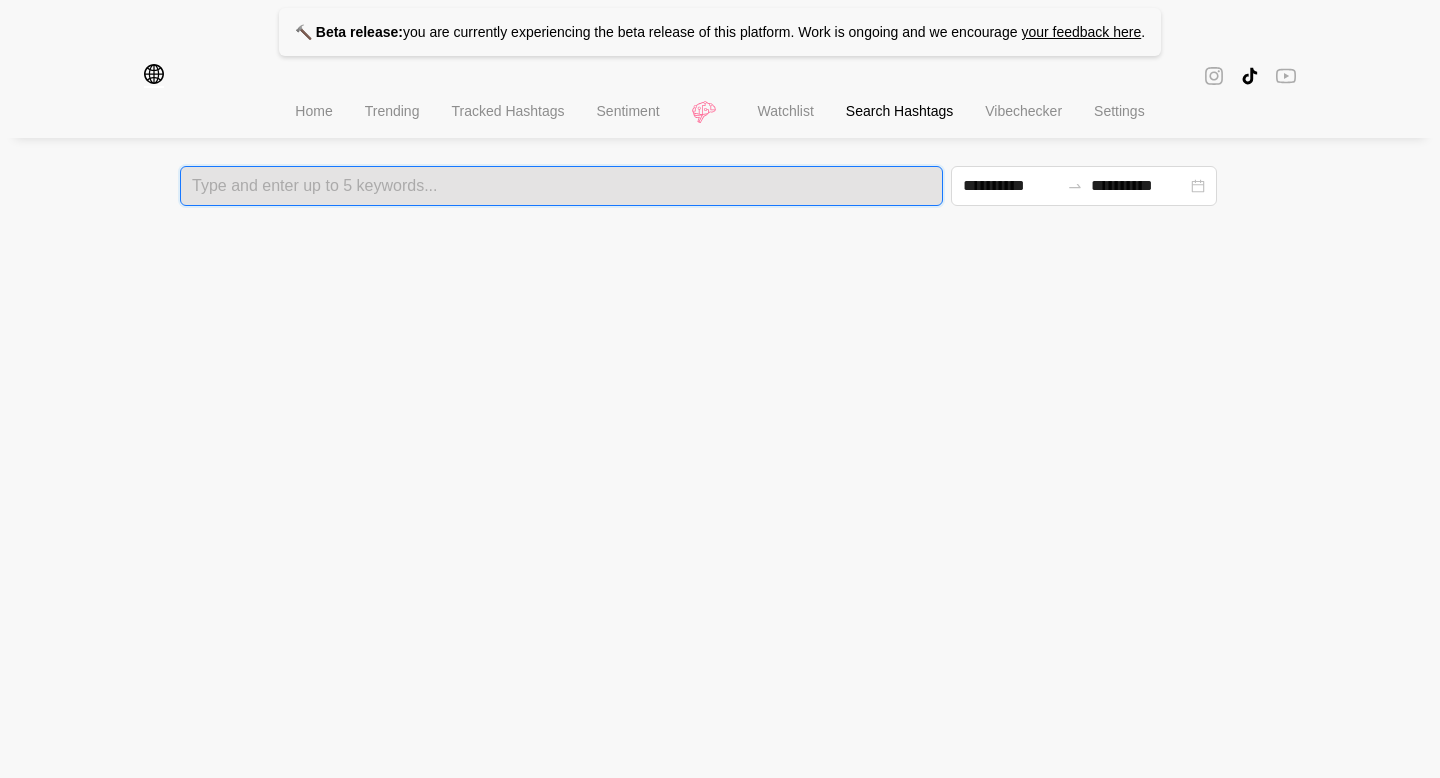 click at bounding box center (561, 186) 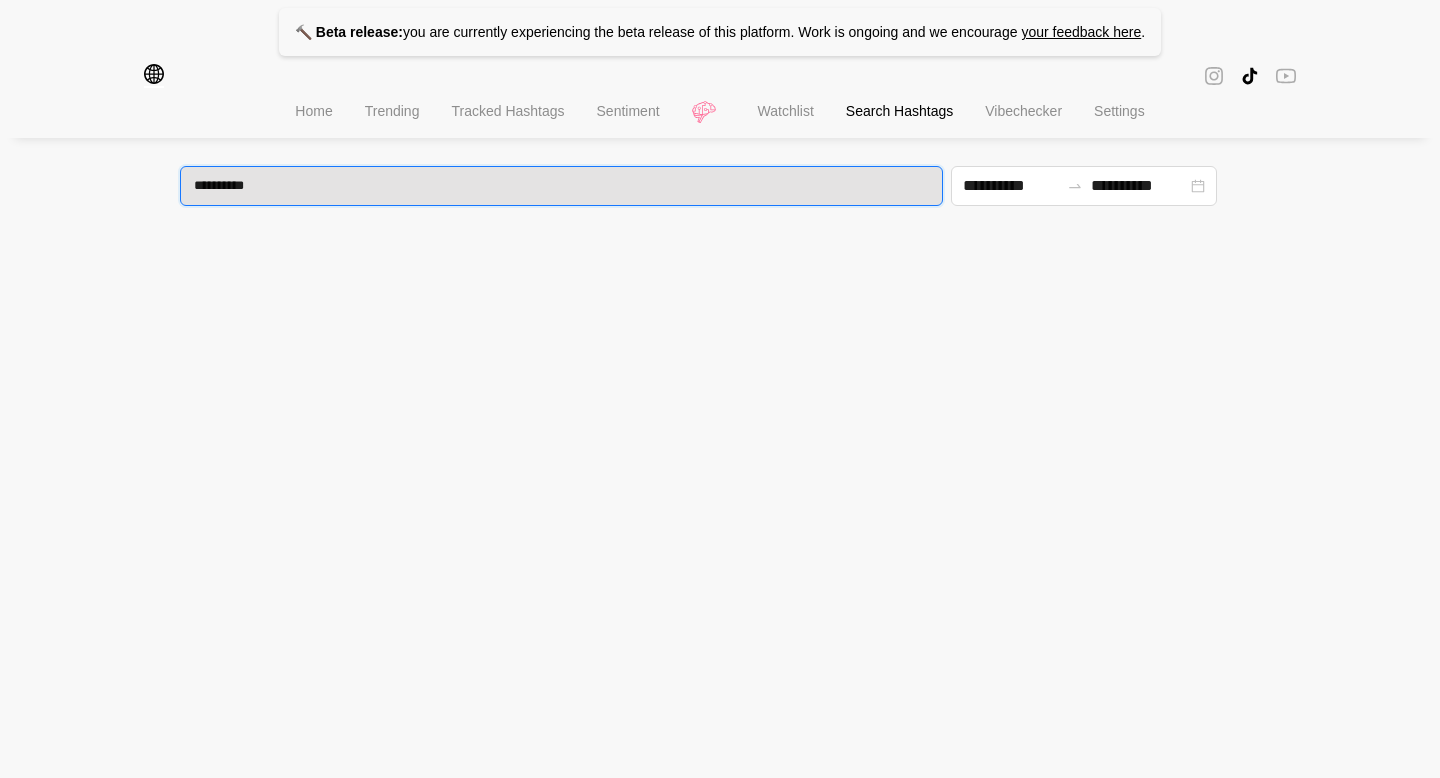 type on "**********" 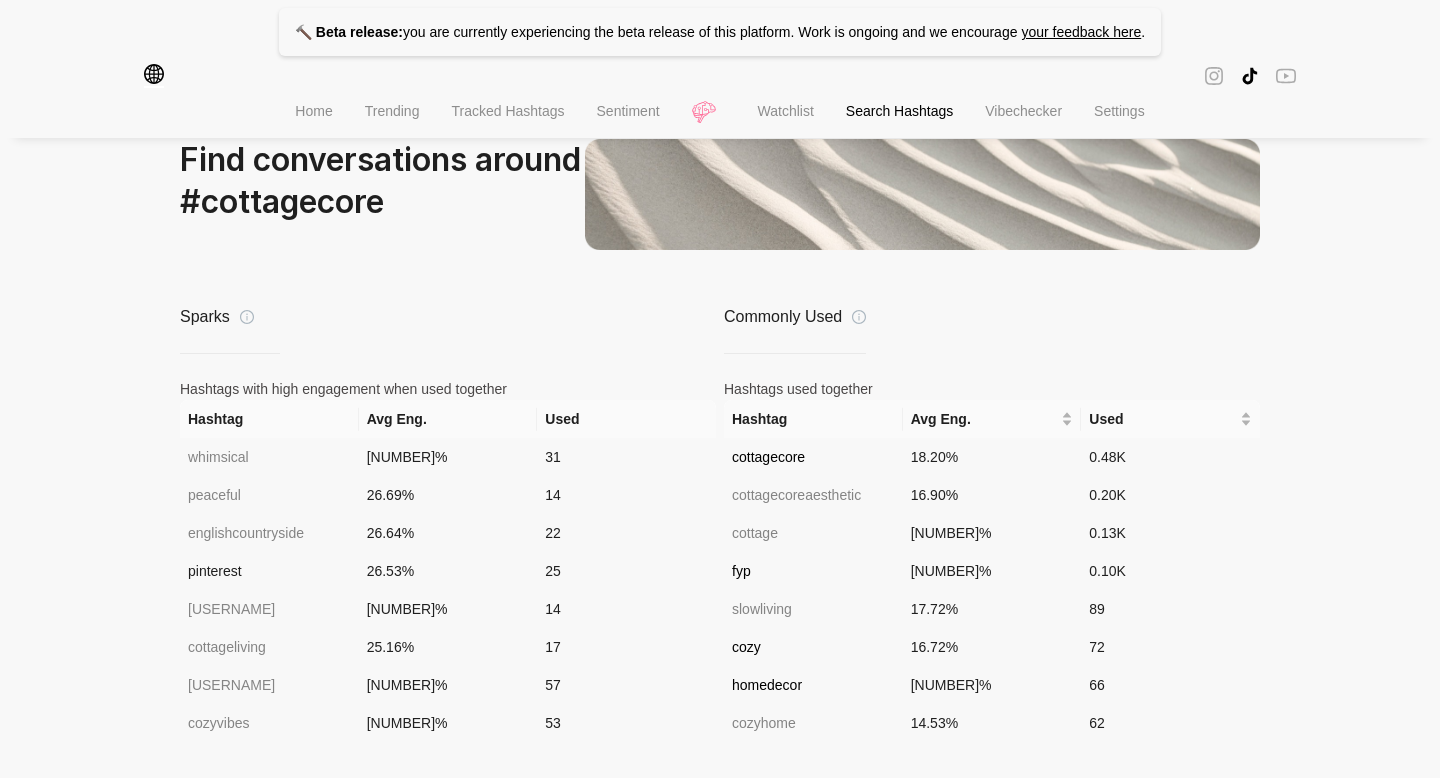 scroll, scrollTop: 1322, scrollLeft: 0, axis: vertical 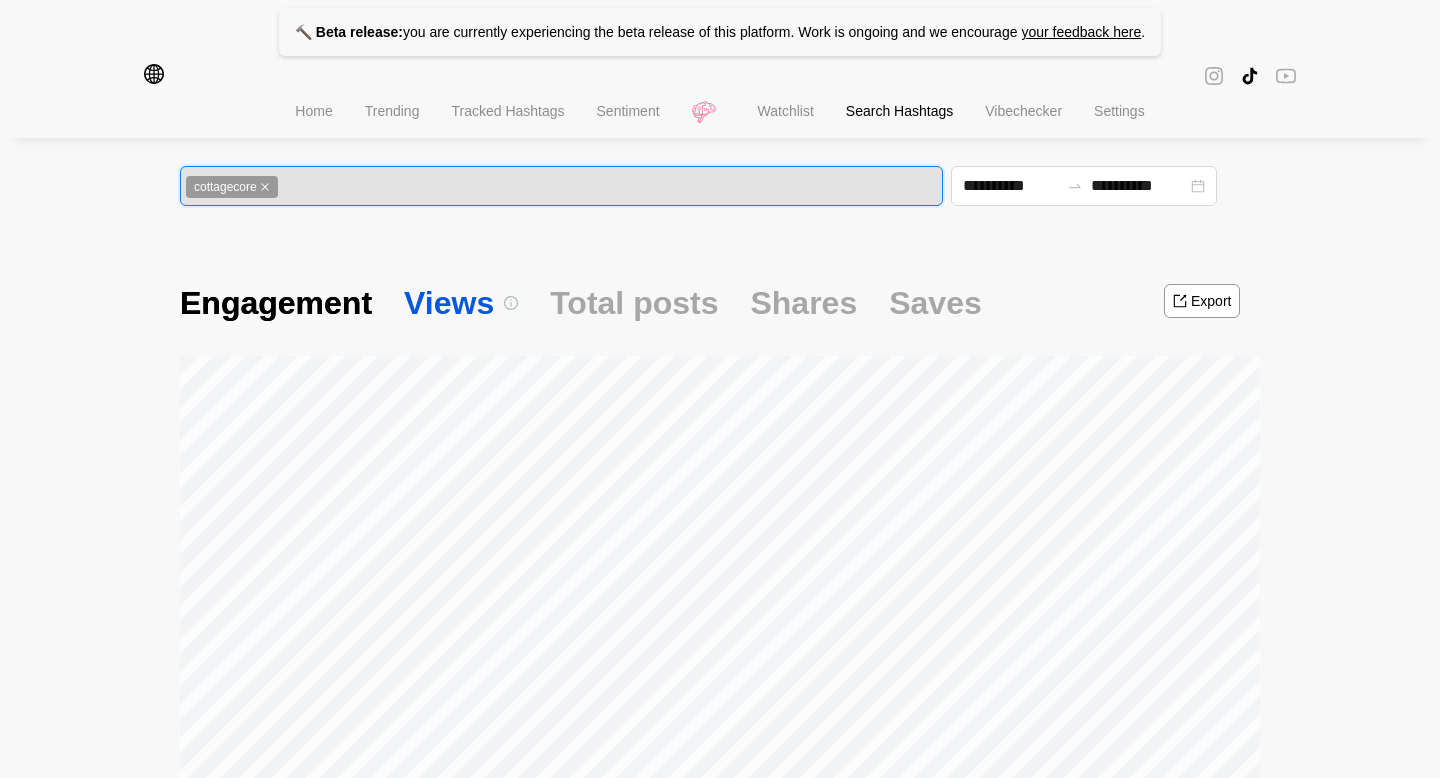 click on "Views" at bounding box center (461, 303) 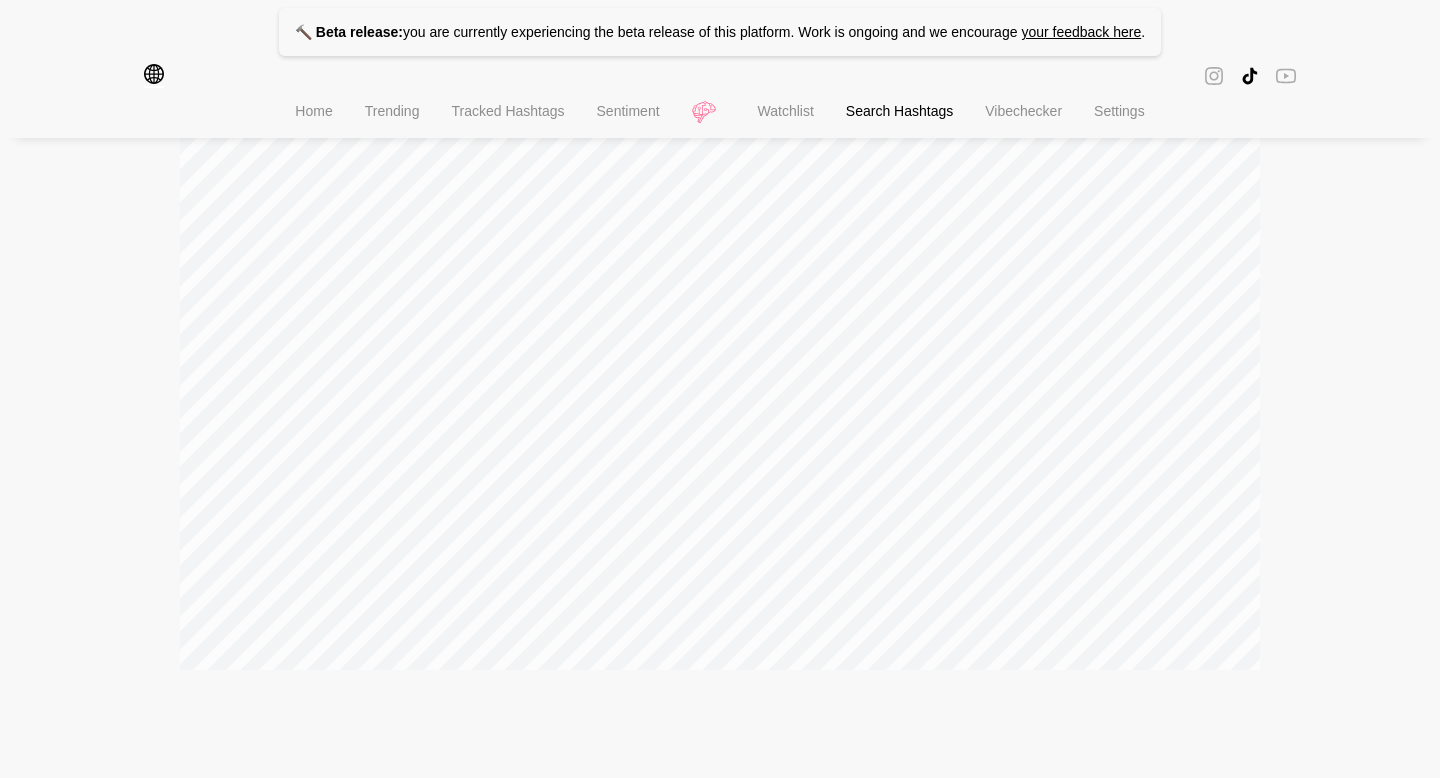 scroll, scrollTop: 0, scrollLeft: 0, axis: both 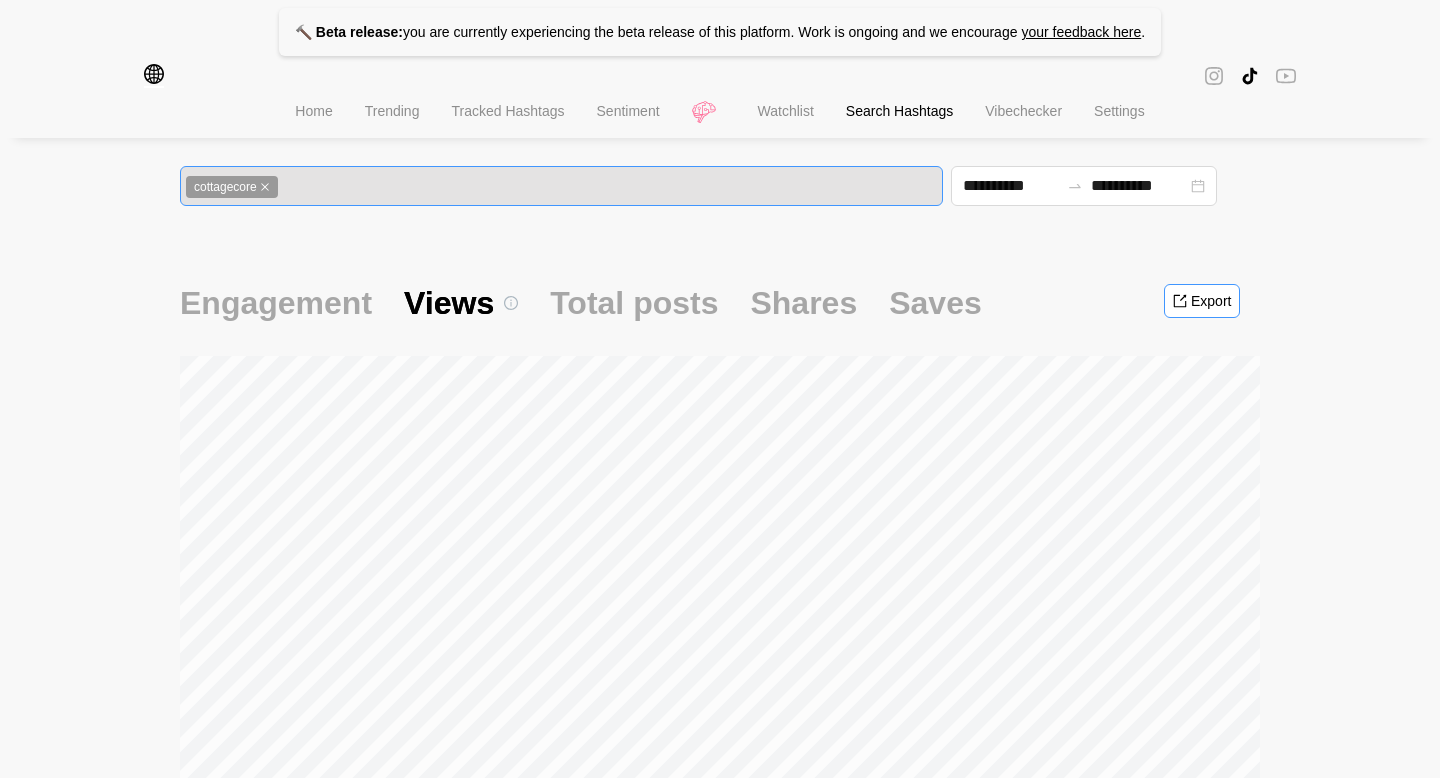 click on "Export" at bounding box center (1211, 301) 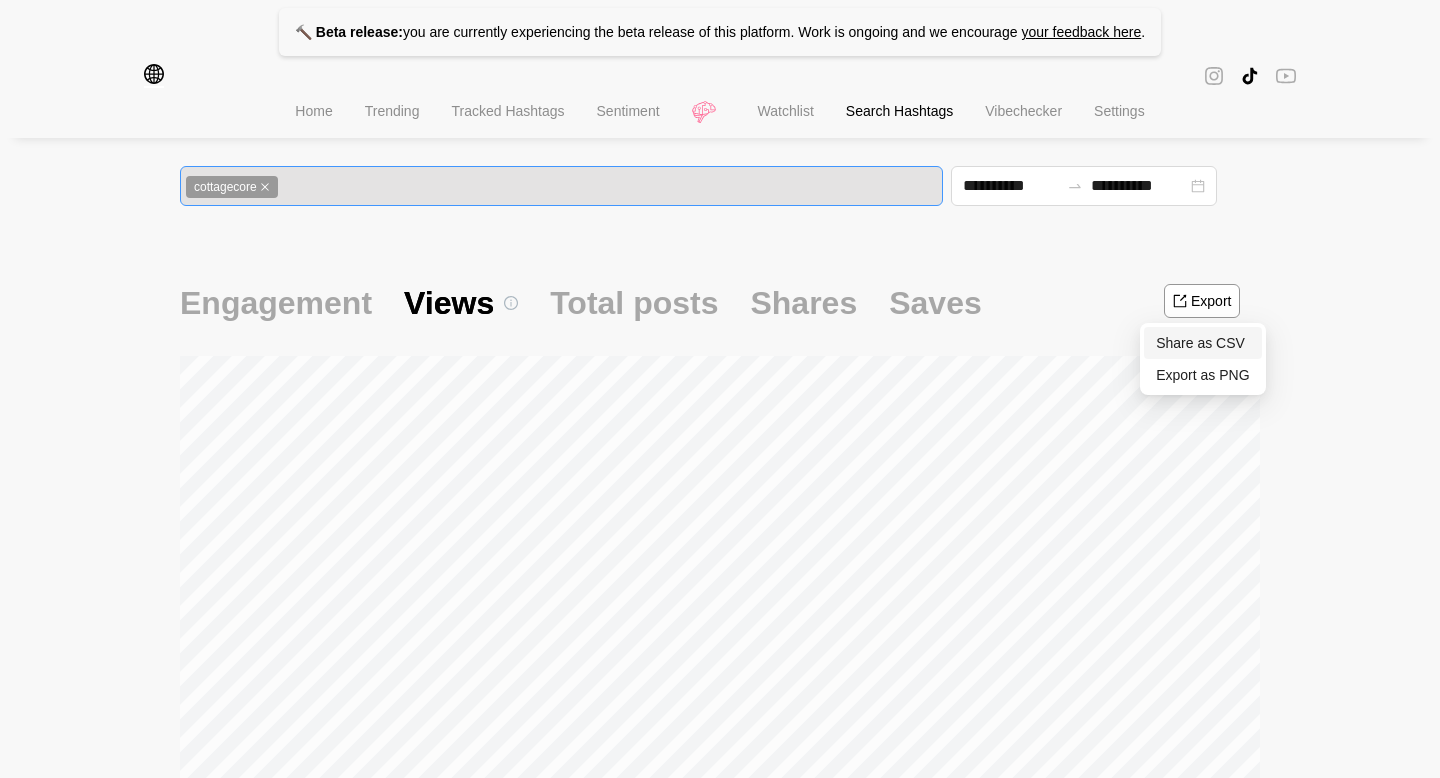 click on "Share as CSV" at bounding box center [1202, 343] 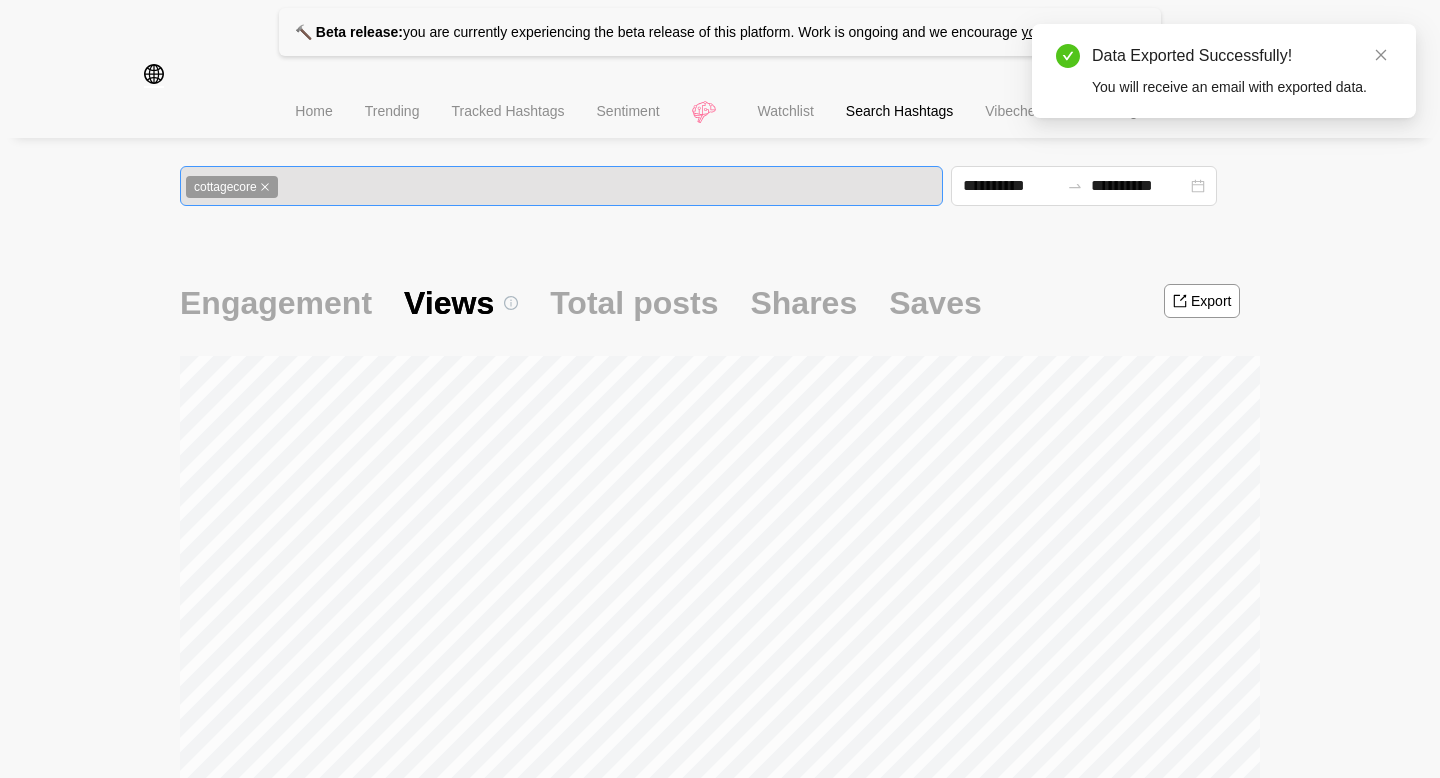 click on "Data Exported Successfully!" at bounding box center [1242, 56] 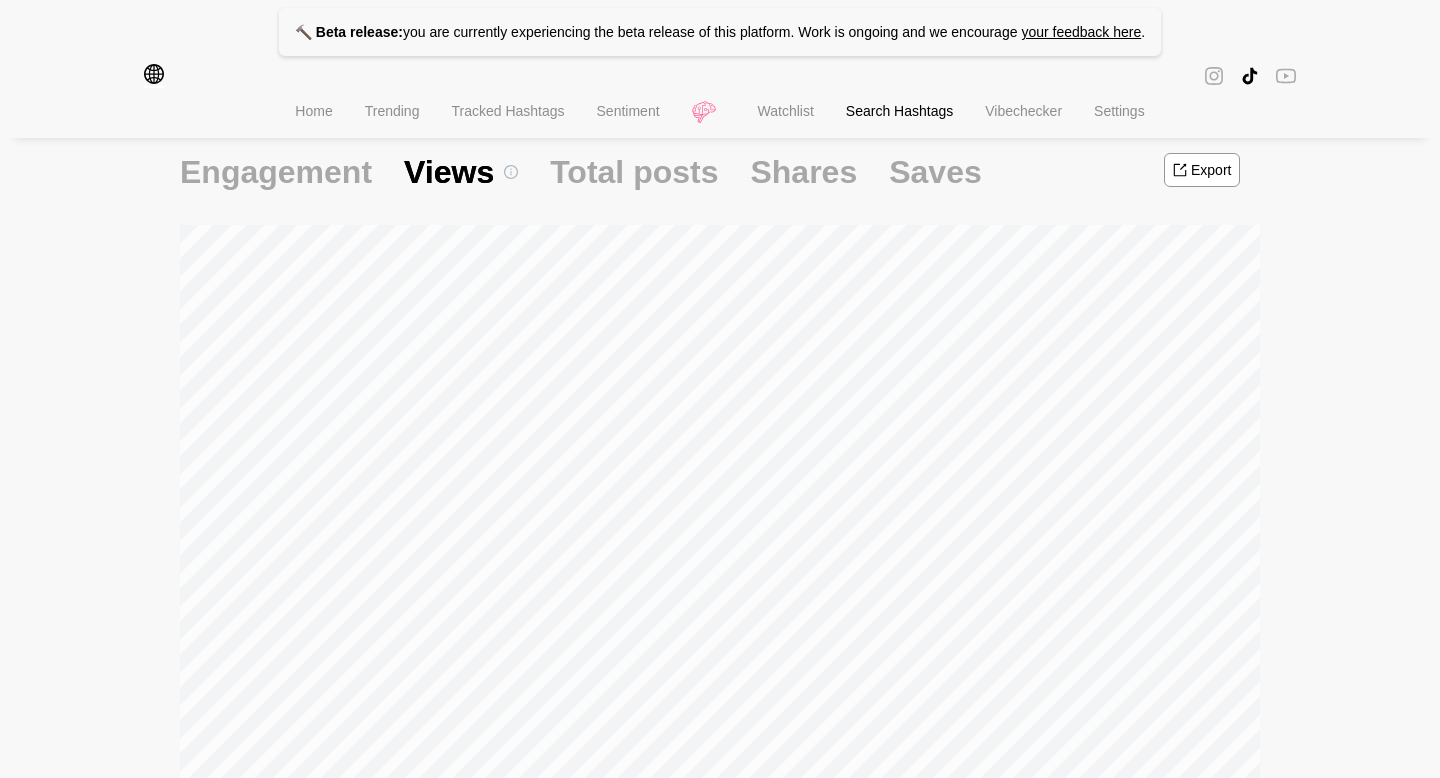 scroll, scrollTop: 0, scrollLeft: 0, axis: both 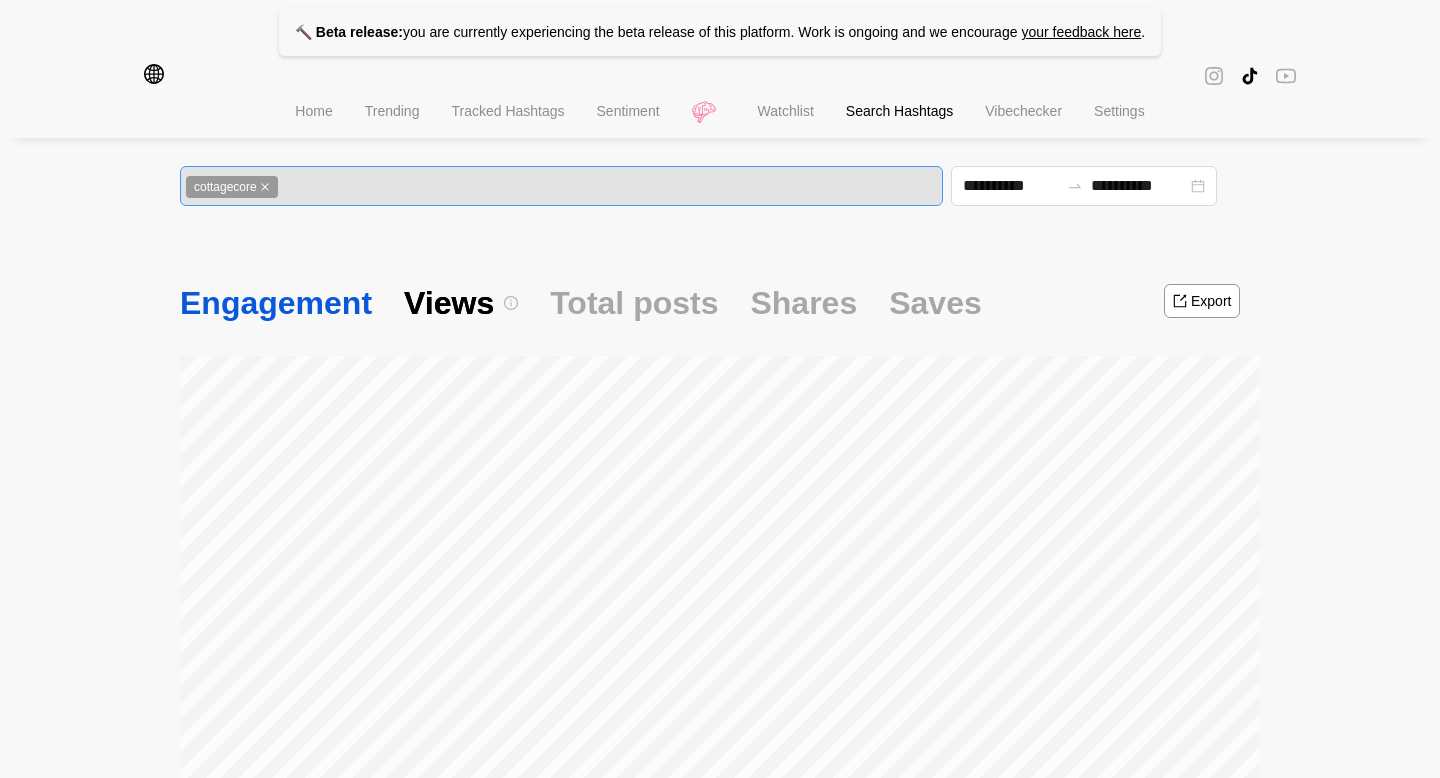 click on "Engagement" at bounding box center (276, 303) 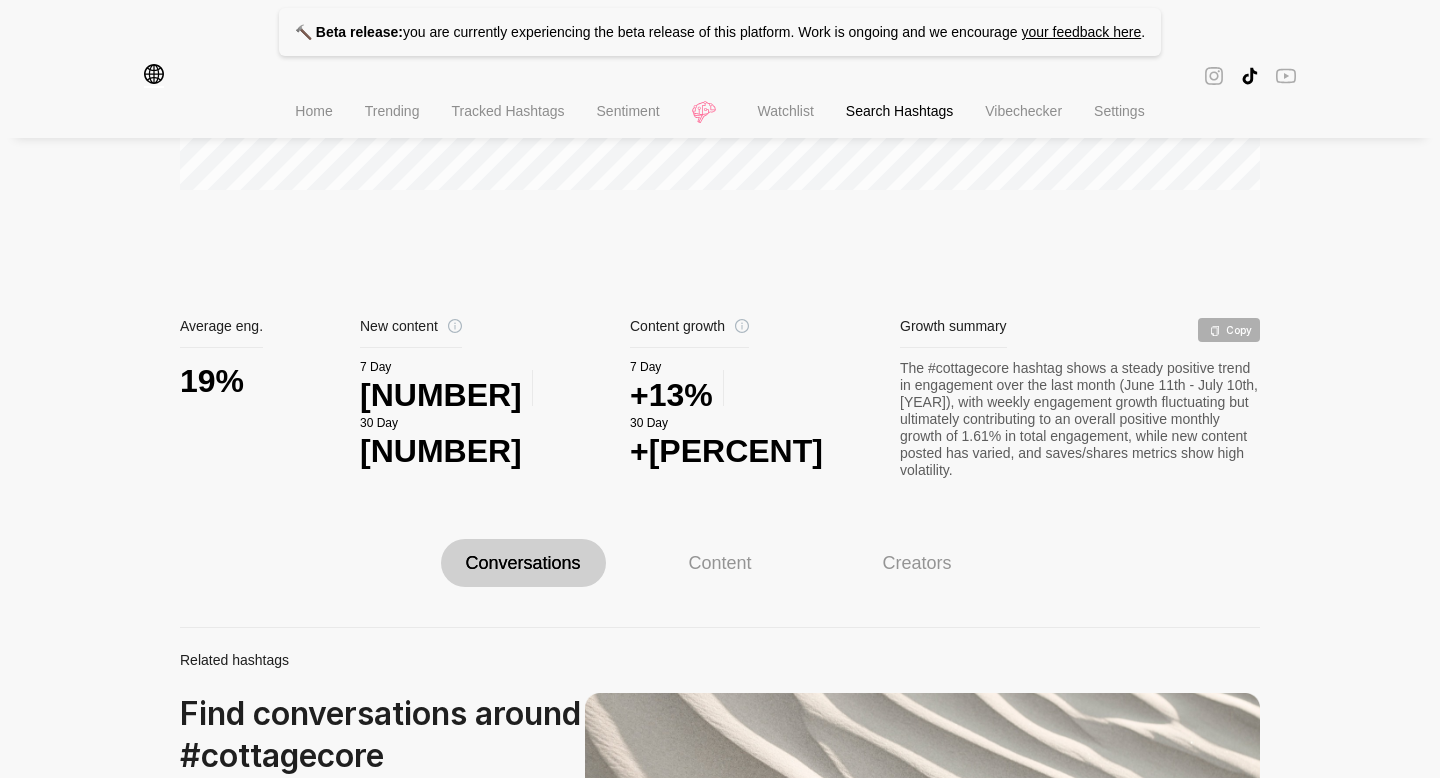 scroll, scrollTop: 764, scrollLeft: 0, axis: vertical 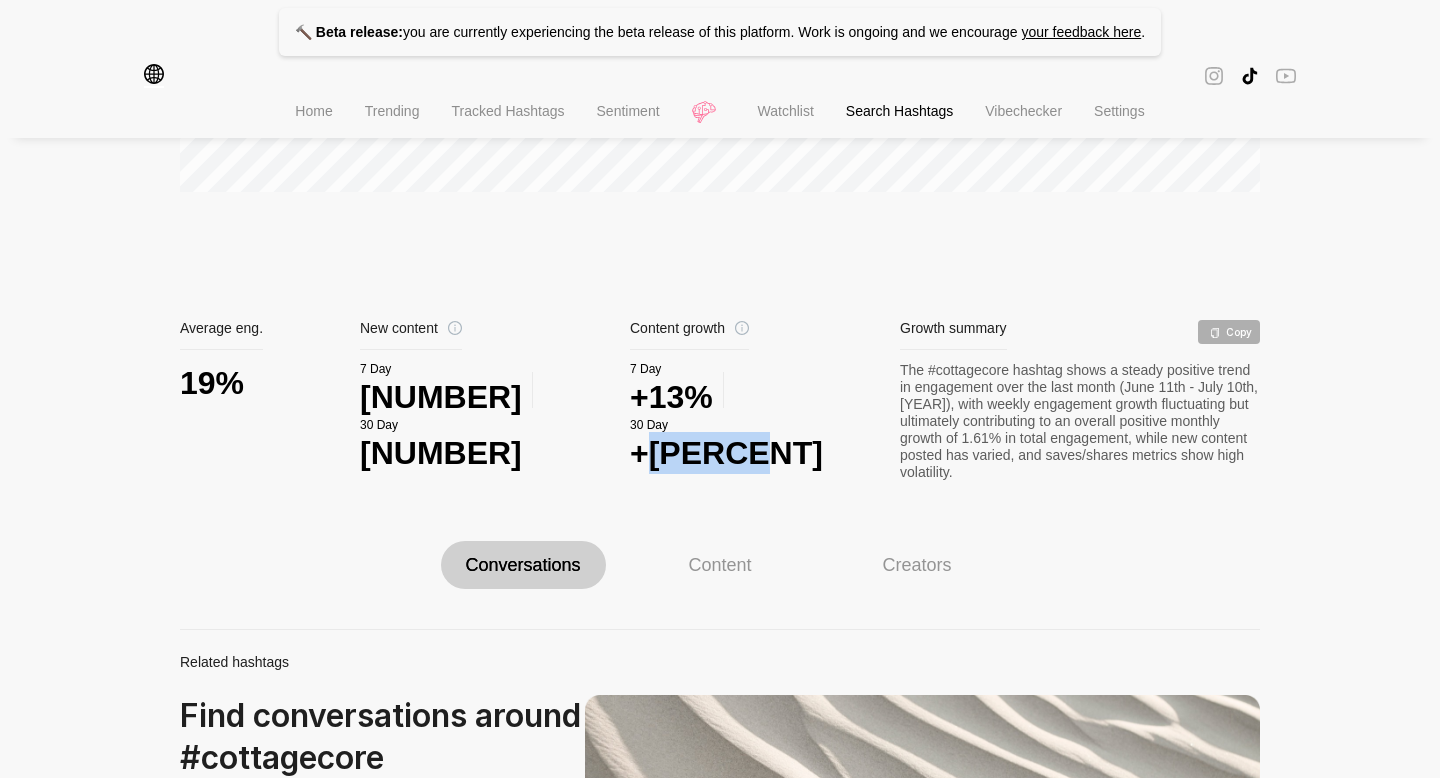 drag, startPoint x: 753, startPoint y: 398, endPoint x: 888, endPoint y: 393, distance: 135.09256 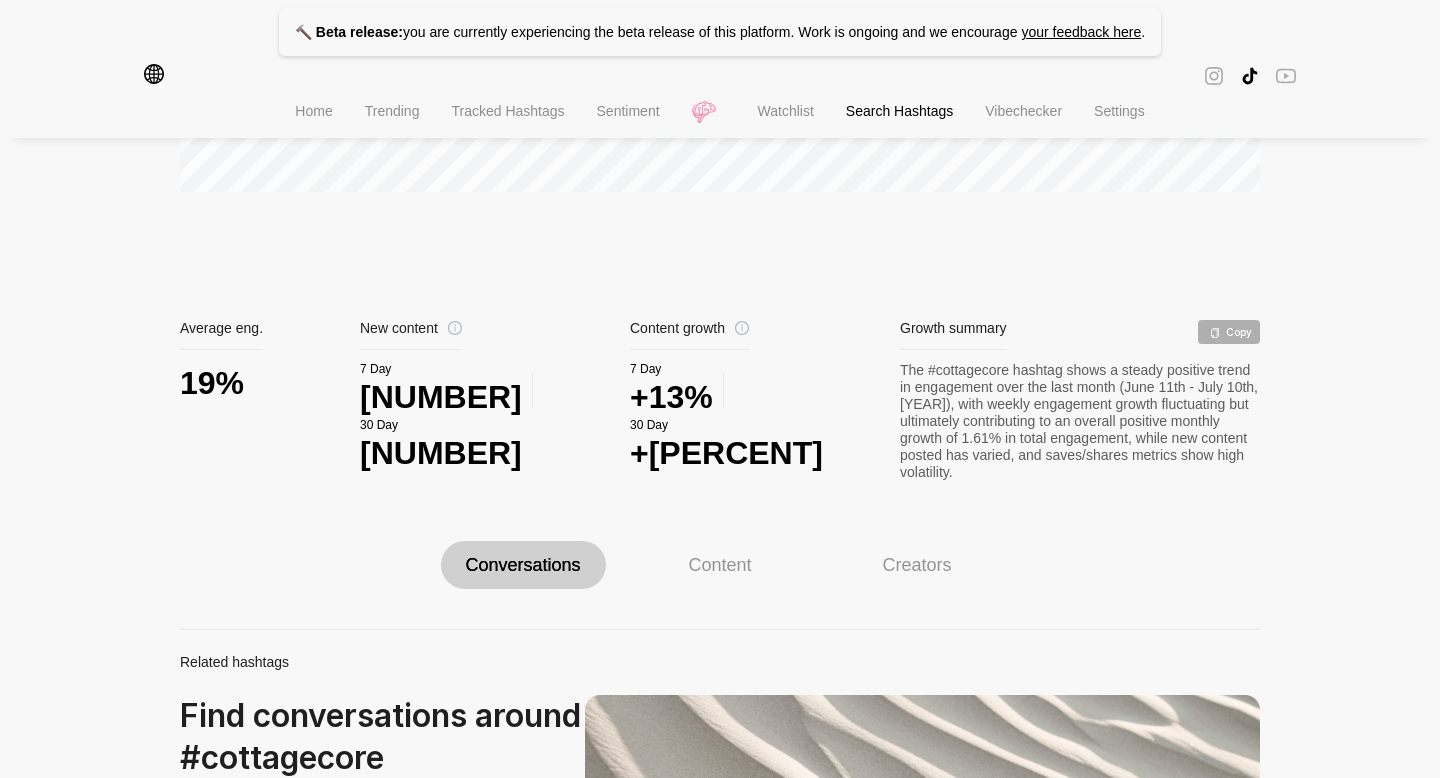 click on "+13%" at bounding box center [671, 397] 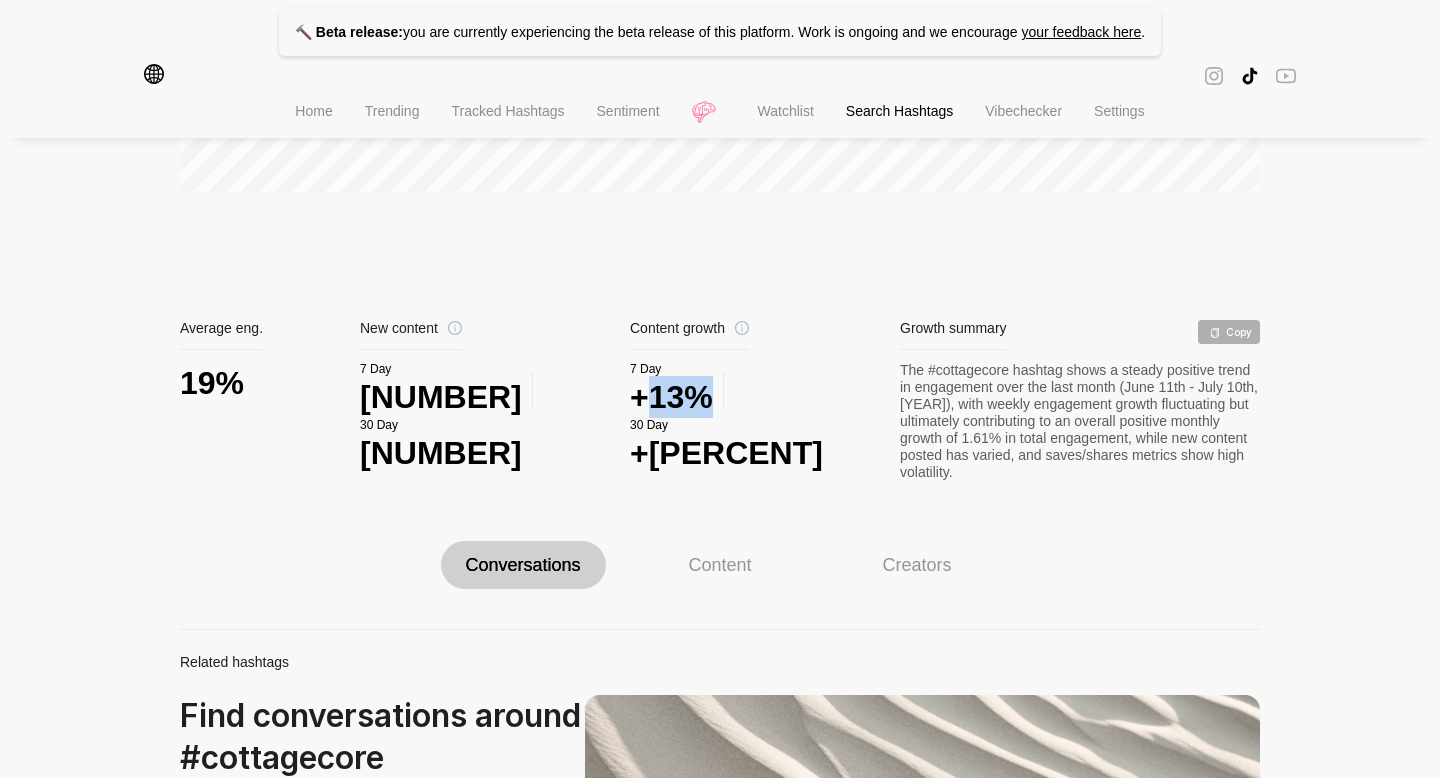 drag, startPoint x: 648, startPoint y: 399, endPoint x: 711, endPoint y: 403, distance: 63.126858 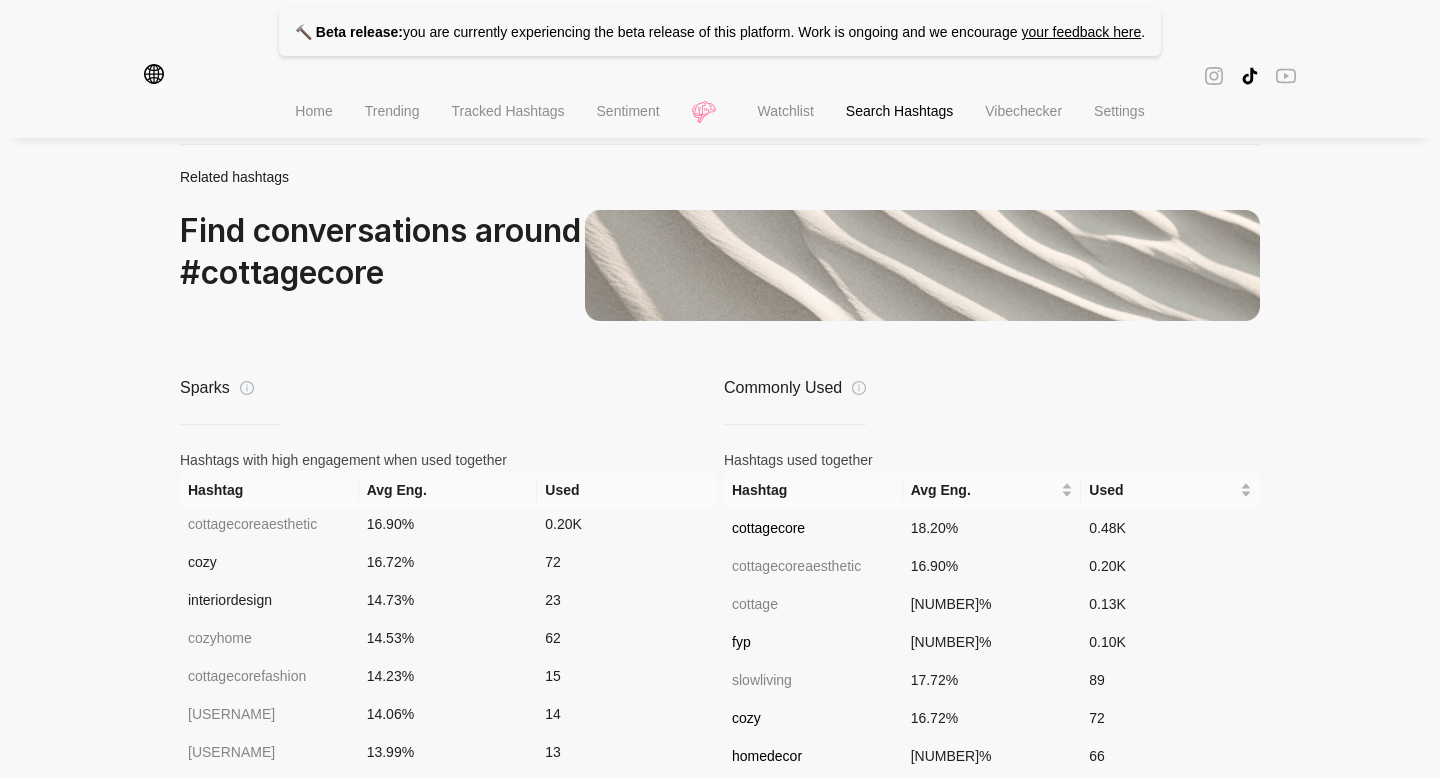 scroll, scrollTop: 1345, scrollLeft: 0, axis: vertical 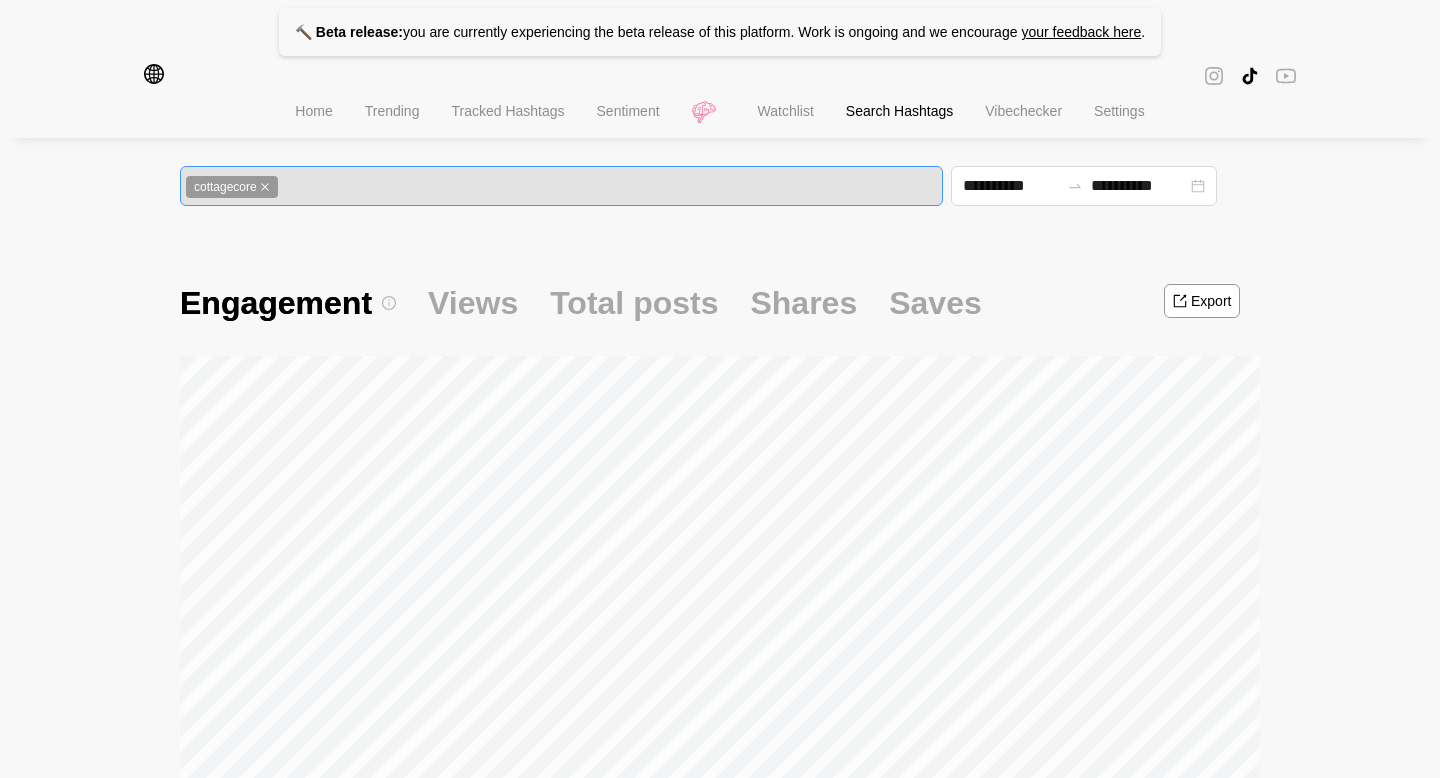 click on "cottagecore" at bounding box center (561, 186) 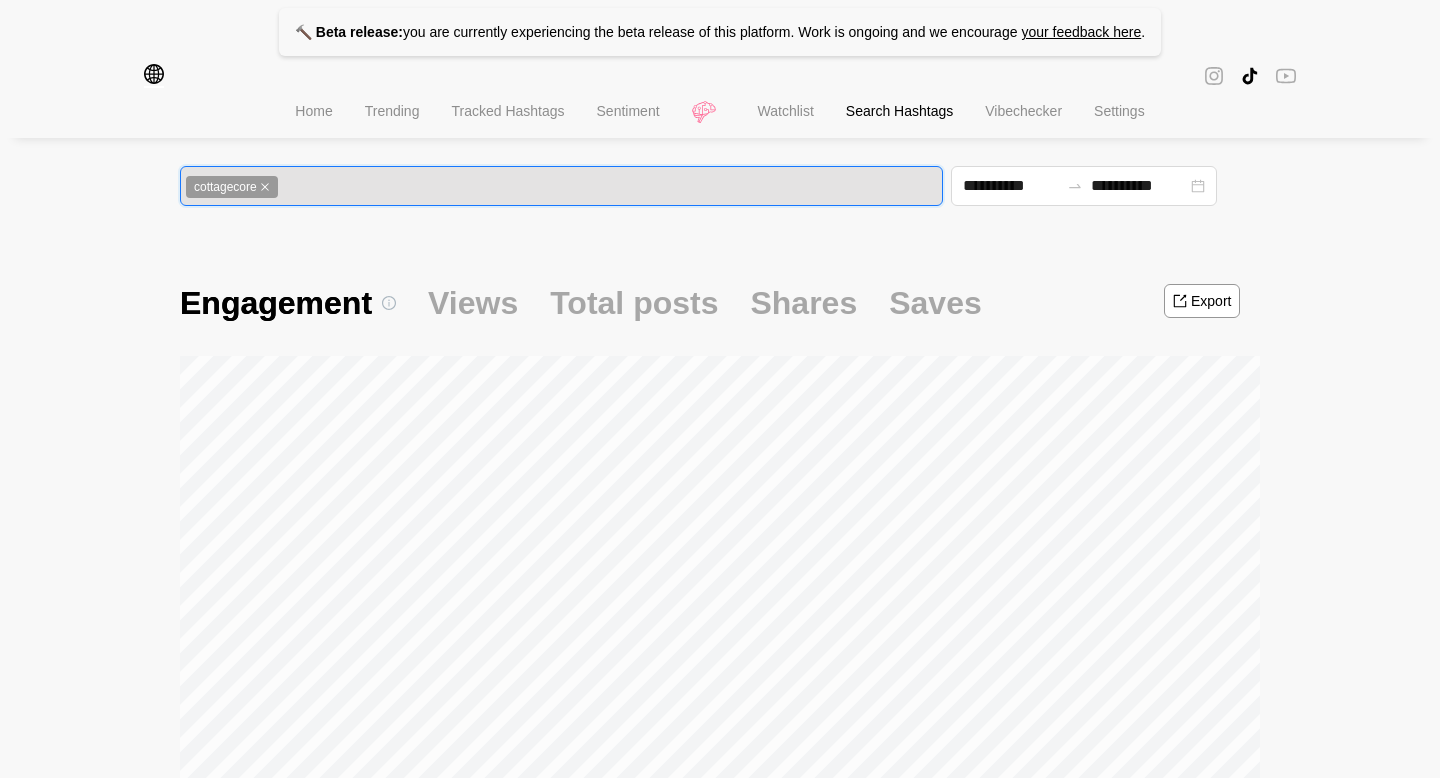 click on "cottagecore" at bounding box center (561, 186) 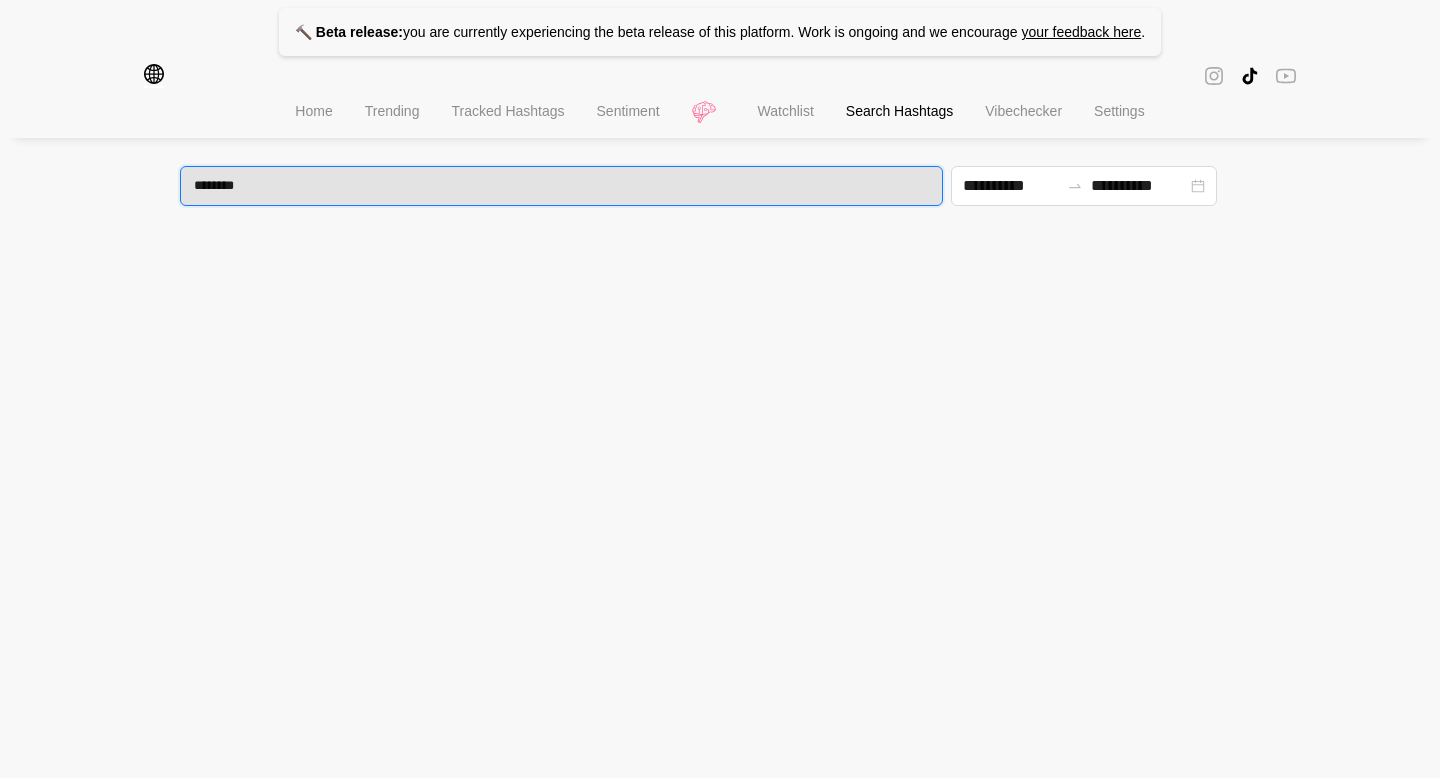 type on "*******" 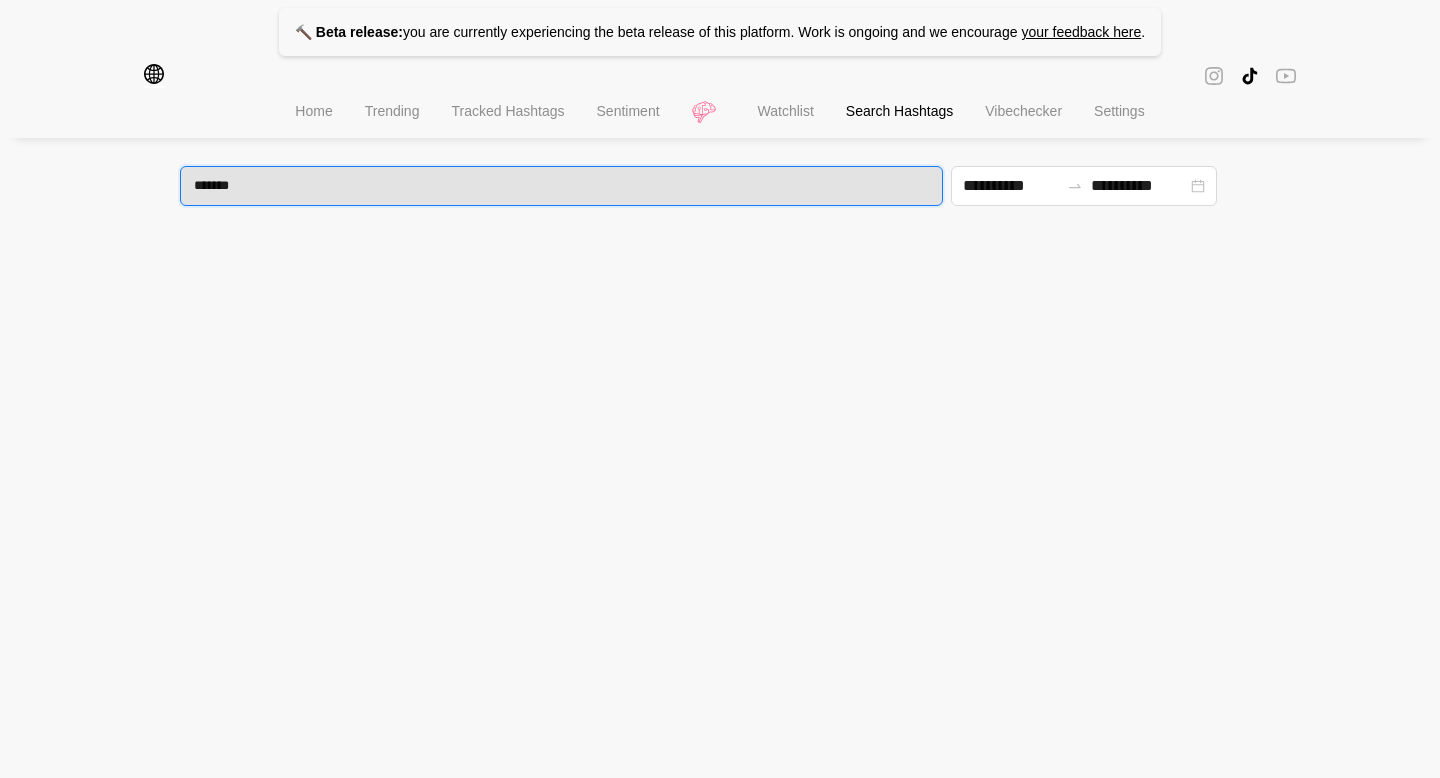 type 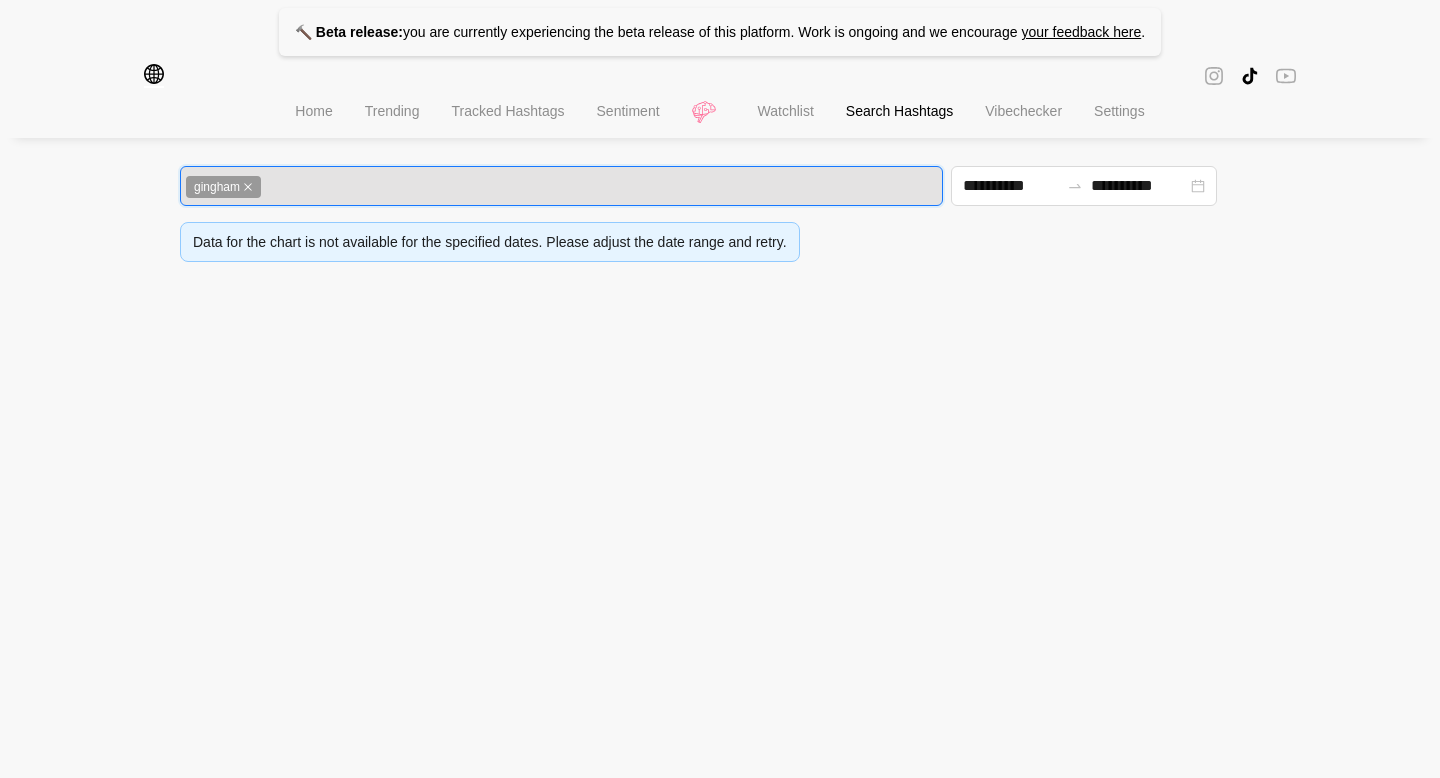 scroll, scrollTop: 0, scrollLeft: 0, axis: both 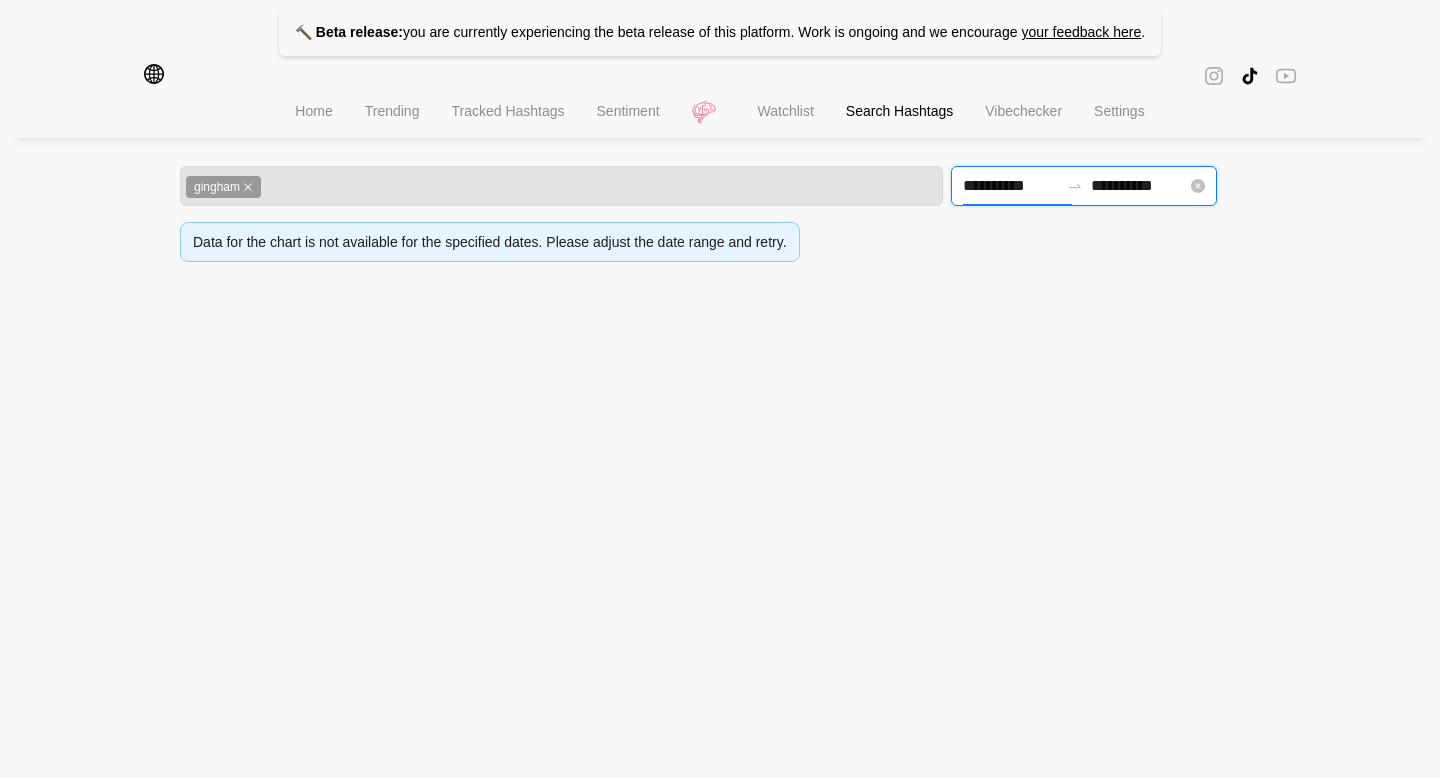 click on "**********" at bounding box center (1011, 186) 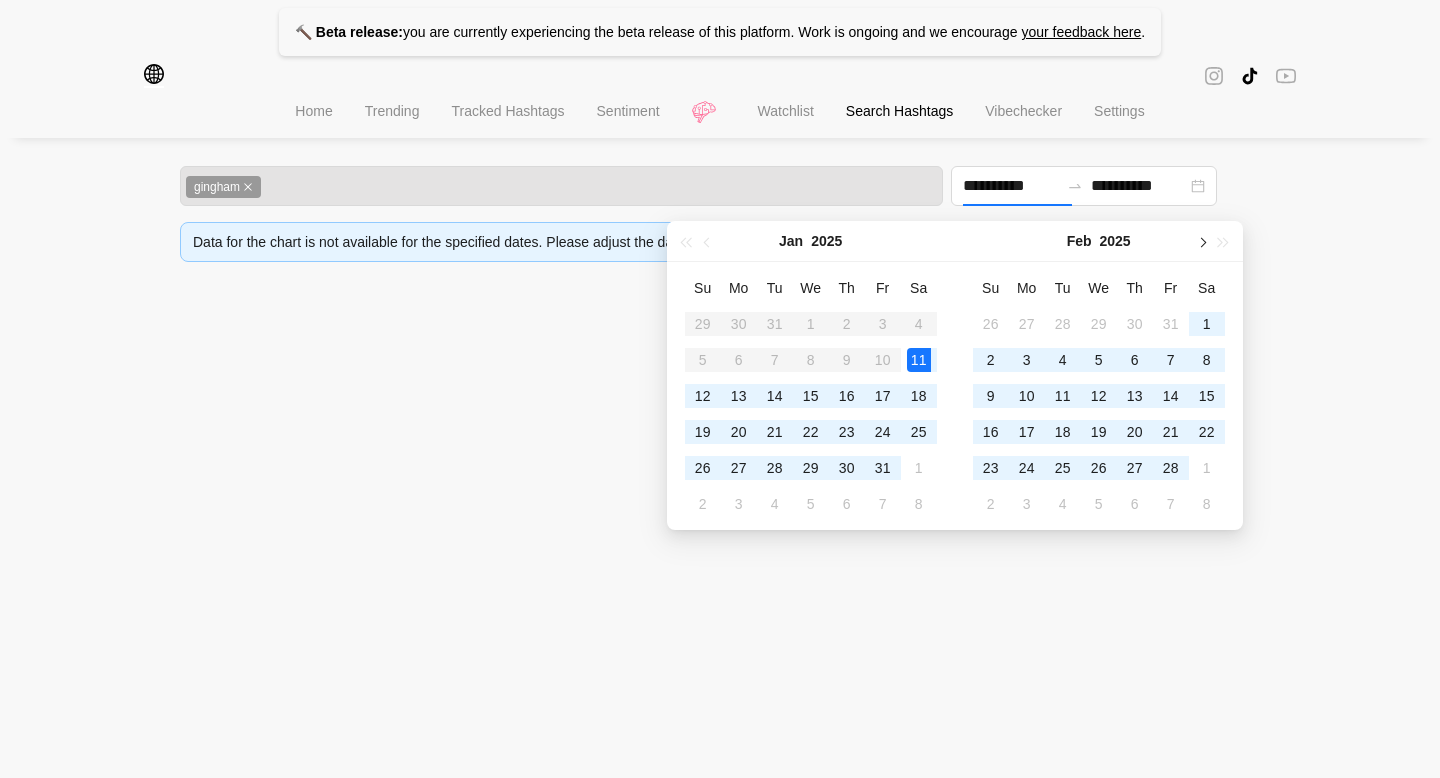 click at bounding box center [1201, 243] 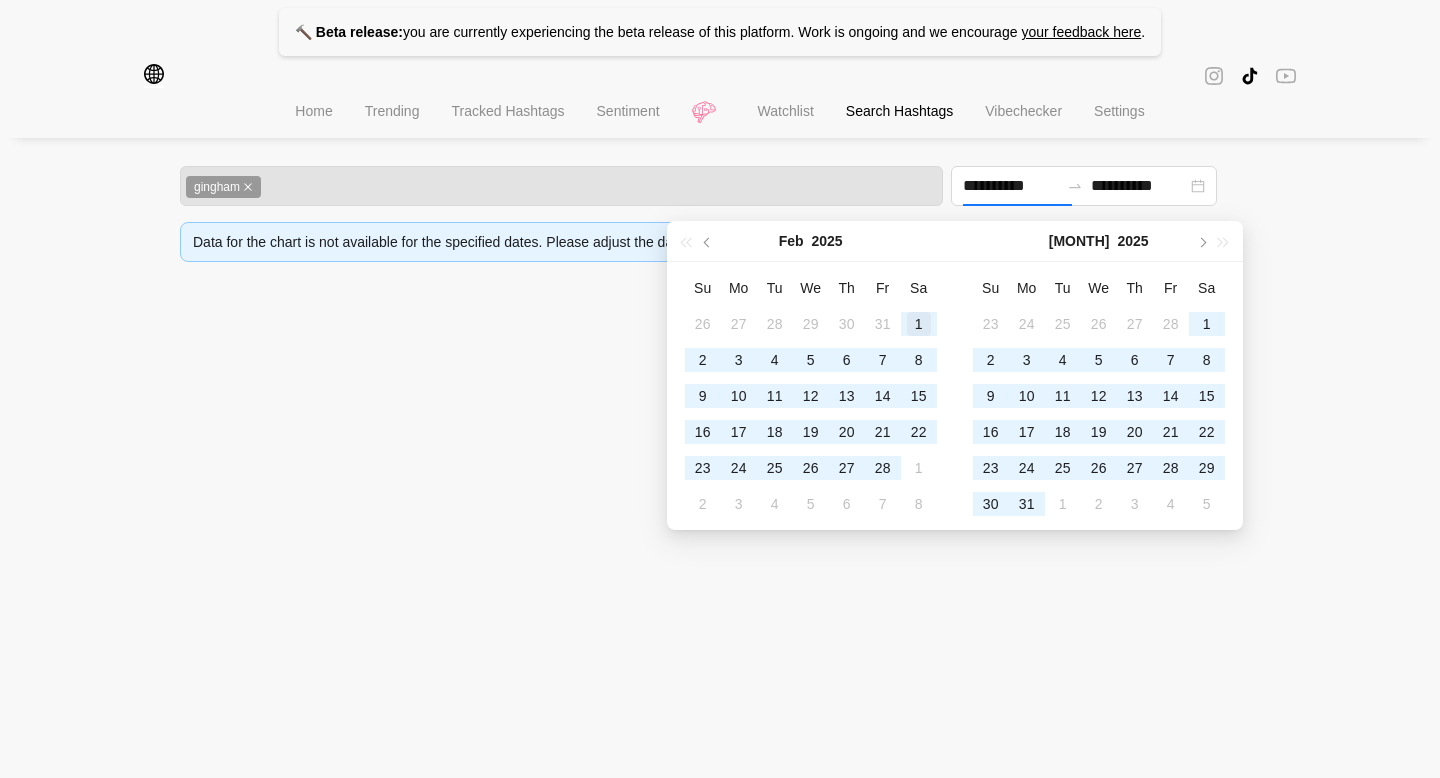 type on "**********" 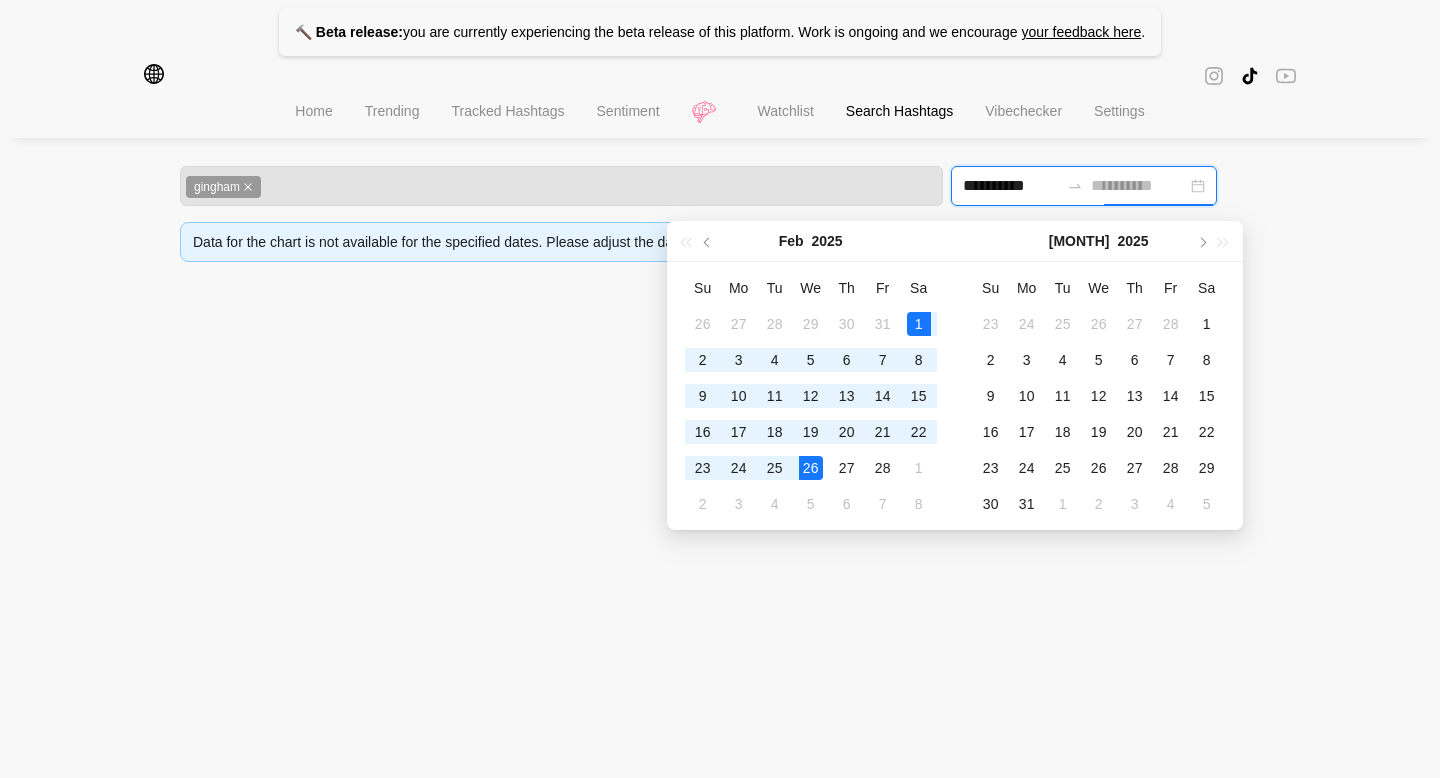 type on "**********" 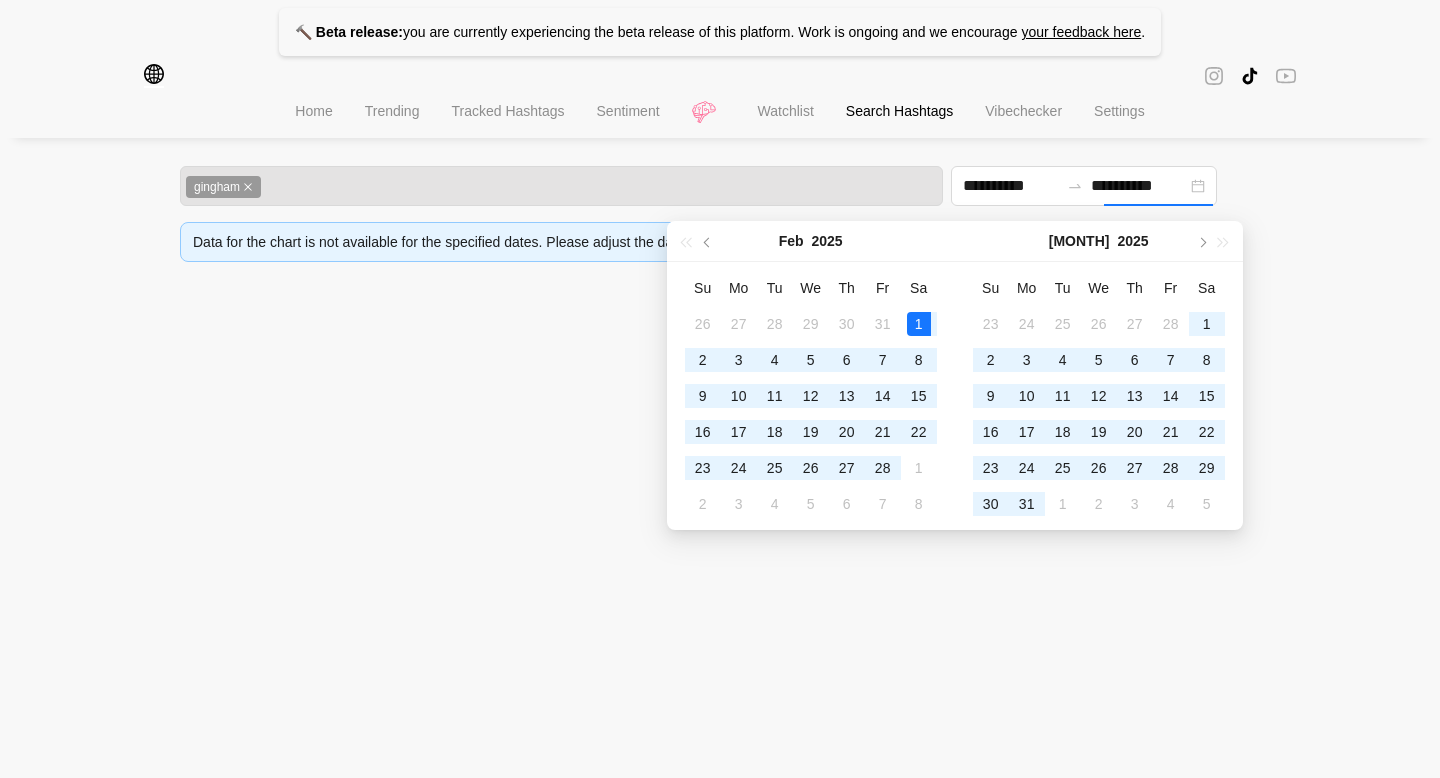 type on "**********" 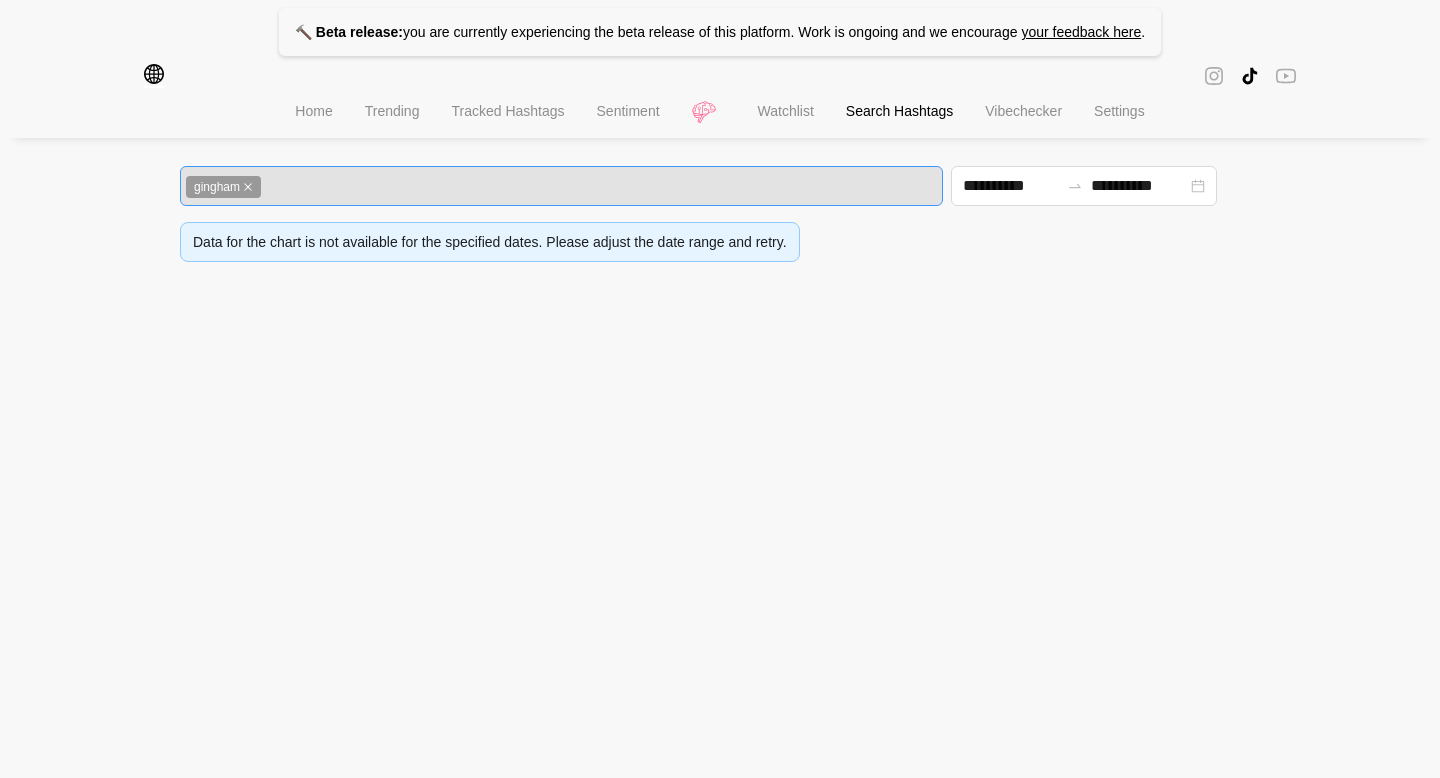 click on "gingham" at bounding box center [561, 186] 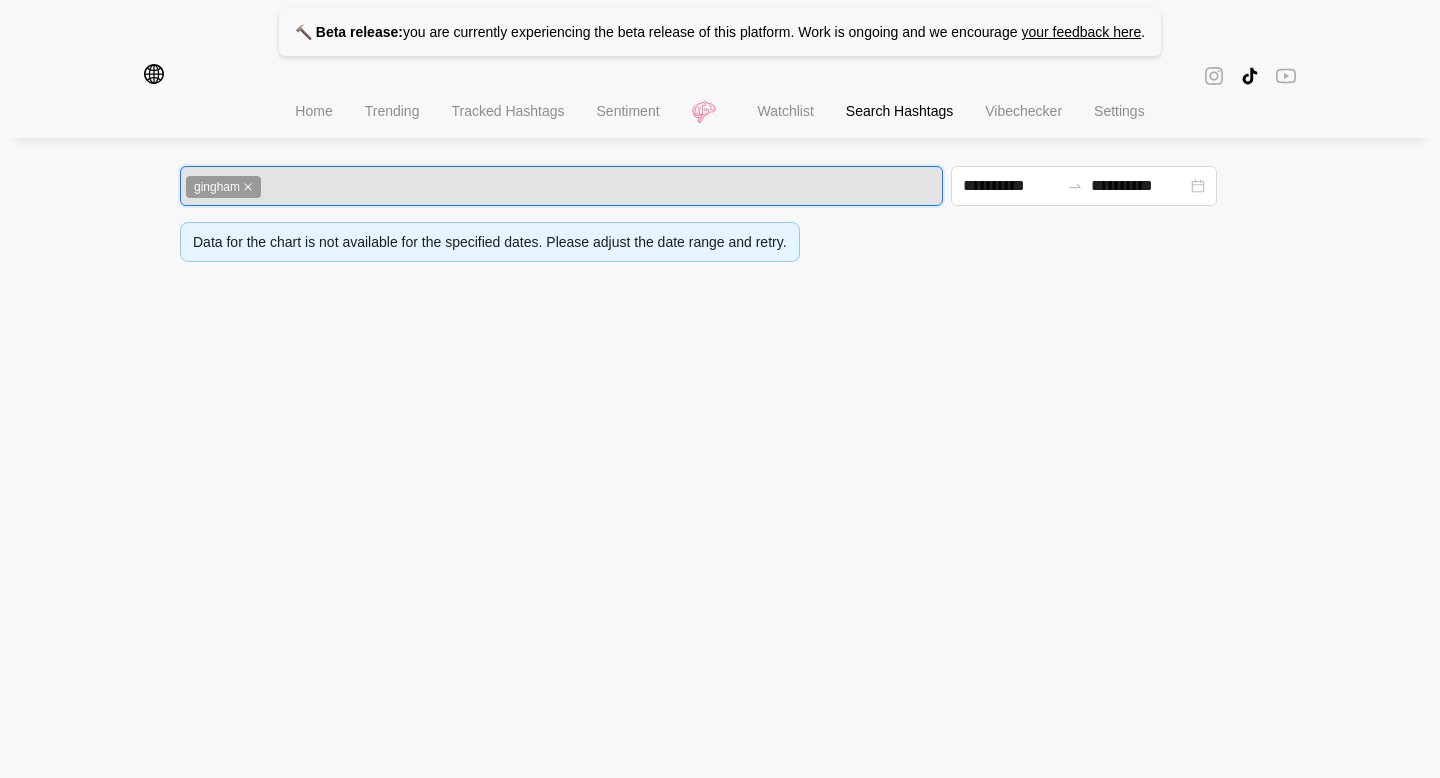 click on "Search Hashtags" at bounding box center (899, 111) 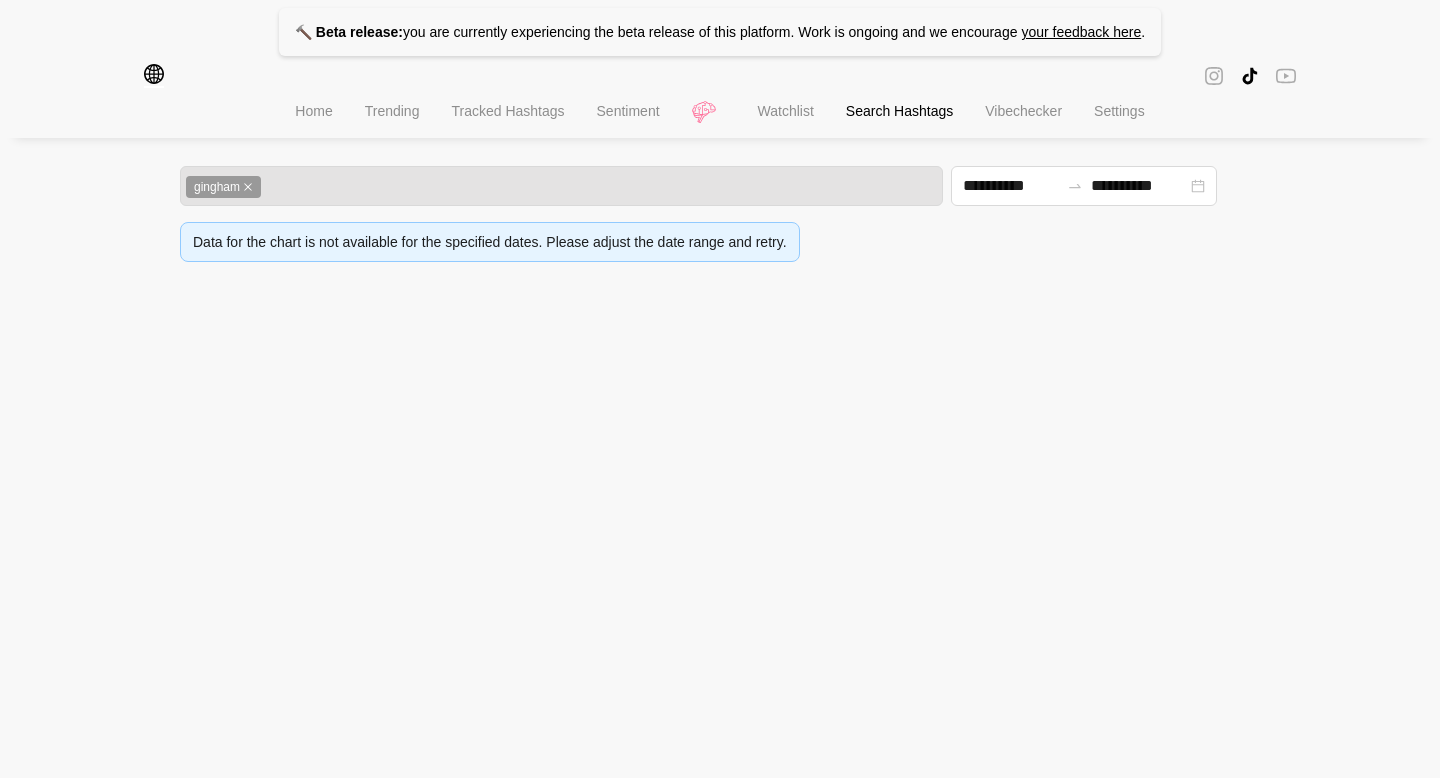 click on "Search Hashtags" at bounding box center [899, 111] 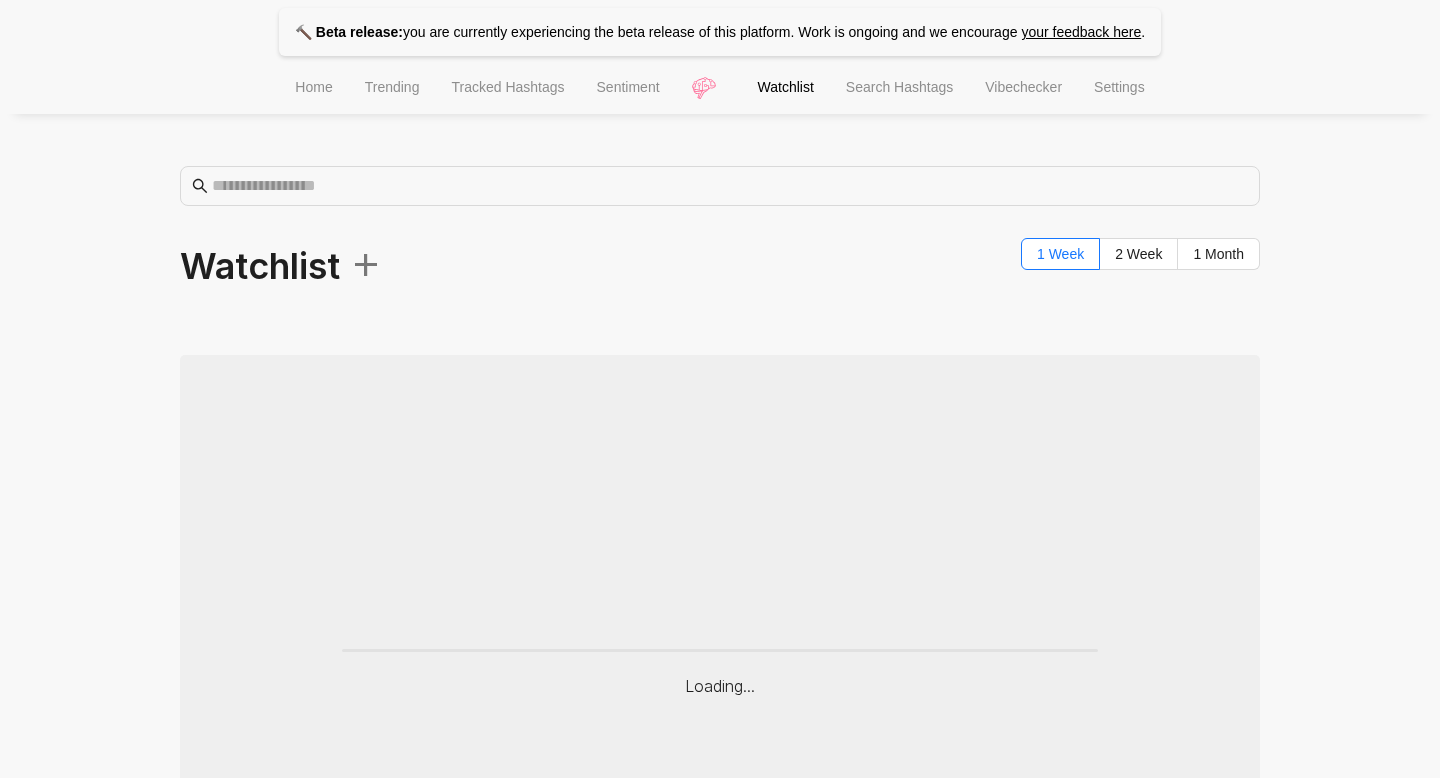 click on "Watchlist" at bounding box center (786, 89) 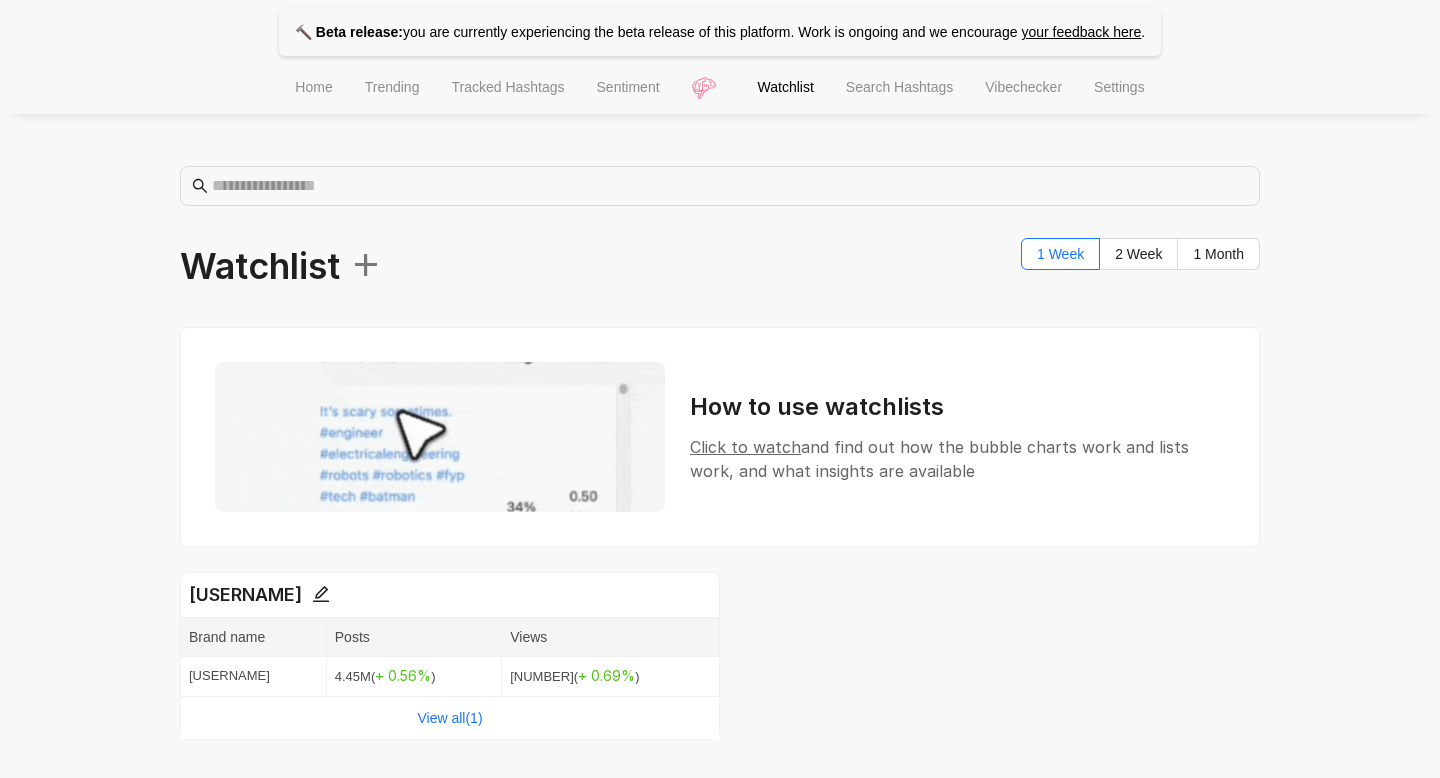 click on "Search Hashtags" at bounding box center [899, 89] 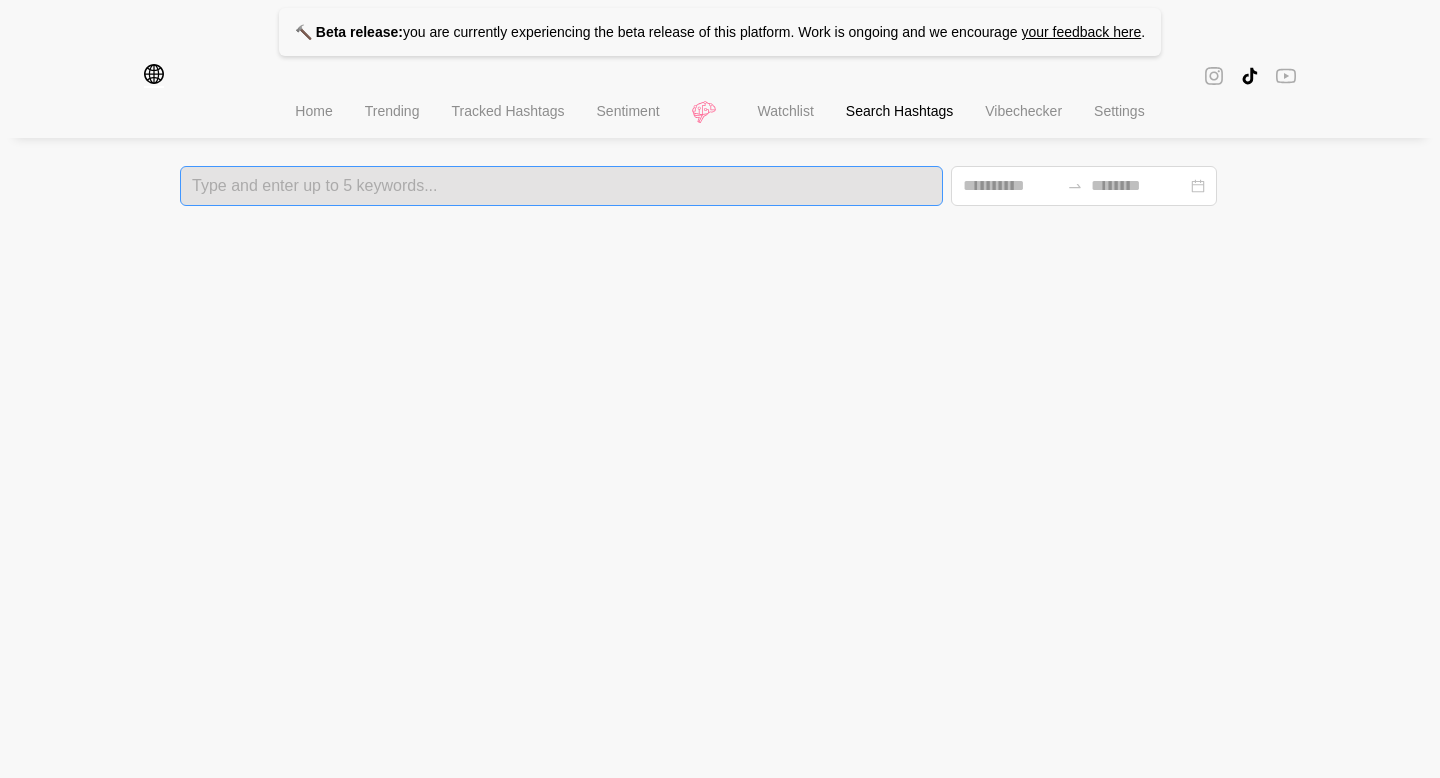 click on "Type and enter up to 5 keywords..." at bounding box center [561, 186] 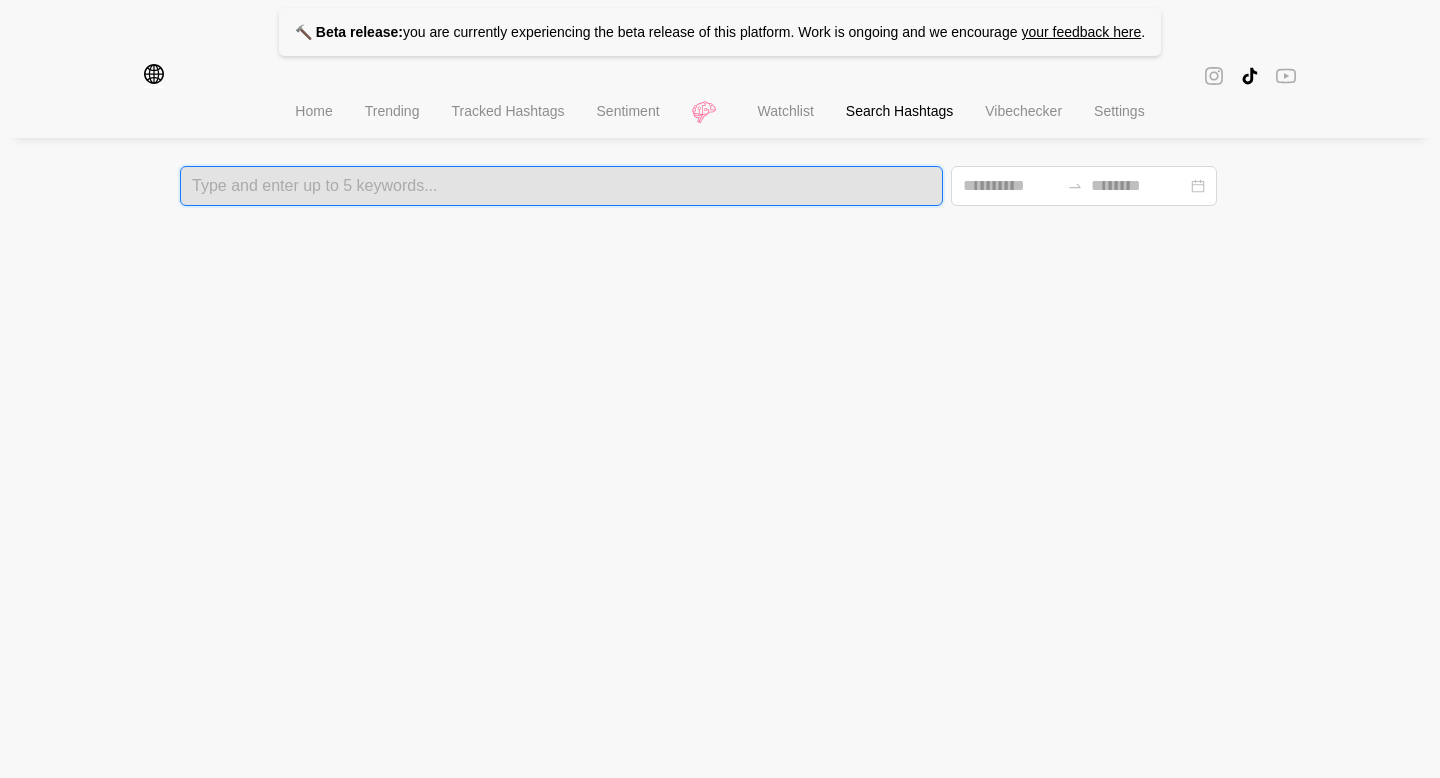 paste on "***" 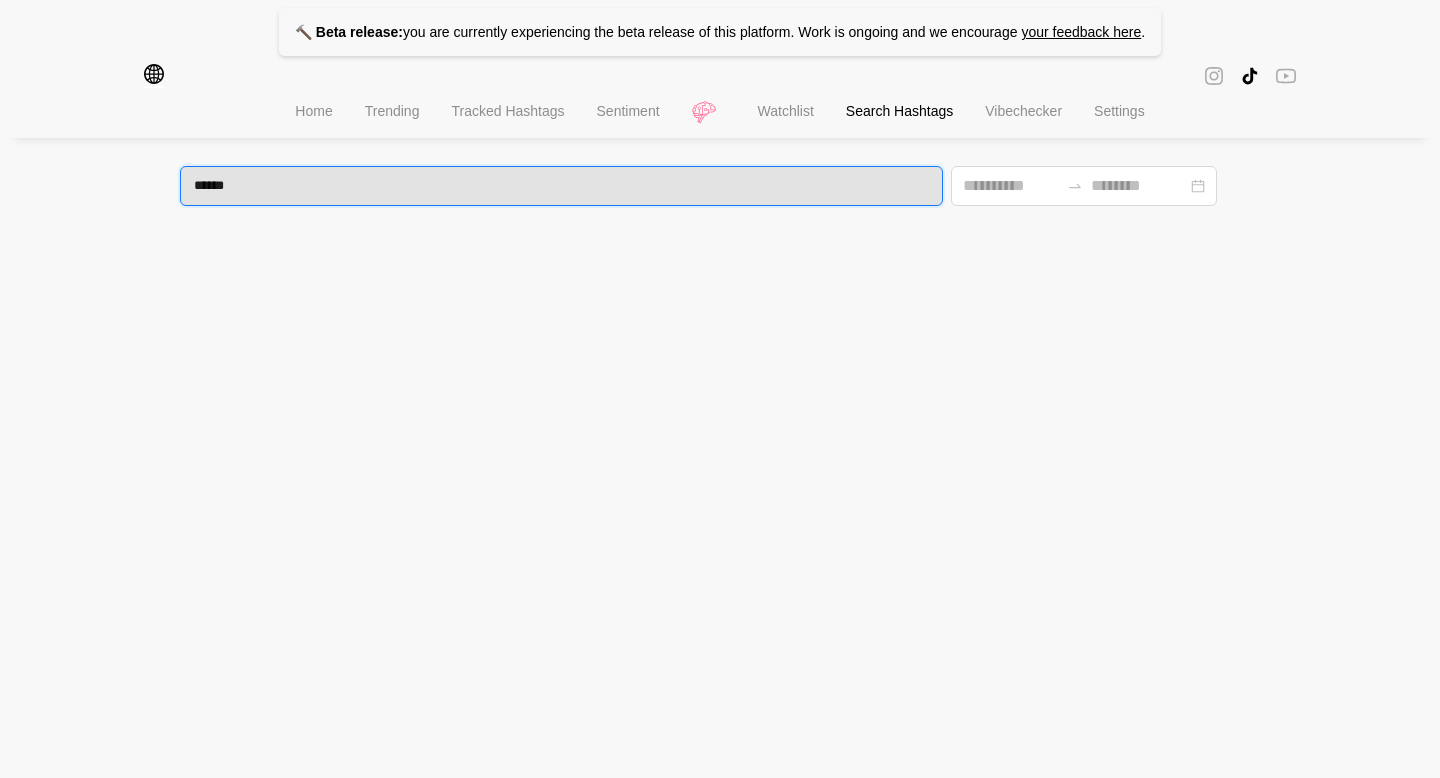 type on "*******" 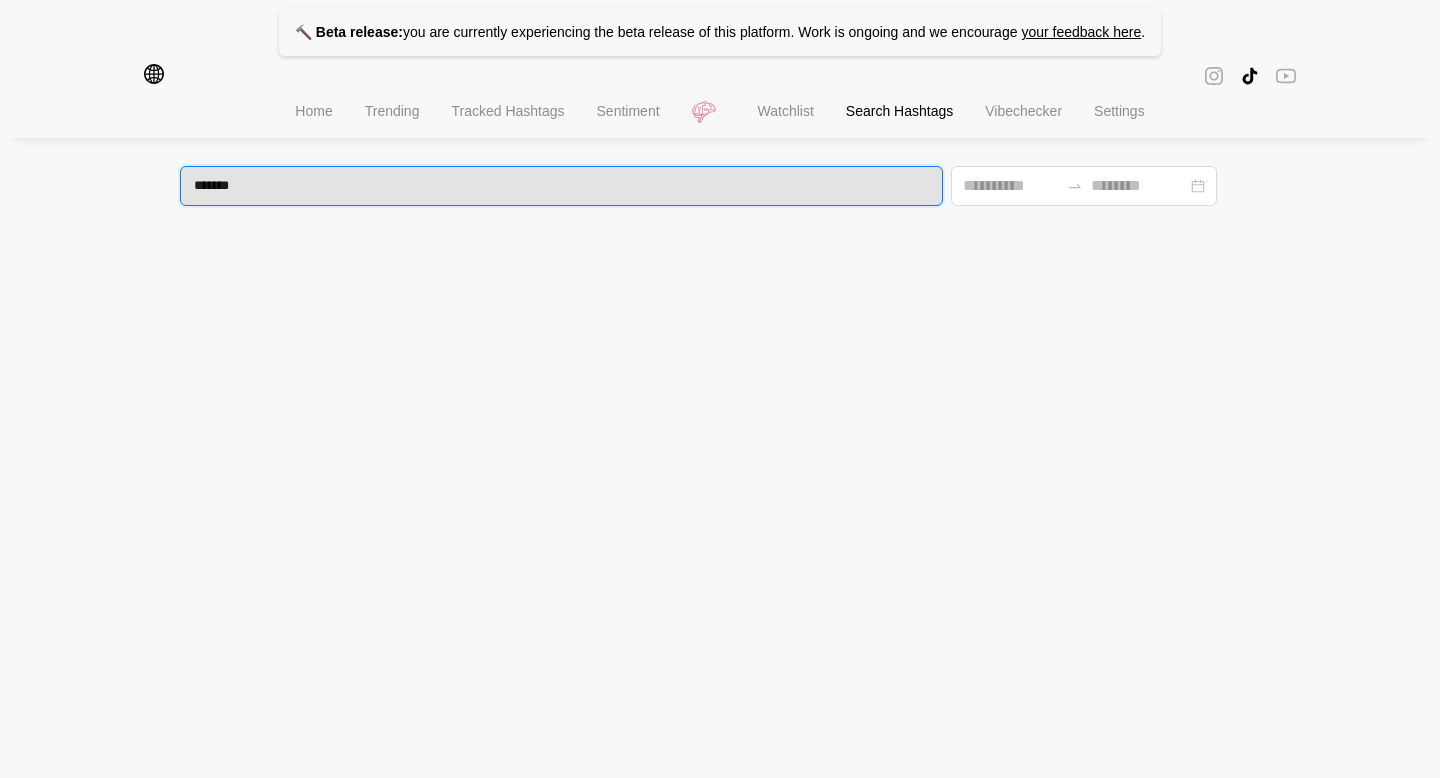 type 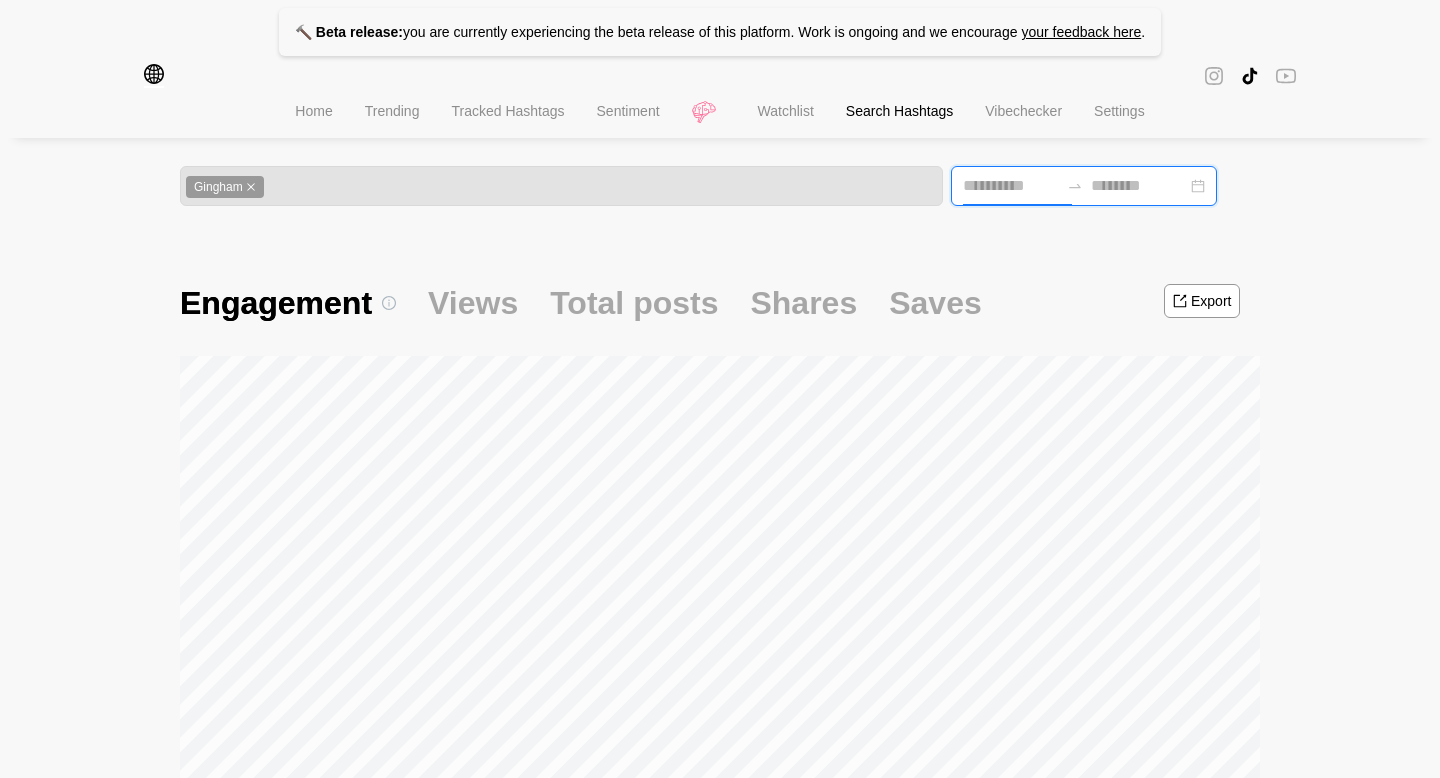 click at bounding box center (1011, 186) 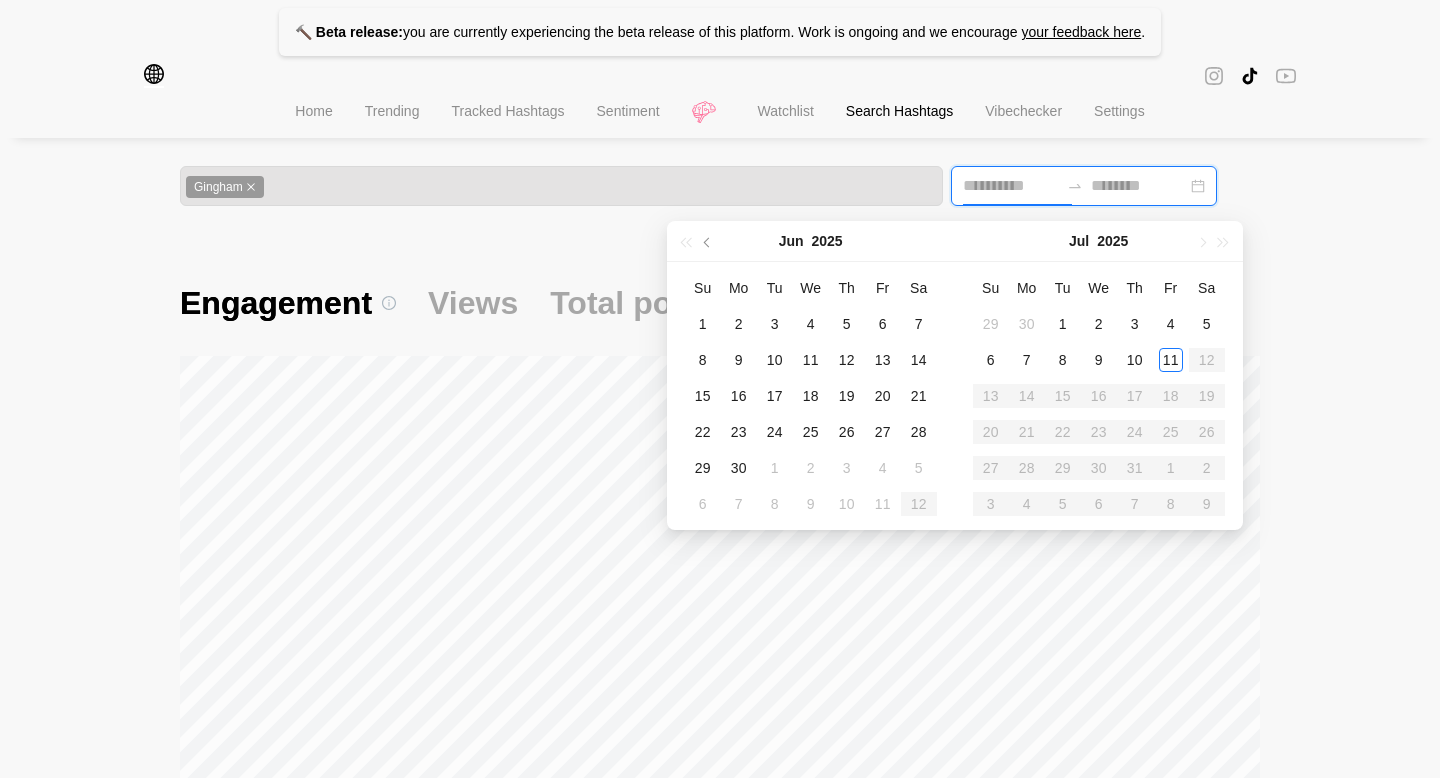 click at bounding box center (1084, 186) 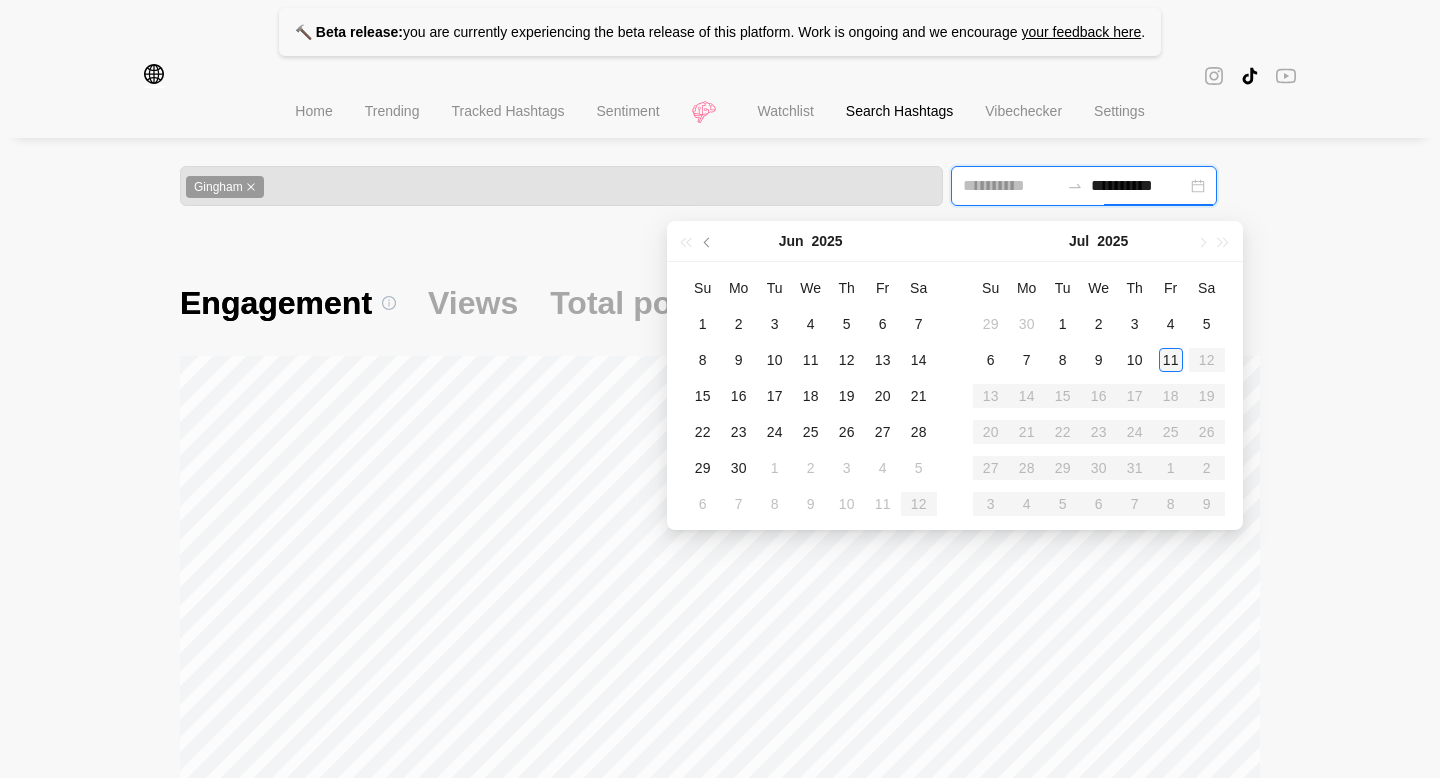 type on "**********" 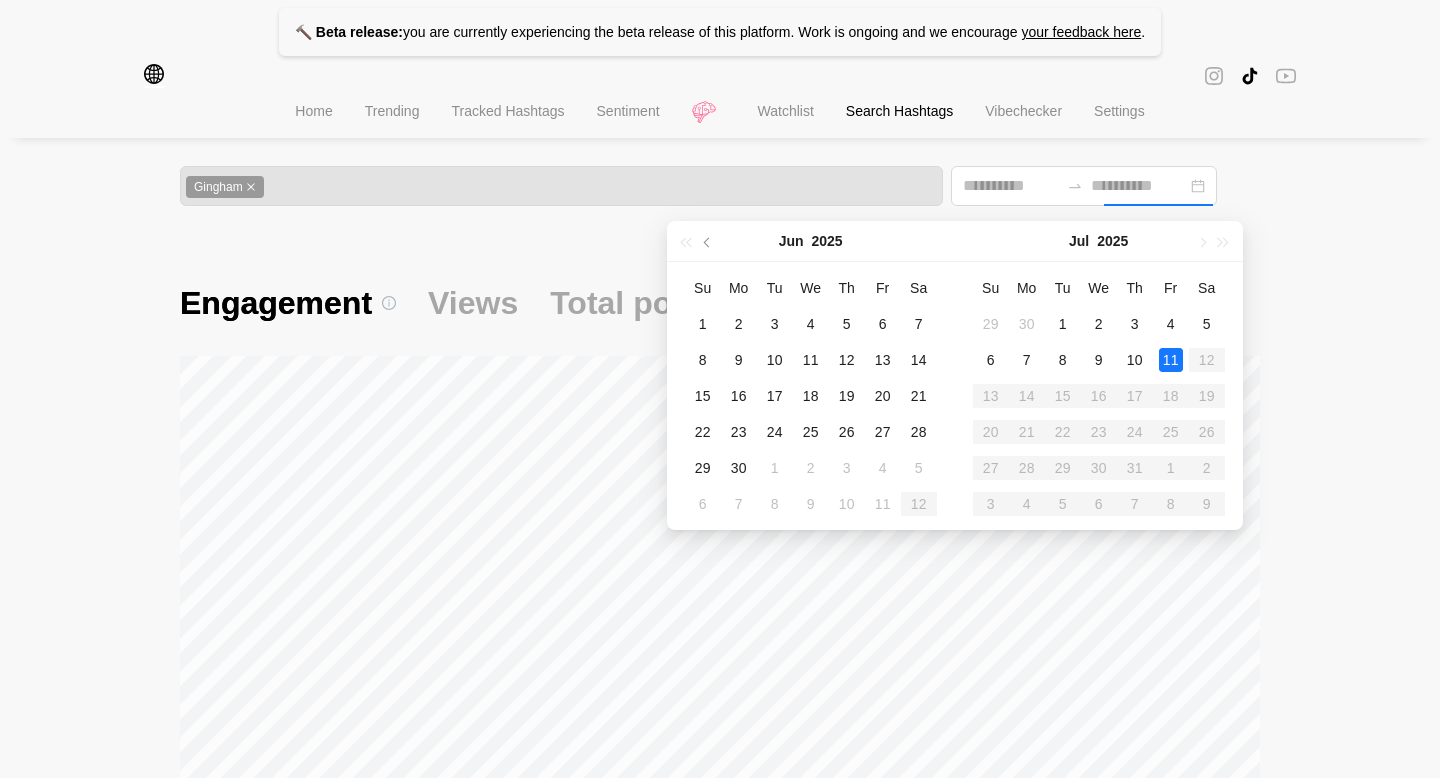 click on "11" at bounding box center (1171, 360) 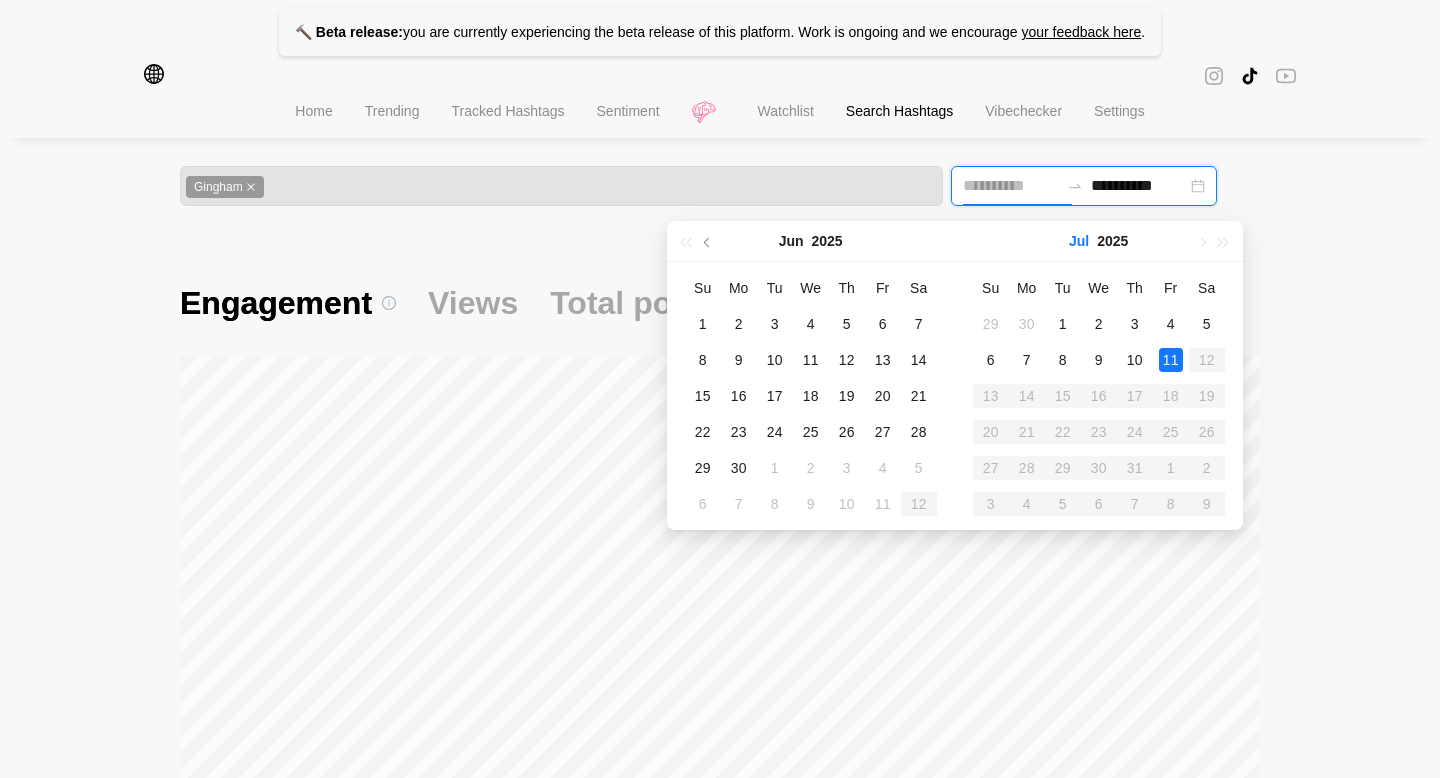 type on "**********" 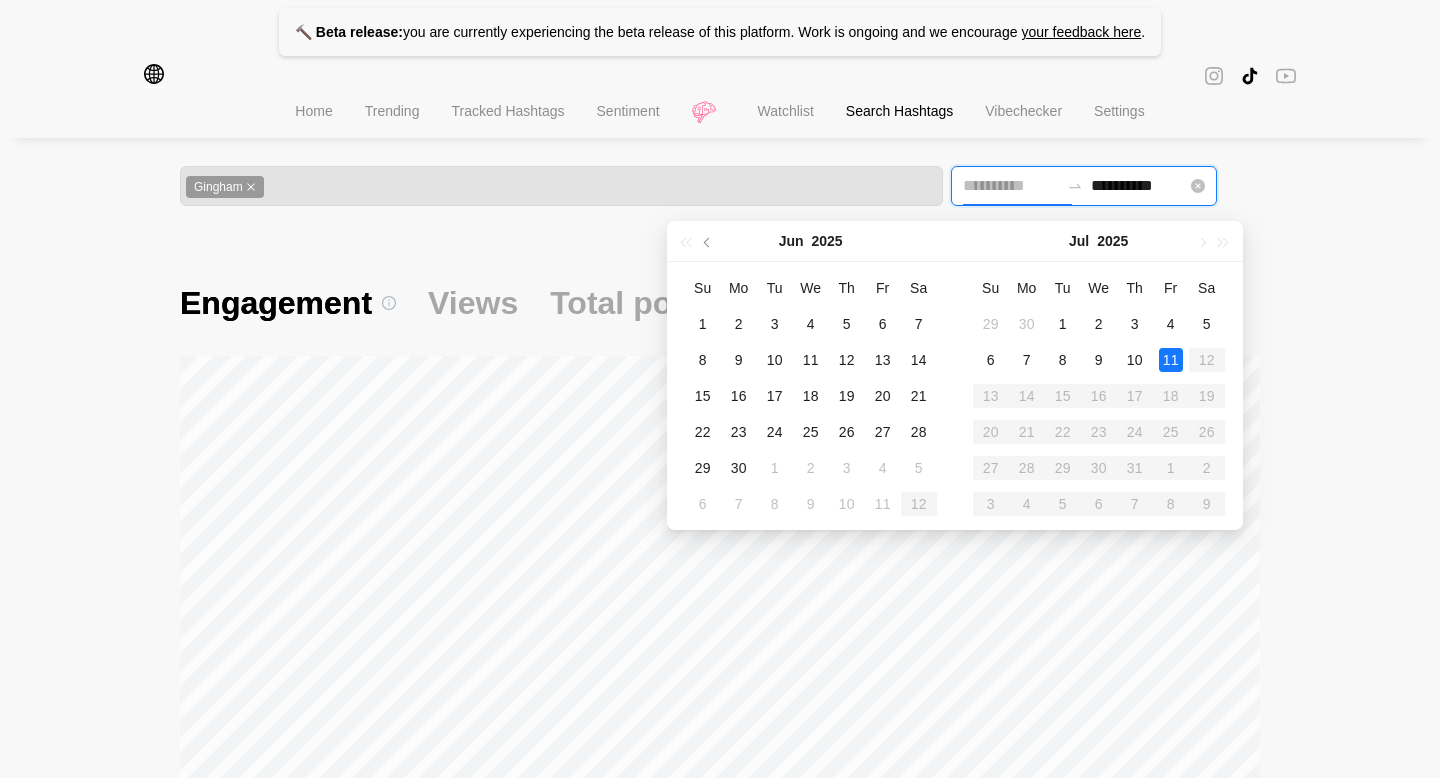 click at bounding box center (1011, 186) 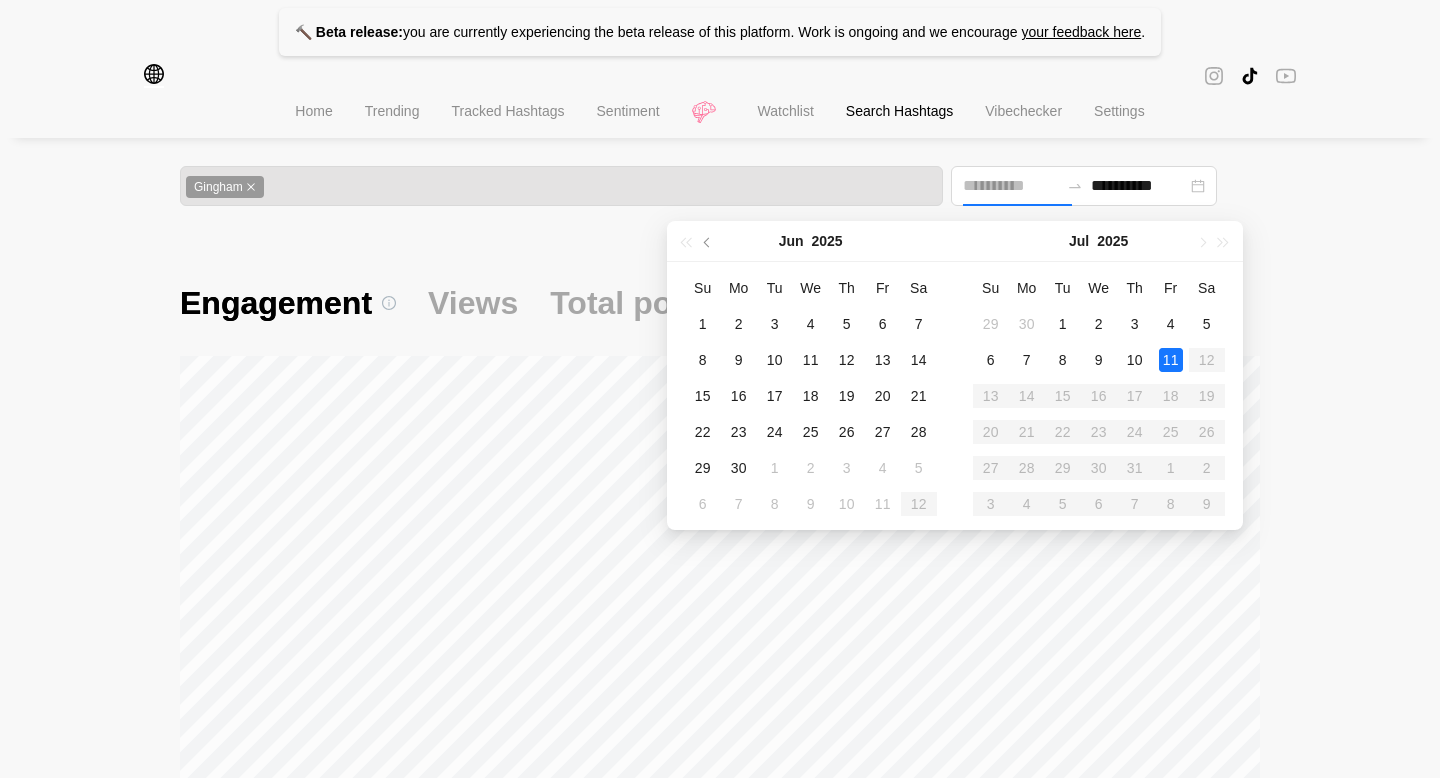 type 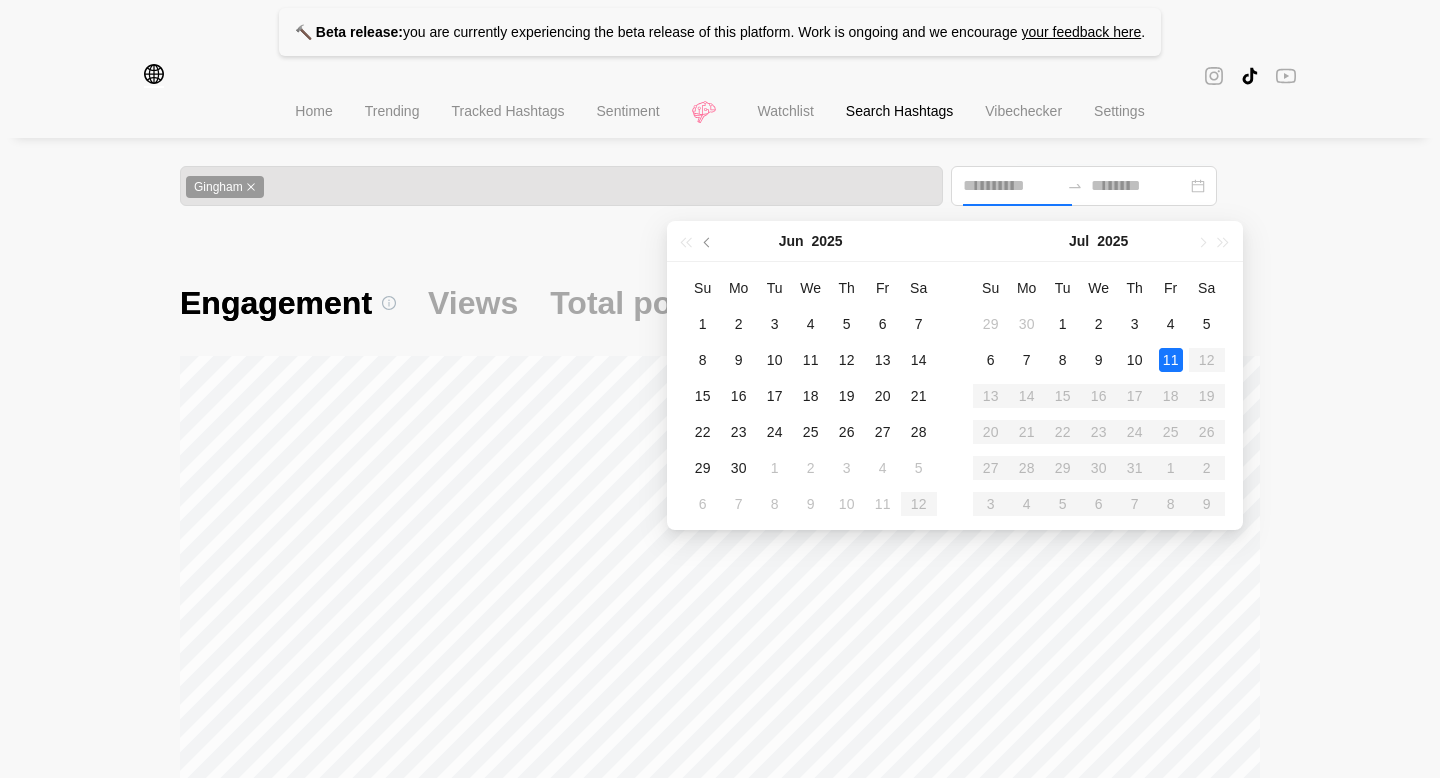 click on "🔨 Beta release:  you are currently experiencing the beta release of this platform. Work is ongoing and we encourage   your feedback here . Region filters Remove all All Asia Europe Northern America Latin America Australia Home Trending Tracked Hashtags Sentiment Watchlist Search Hashtags Vibechecker Settings Gingham   Engagement Views Total posts Shares Saves Export Average eng. [PERCENT] New content 7 Day [NUMBER] 30 Day [NUMBER] Content growth 7 Day [PERCENT] 30 Day [PERCENT] Growth summary Copy Based on the provided data for "Gingham" on [DATE], there's no growth to calculate as we only have a single day's data; therefore, weekly and monthly growth percentages cannot be determined.
Conversations Content Creators Related hashtags Find conversations around # Gingham Sparks Hashtags with high engagement when used together Hashtag Avg Eng. Used       pjs [PERCENT] [NUMBER] cottagecore [PERCENT] [NUMBER] sundress [PERCENT] [NUMBER] homedecor [PERCENT] [NUMBER] vintage [PERCENT] [NUMBER] ginghamdress [PERCENT] [NUMBER] wearingvsstyling [PERCENT] [NUMBER] 30daysofoutfits [PERCENT] [NUMBER] handmade [PERCENT] [NUMBER]" at bounding box center [720, 1267] 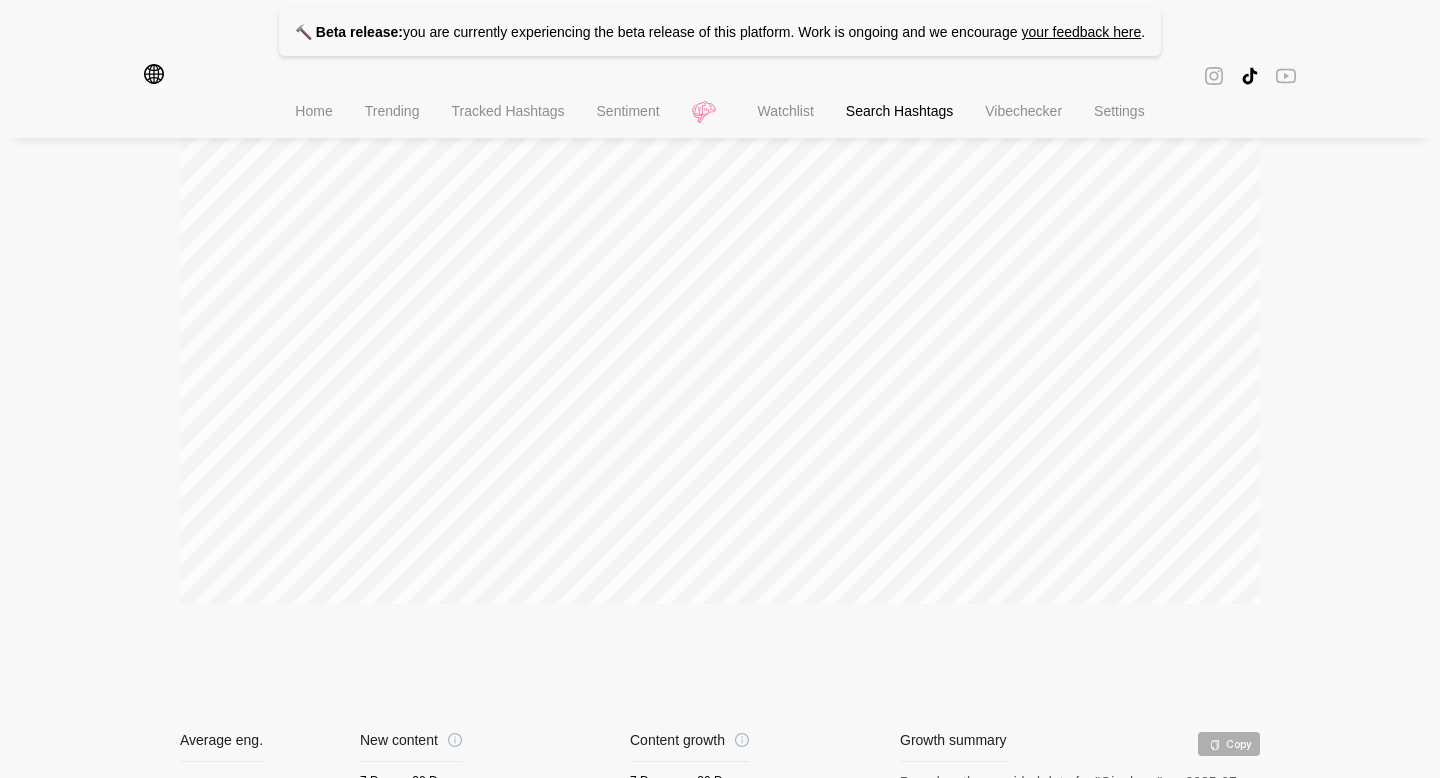 scroll, scrollTop: 0, scrollLeft: 0, axis: both 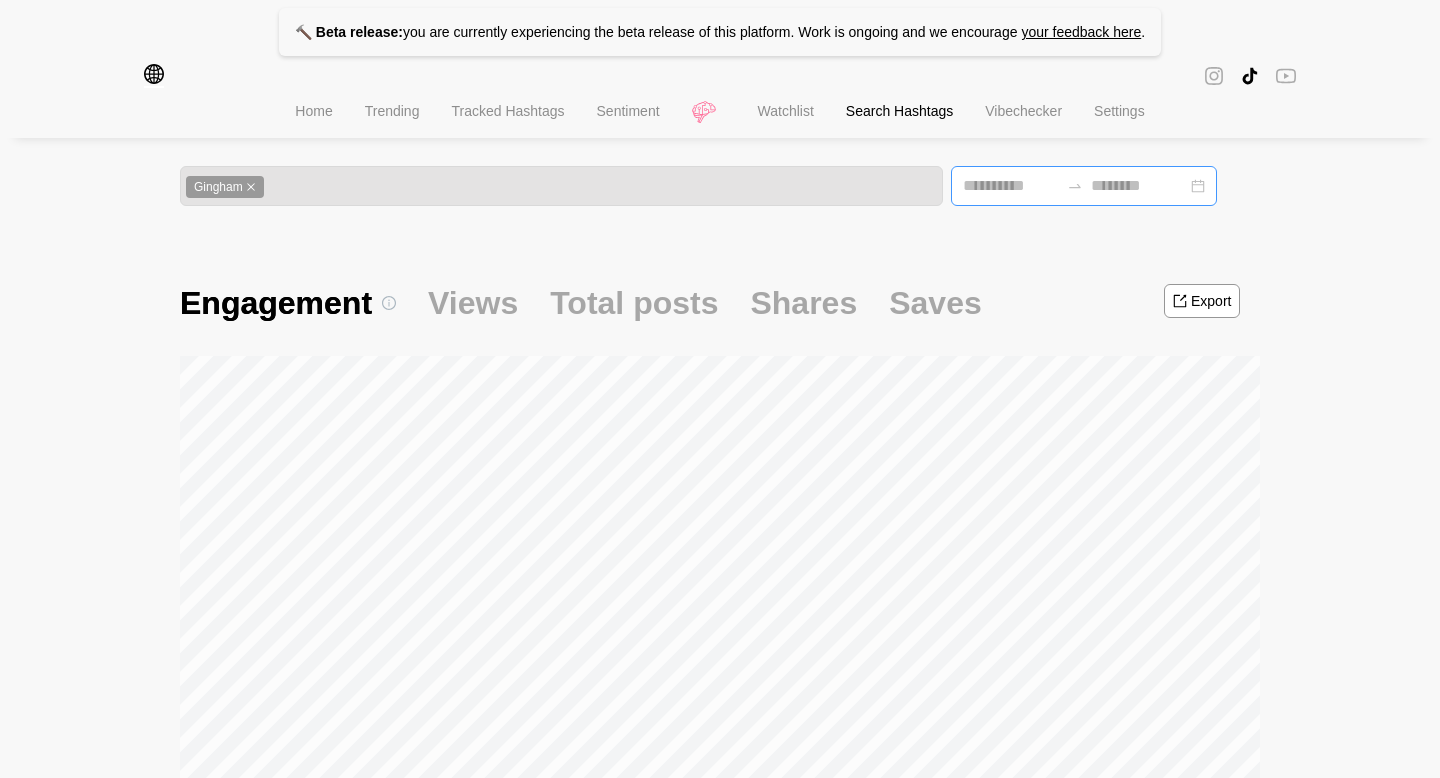 click at bounding box center [1084, 186] 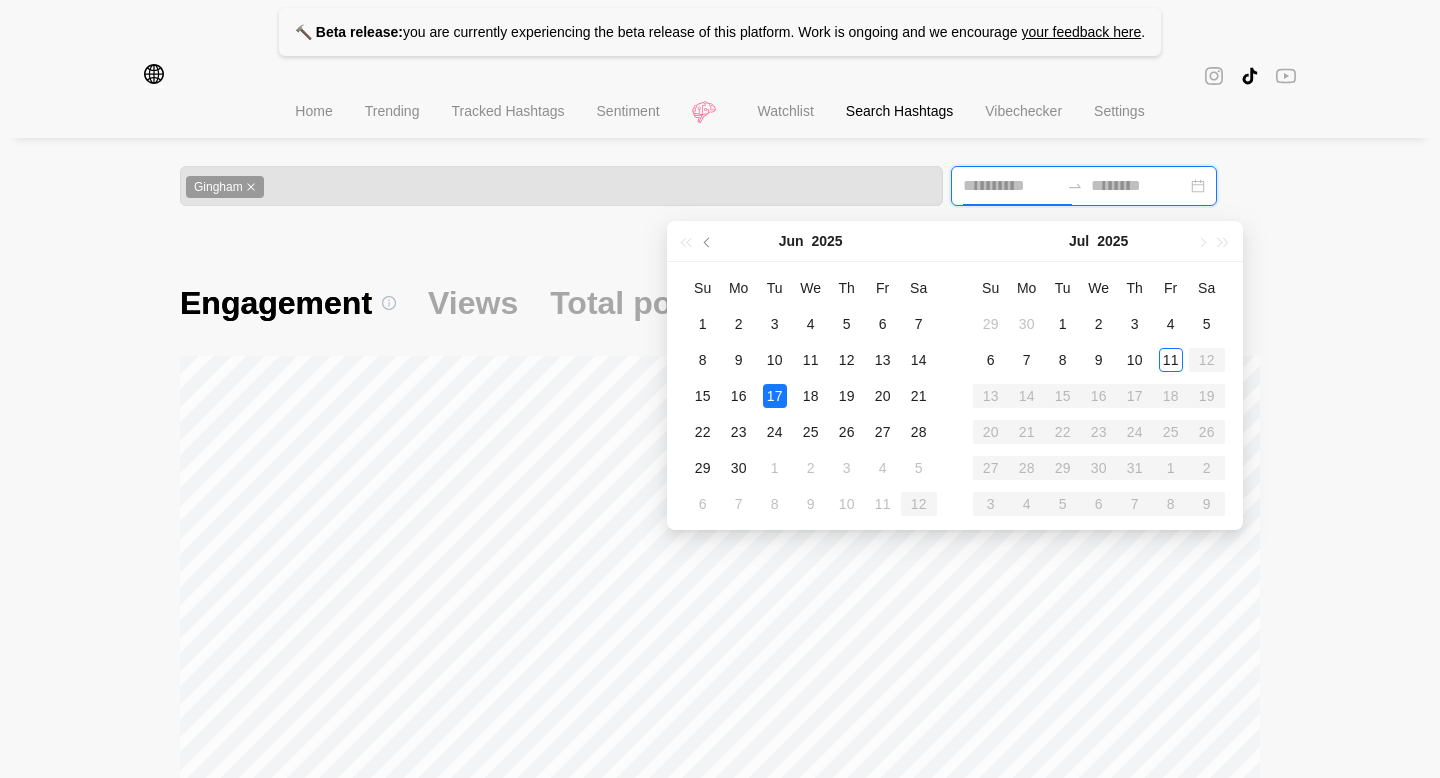 type on "**********" 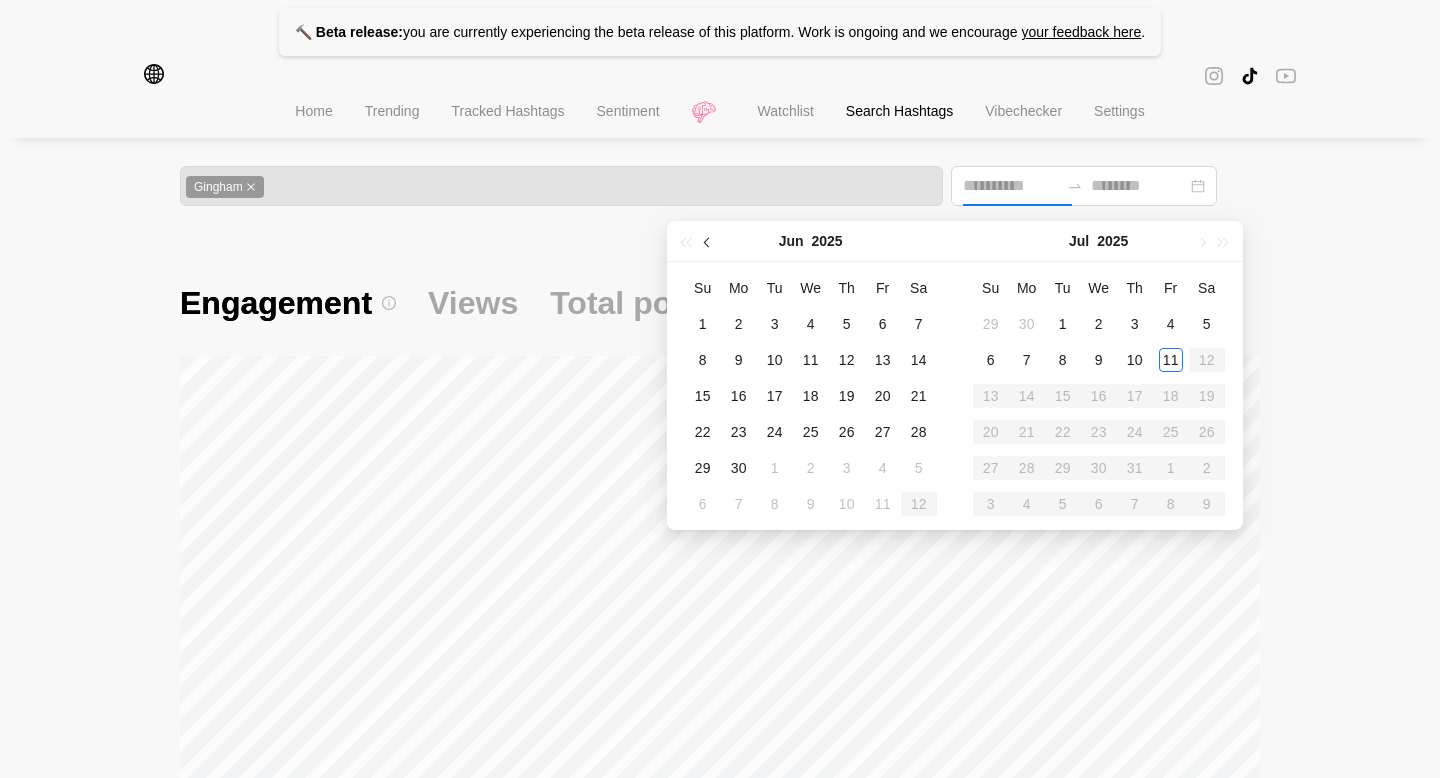 click at bounding box center (708, 241) 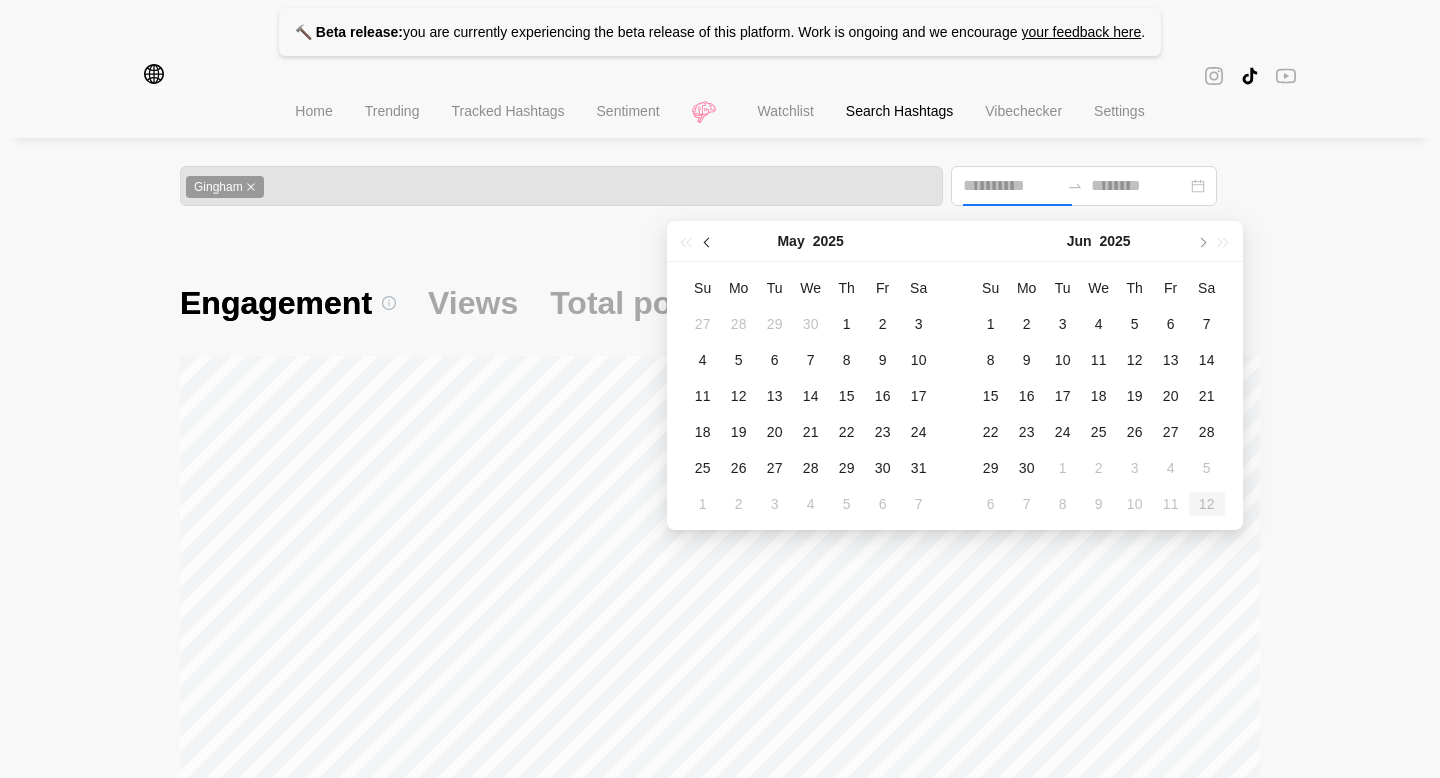 click at bounding box center [708, 241] 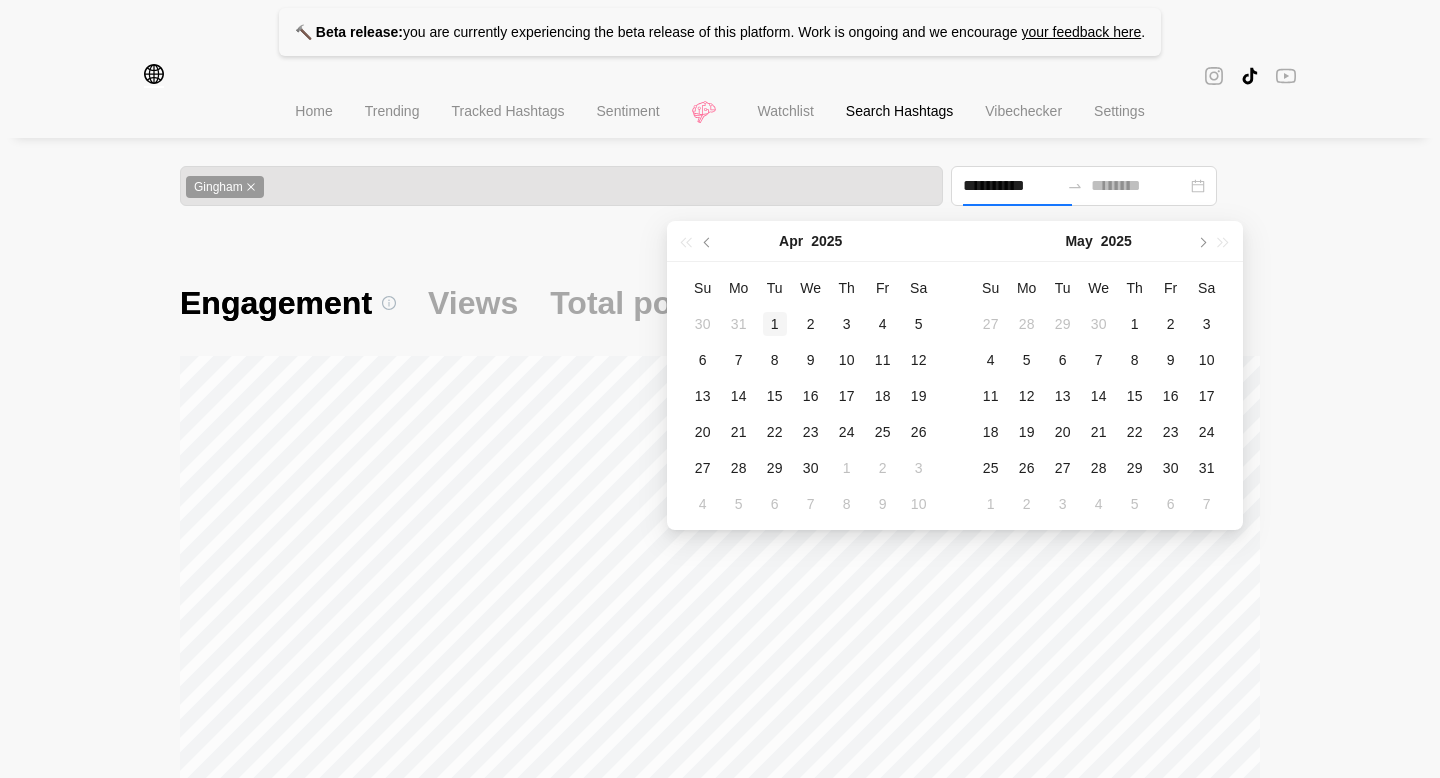 type on "**********" 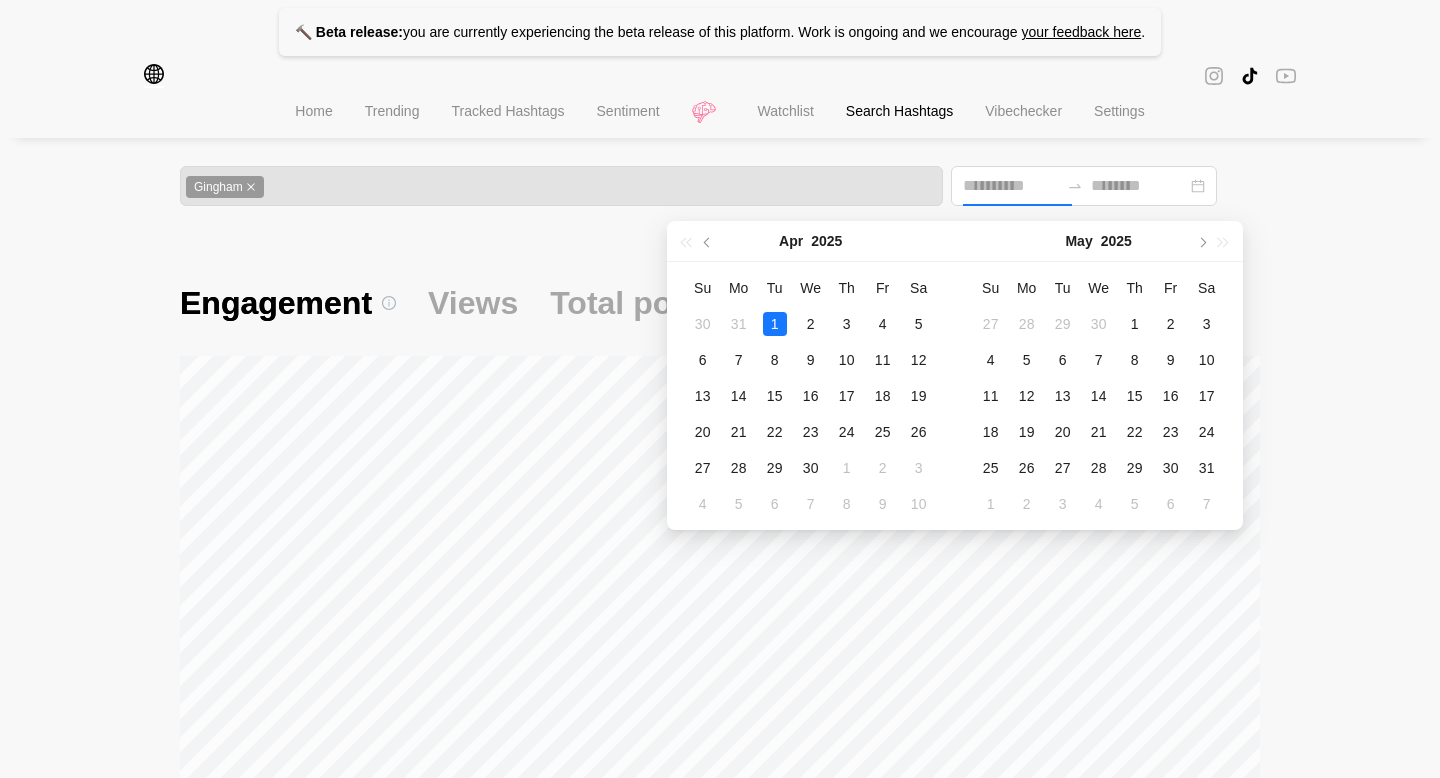 click on "1" at bounding box center (775, 324) 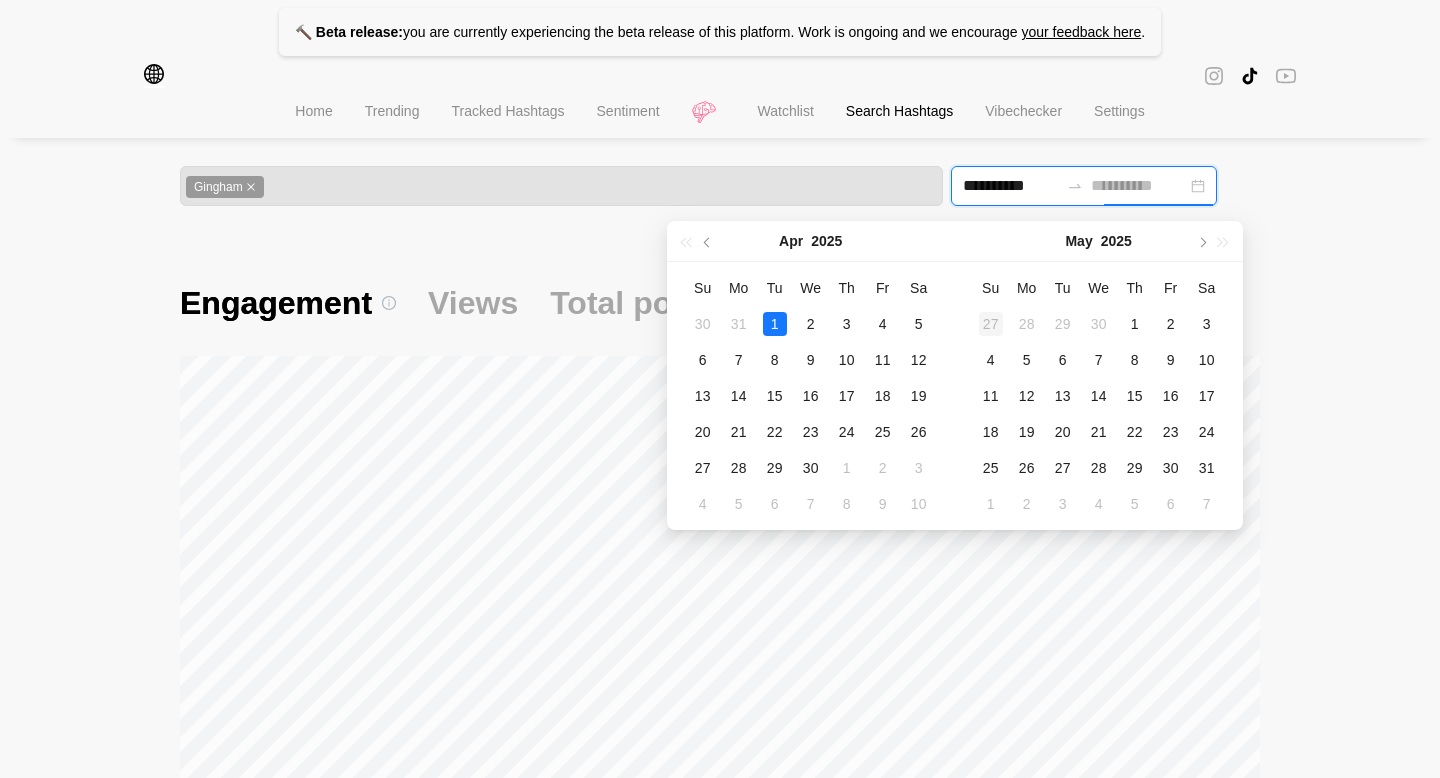 type on "**********" 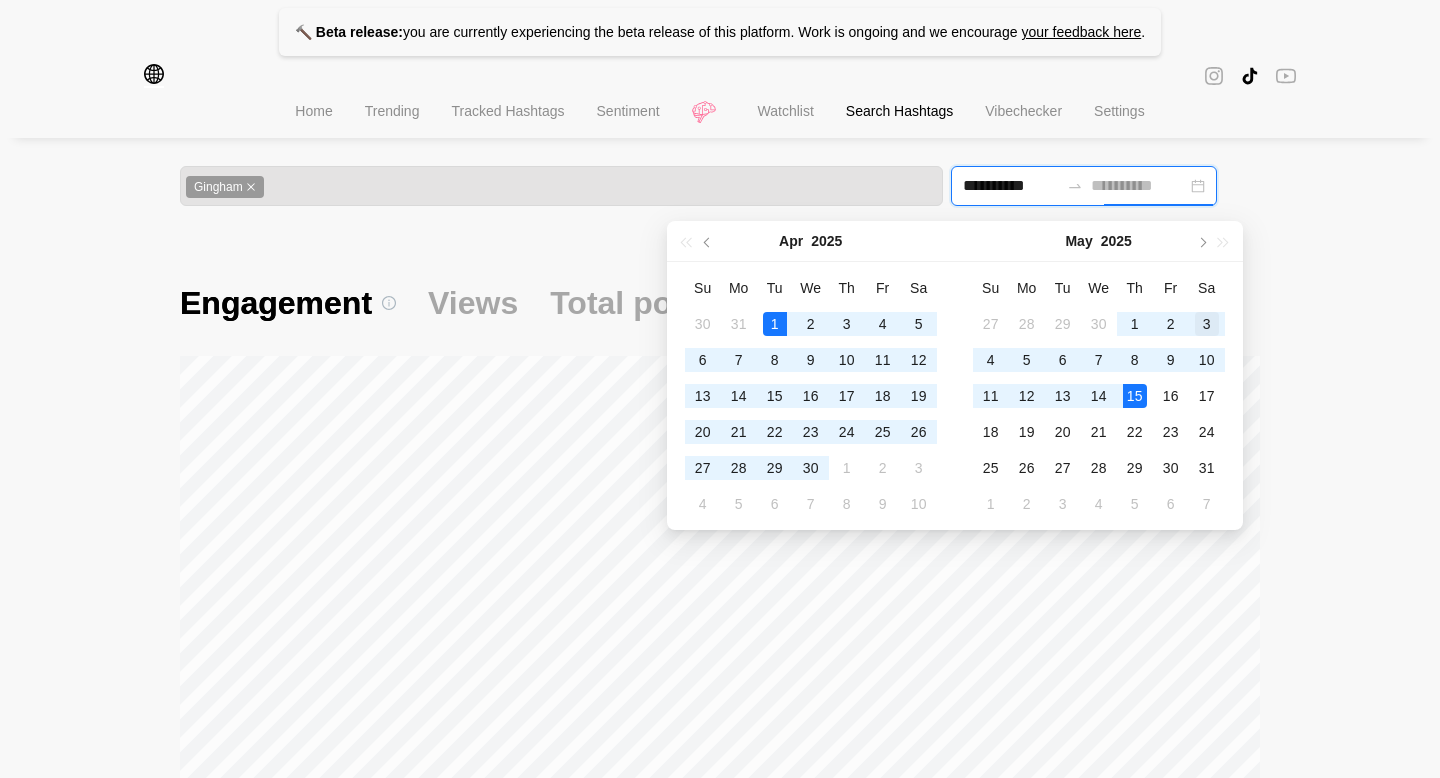 type on "**********" 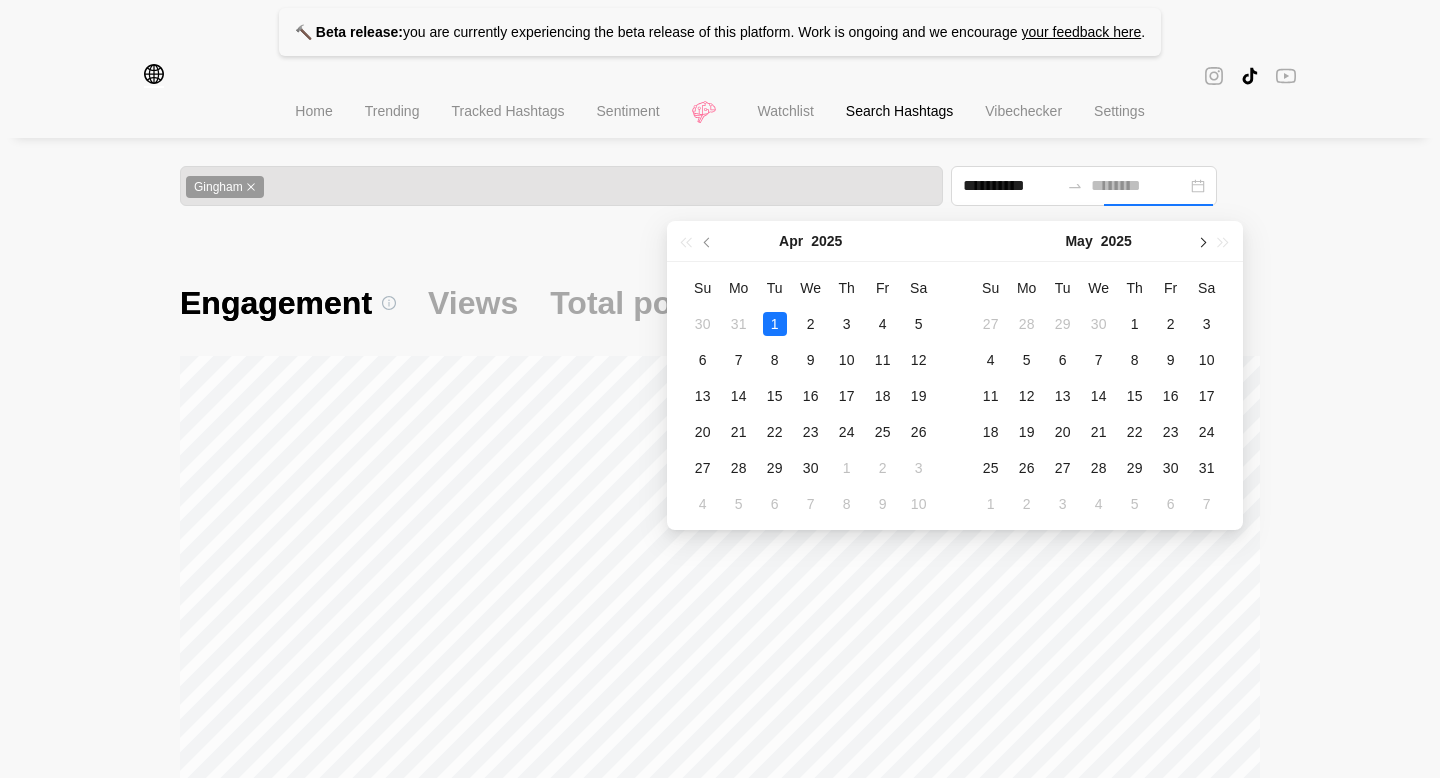 click at bounding box center [1201, 241] 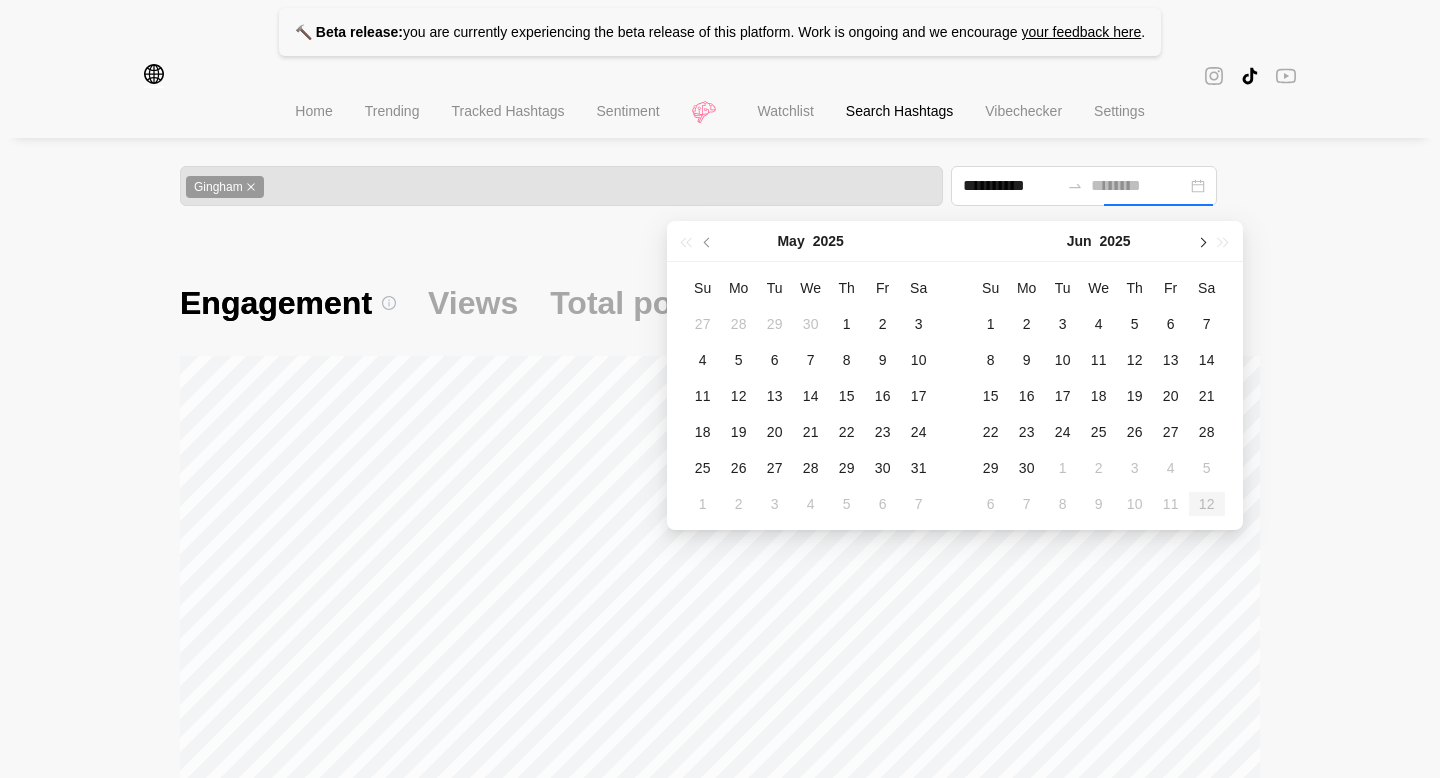click at bounding box center [1201, 241] 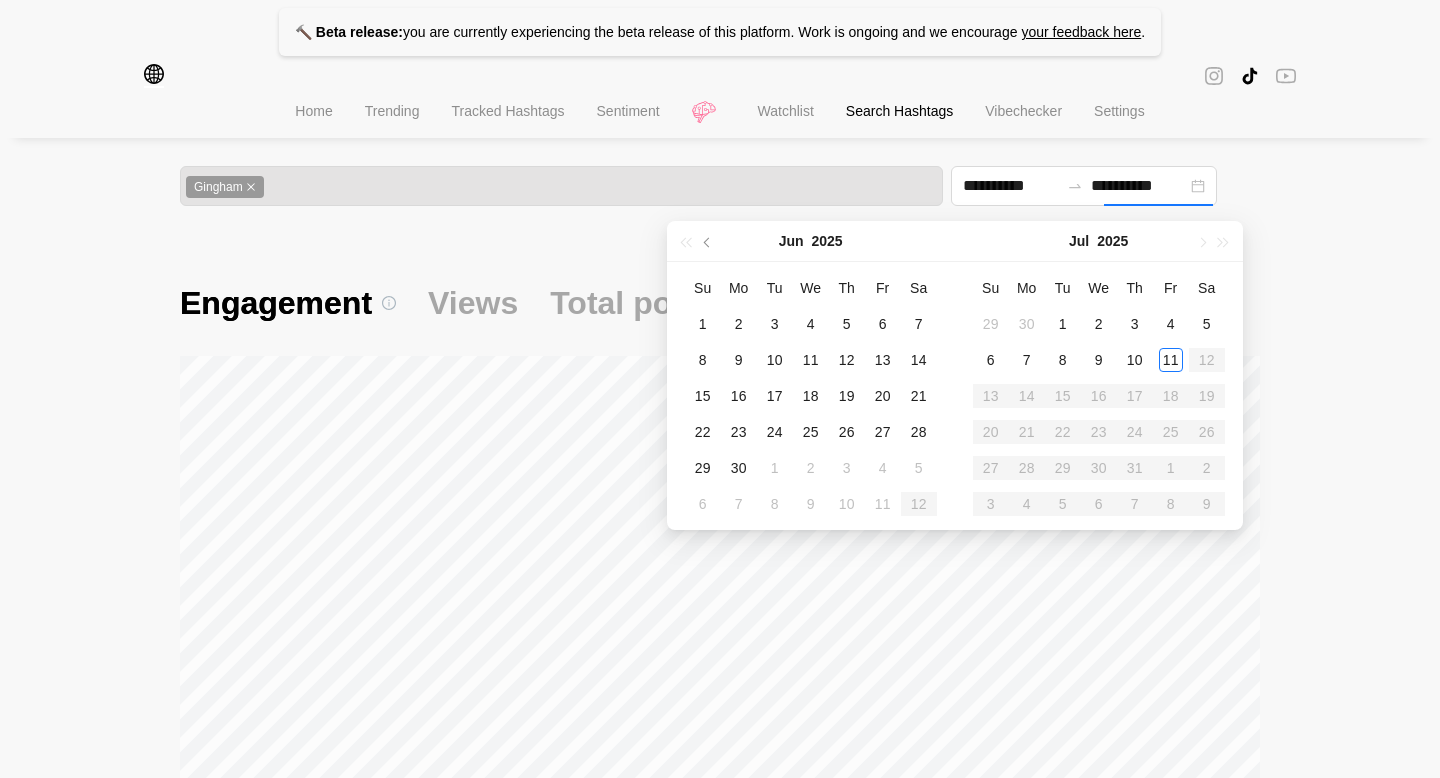 type on "**********" 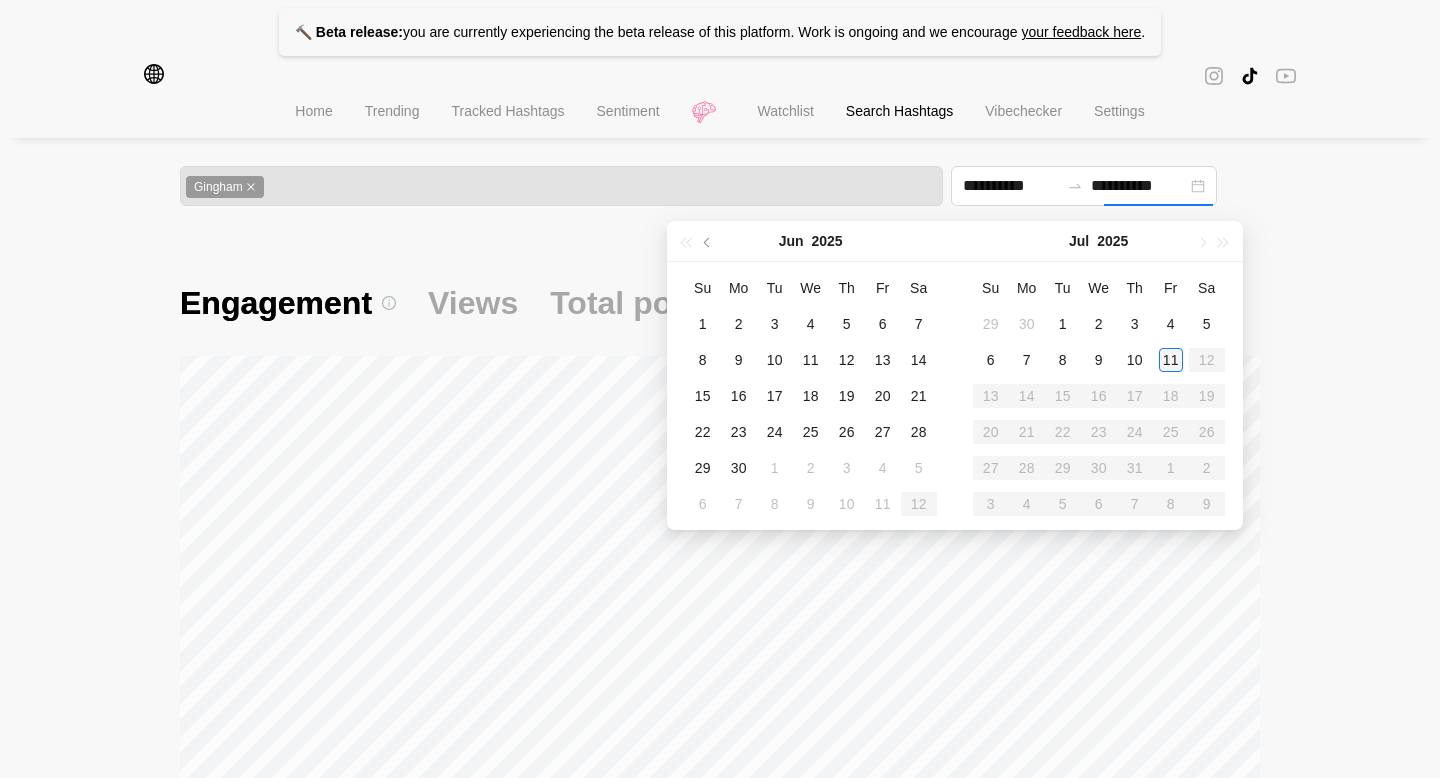 type on "**********" 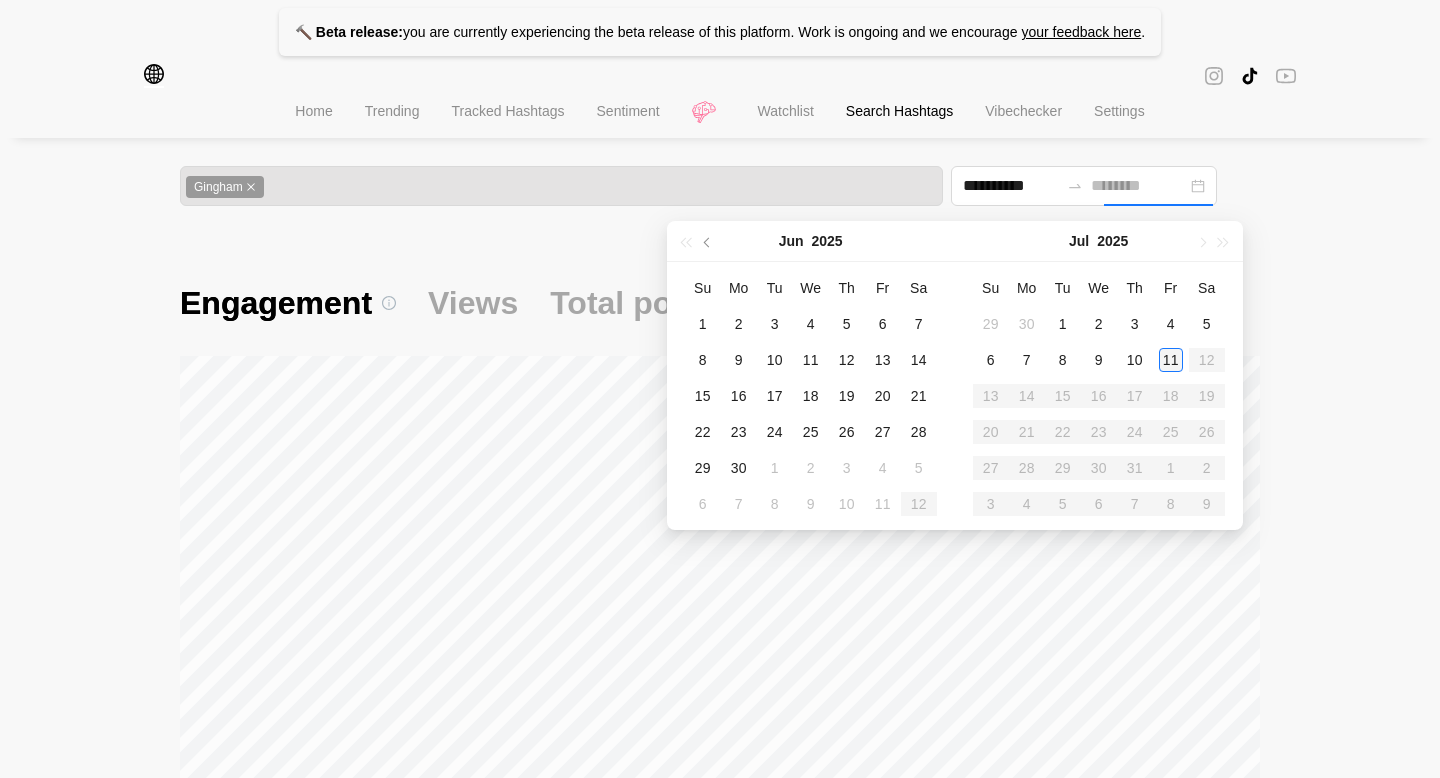 type on "**********" 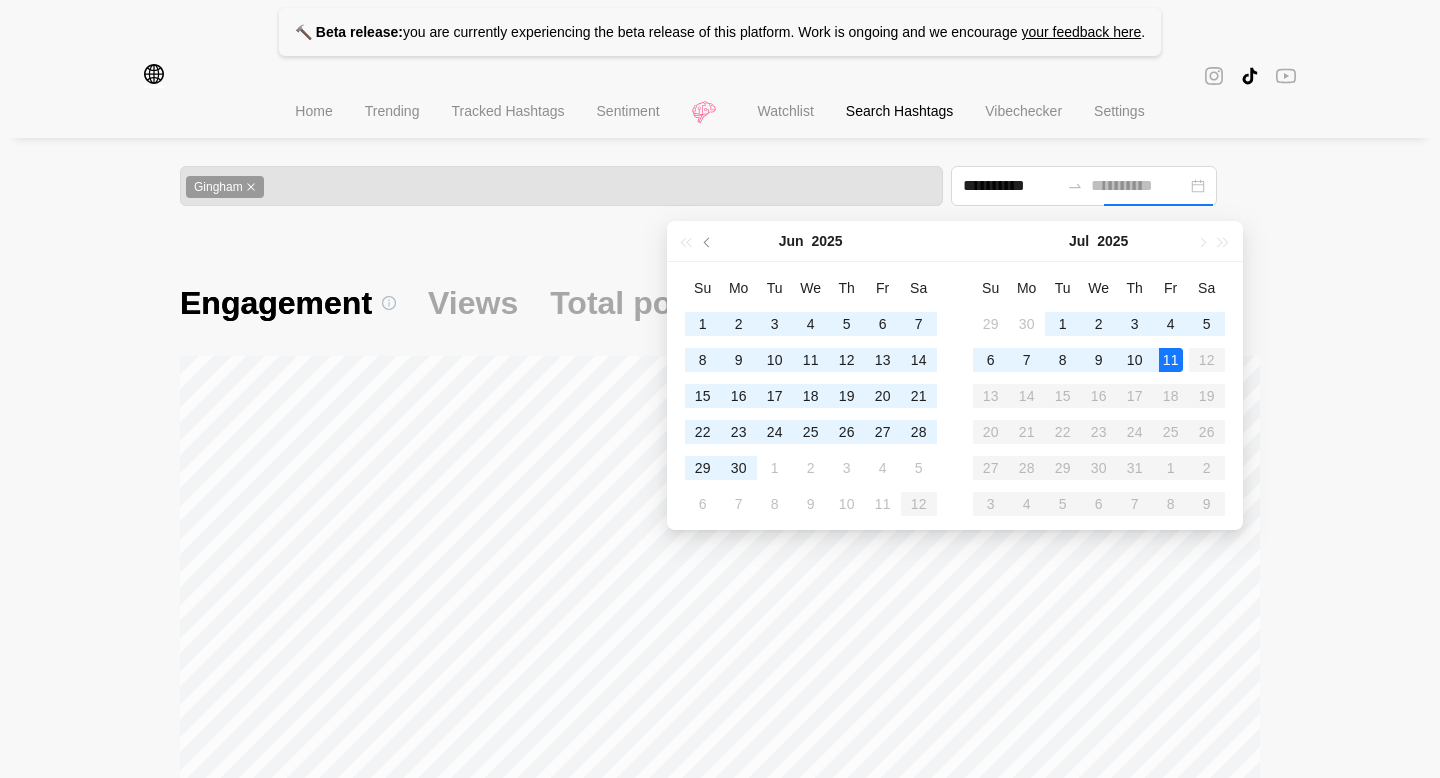 click on "11" at bounding box center (1171, 360) 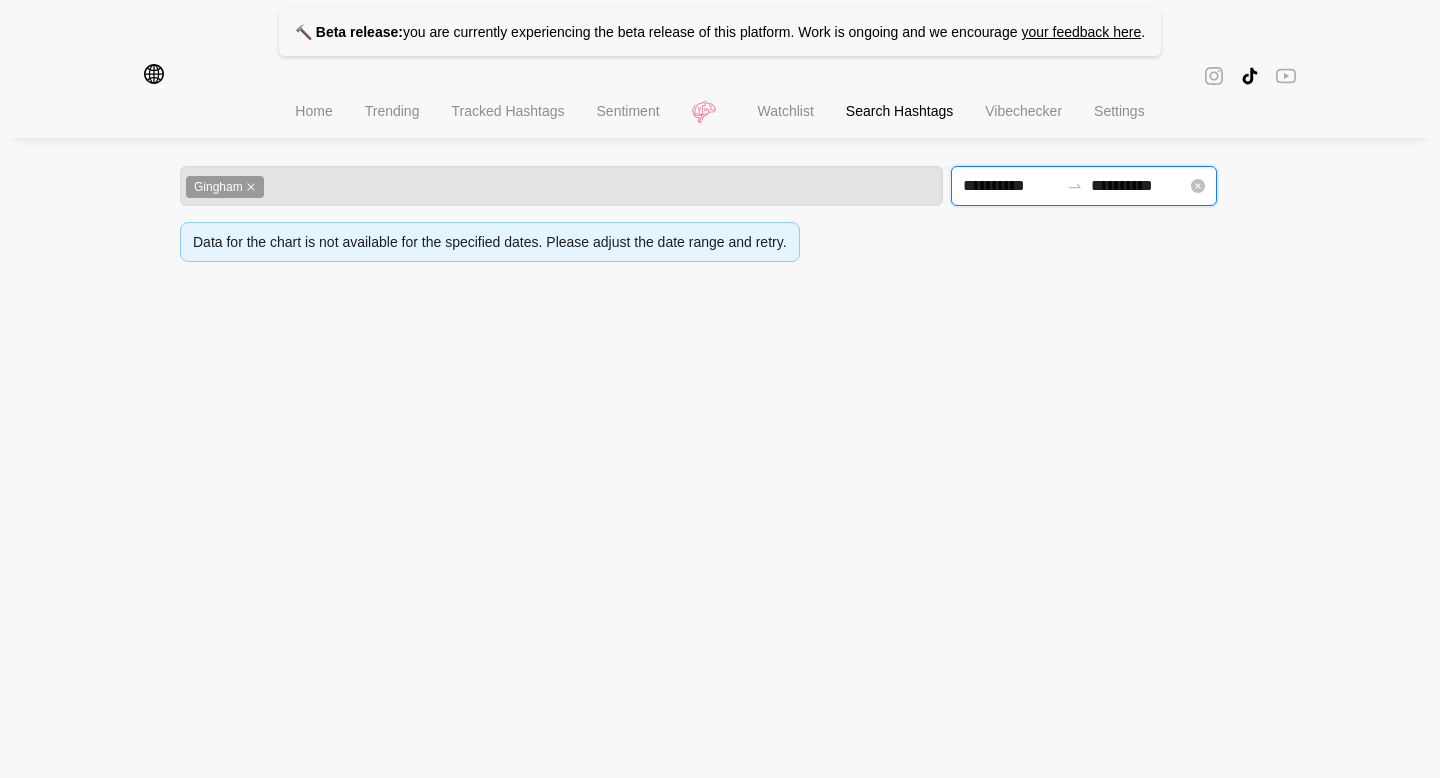 click on "**********" at bounding box center (1011, 186) 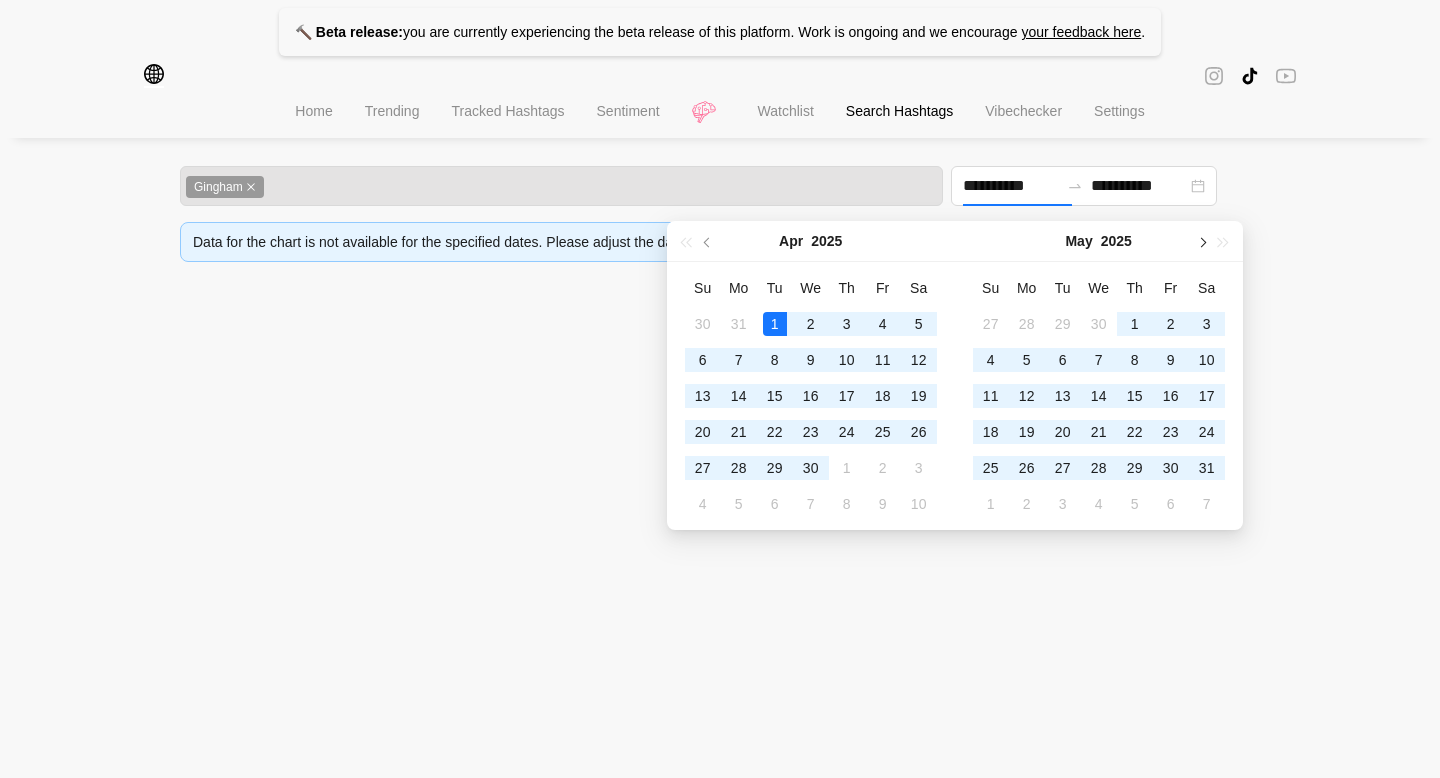 click at bounding box center (1201, 243) 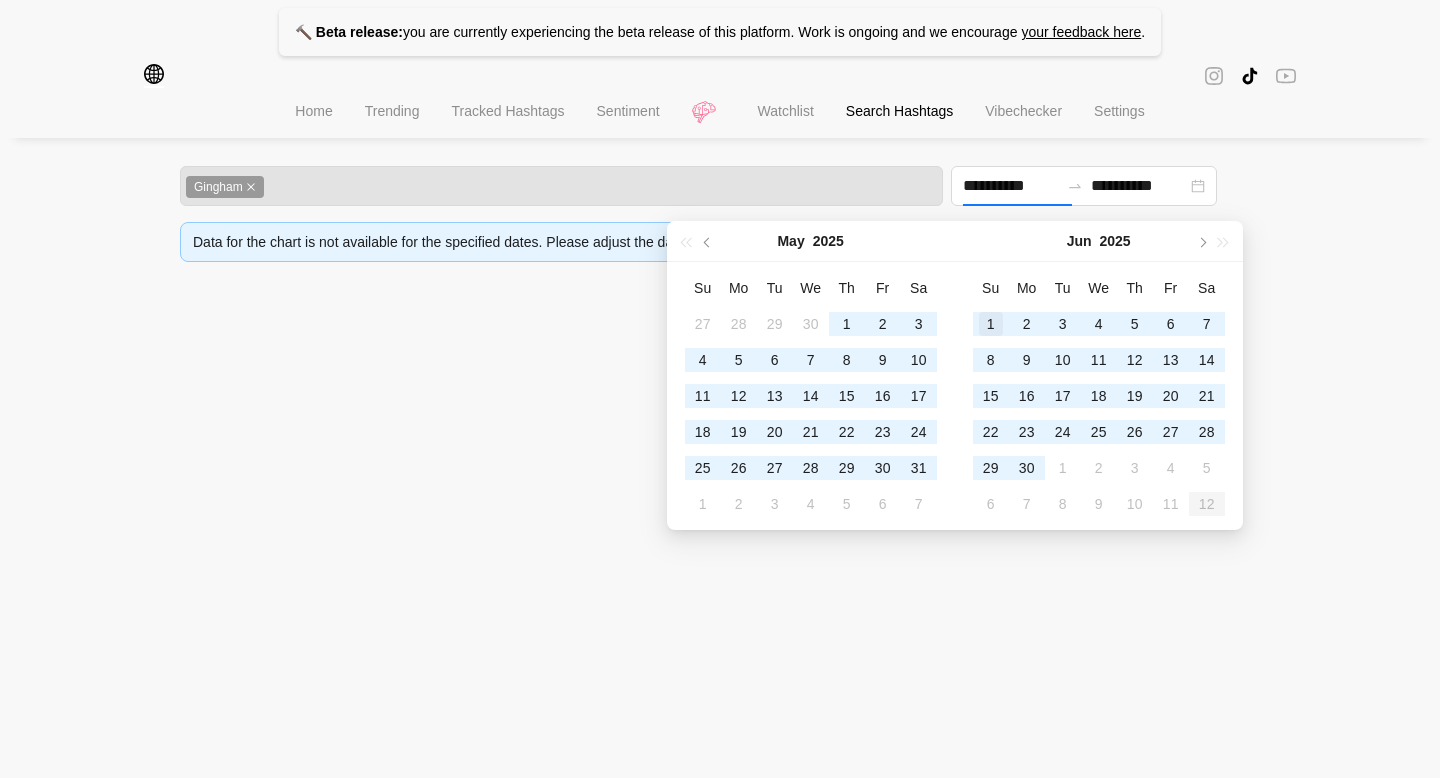 type on "**********" 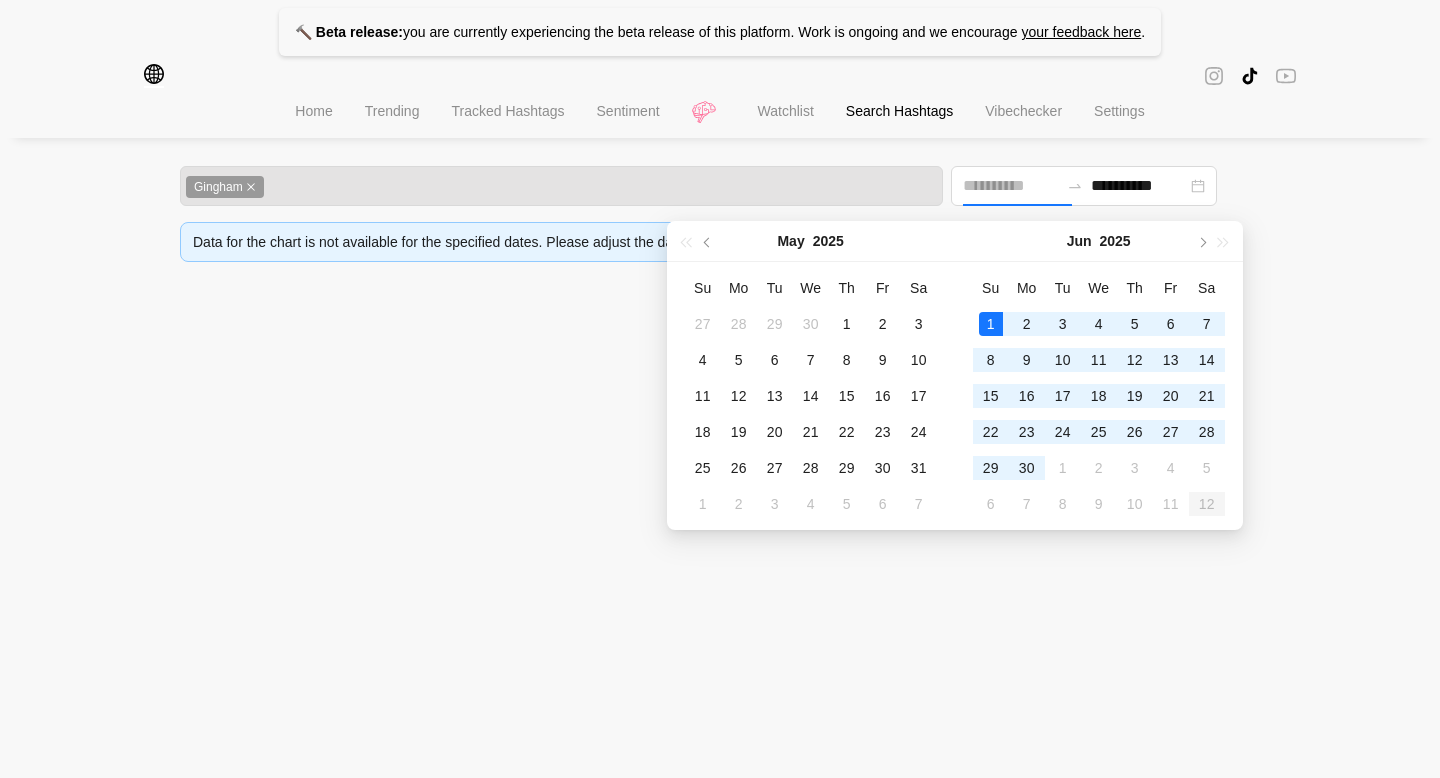 click on "1" at bounding box center (991, 324) 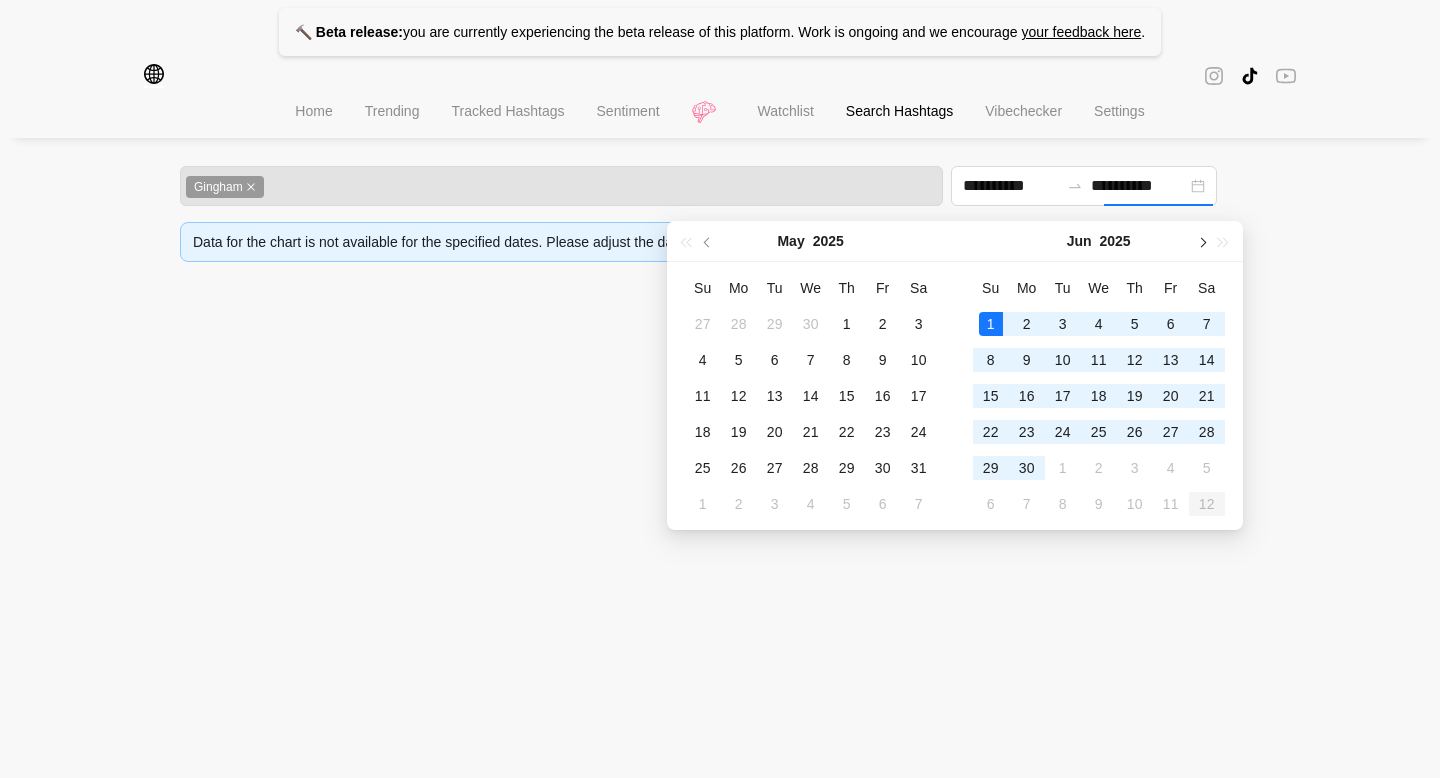 click at bounding box center [1201, 241] 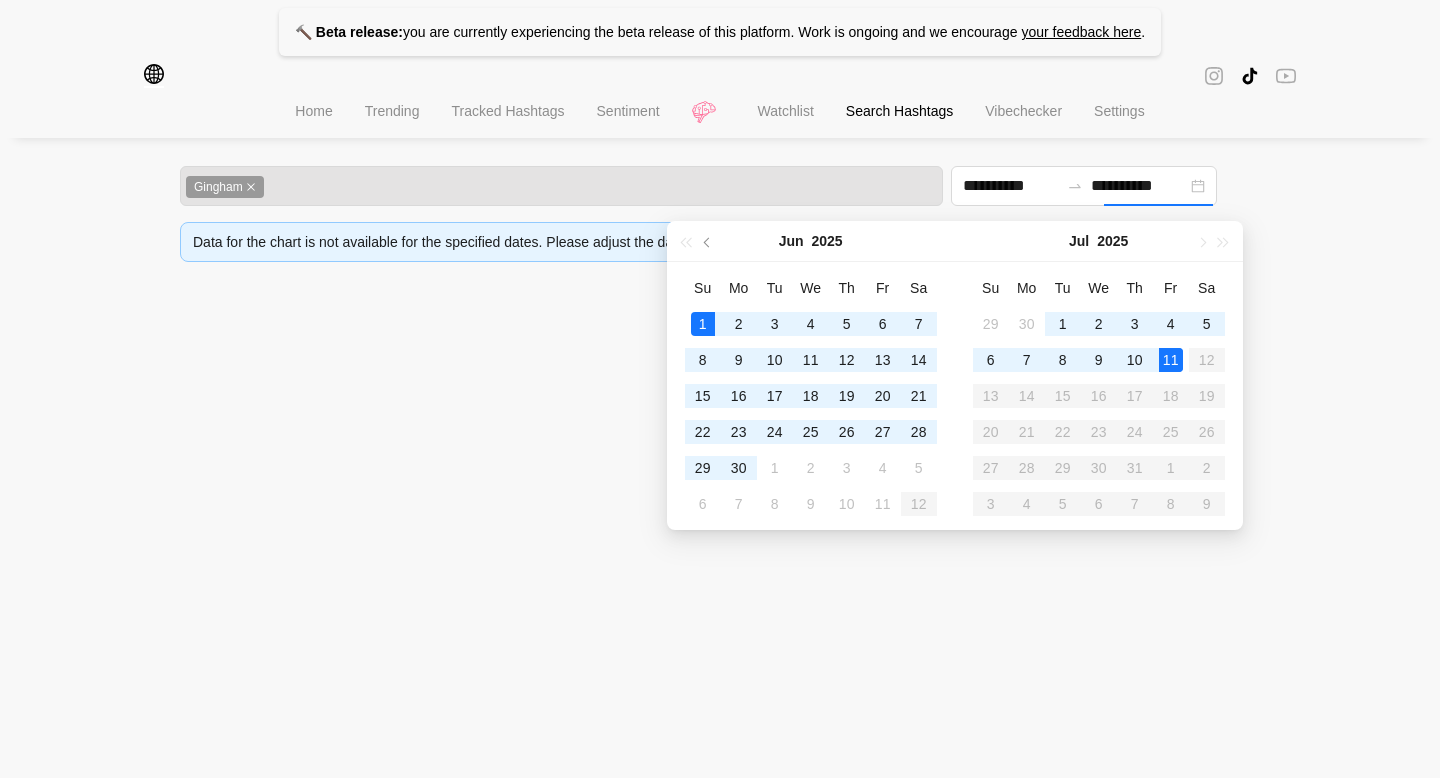 type on "**********" 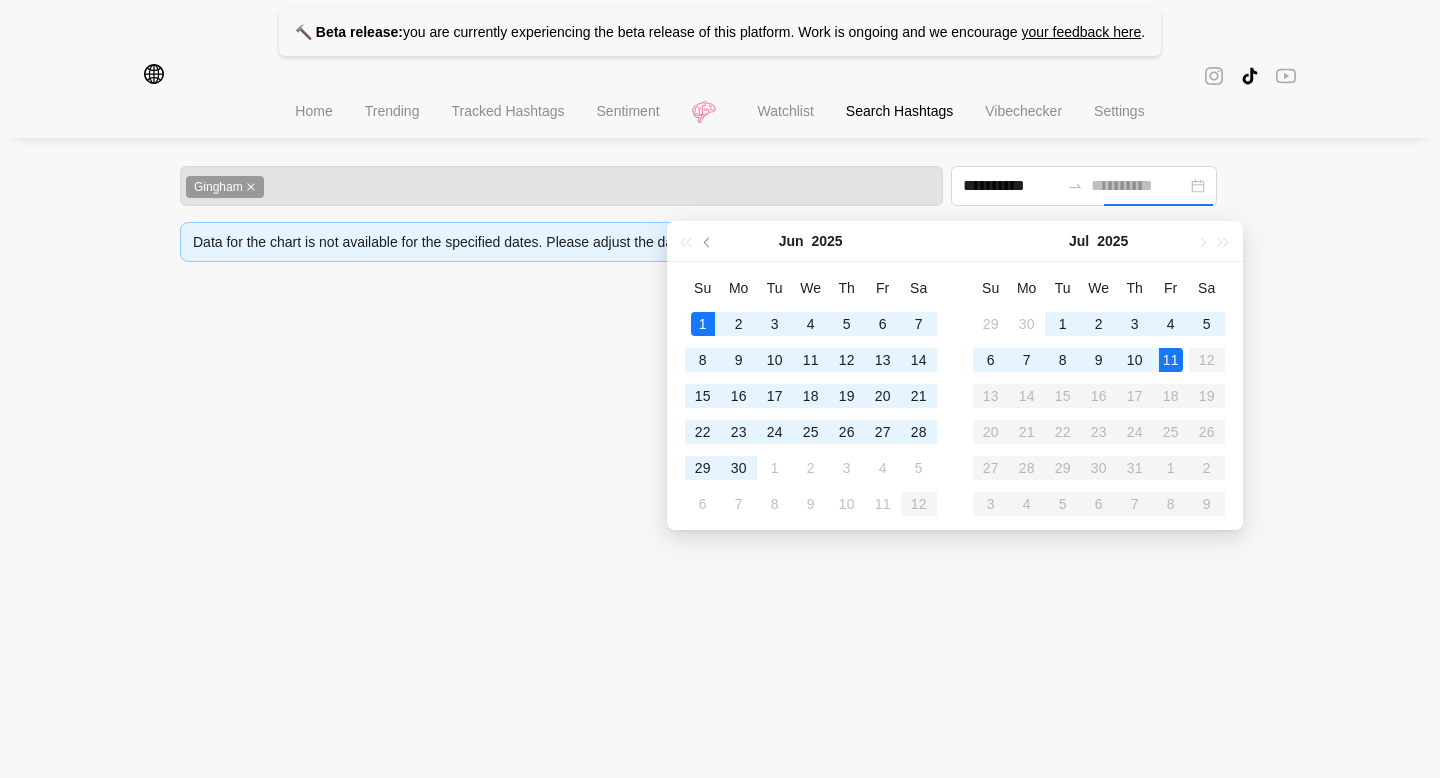 click on "11" at bounding box center (1171, 360) 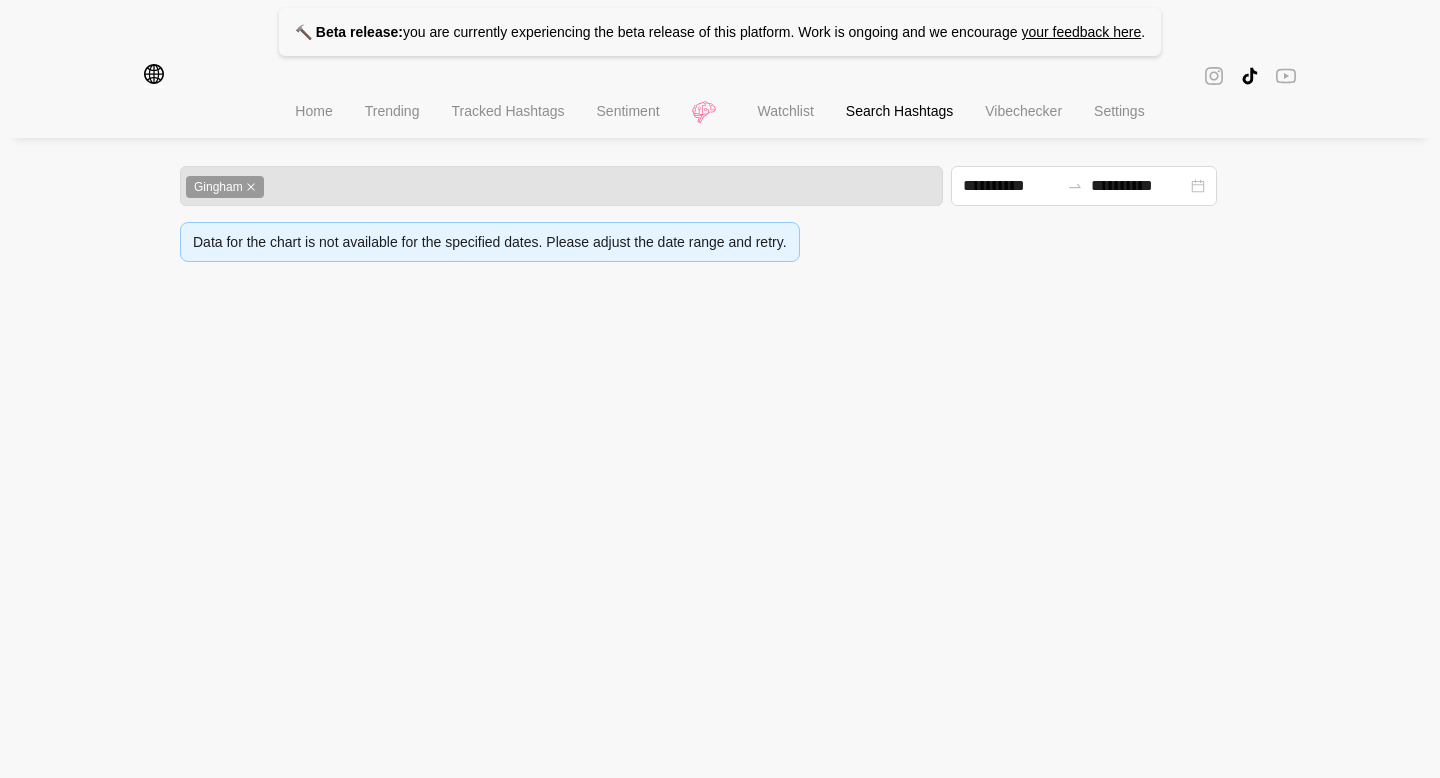 click on "**********" at bounding box center (720, 139) 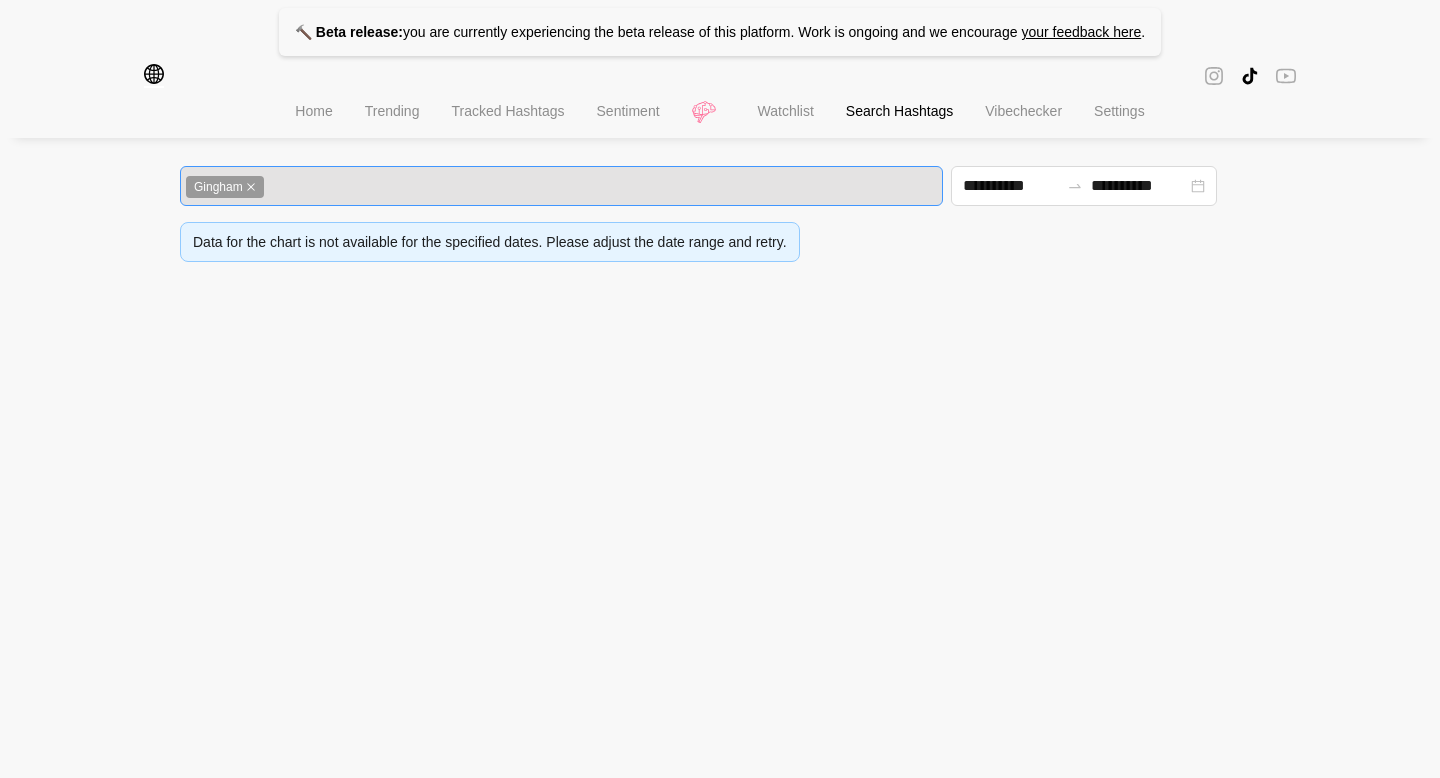 click on "Gingham" at bounding box center (561, 186) 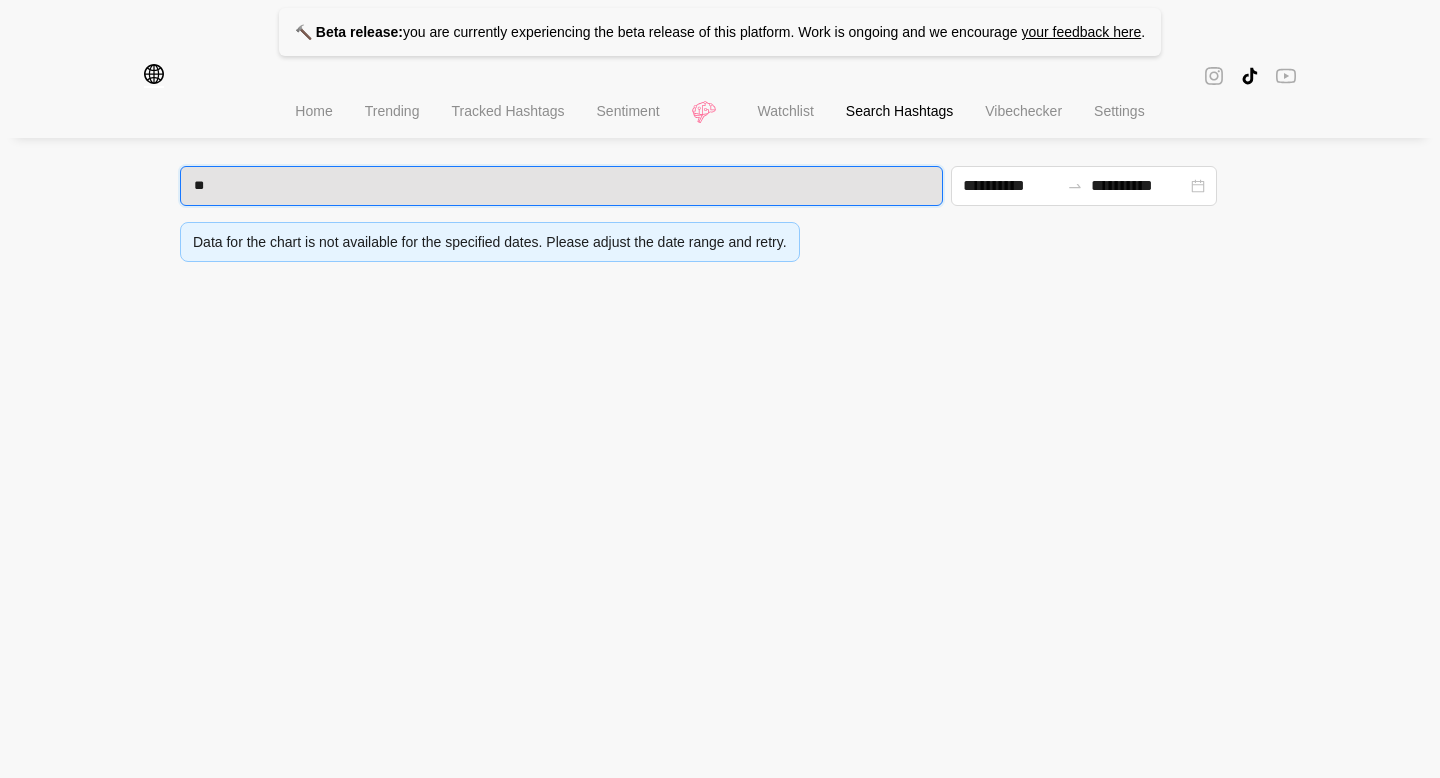 type on "**" 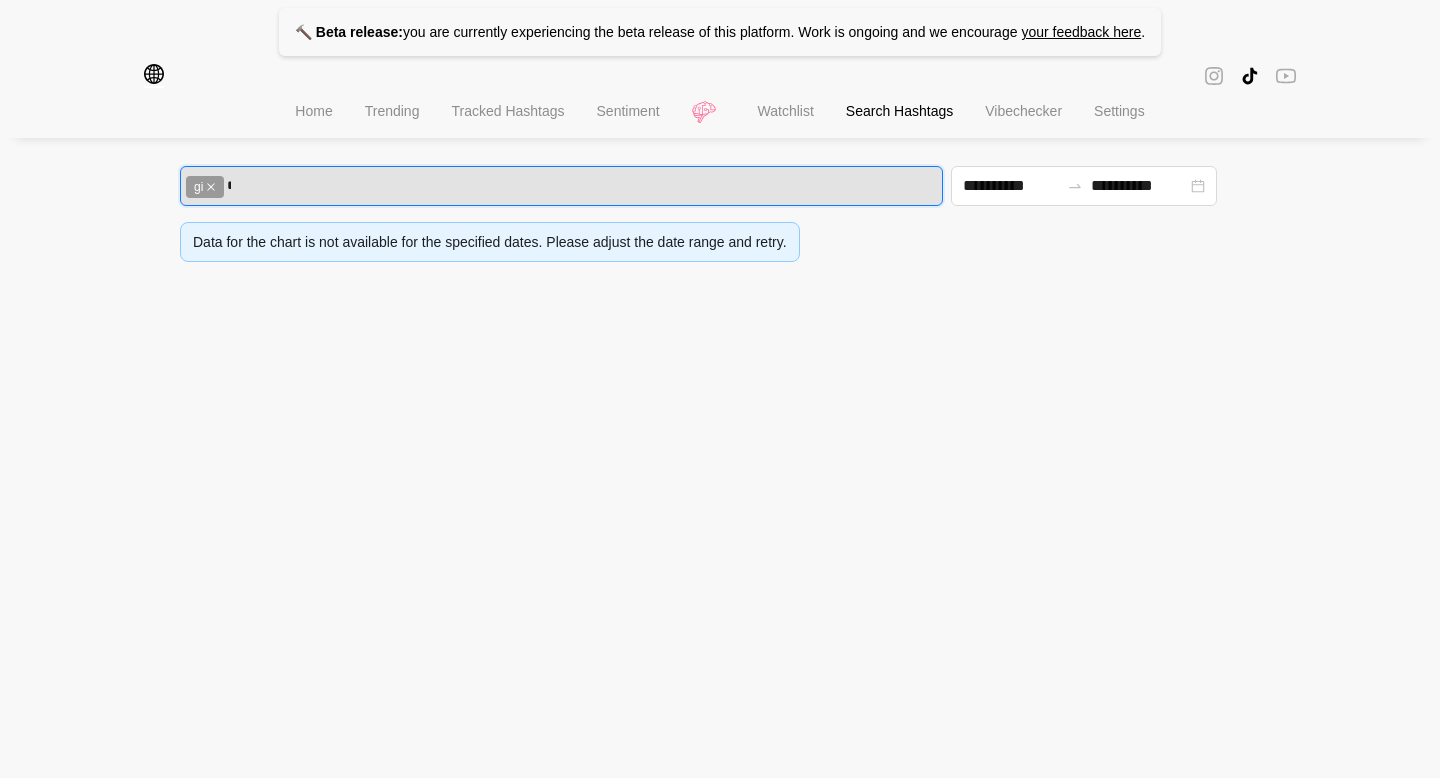 type 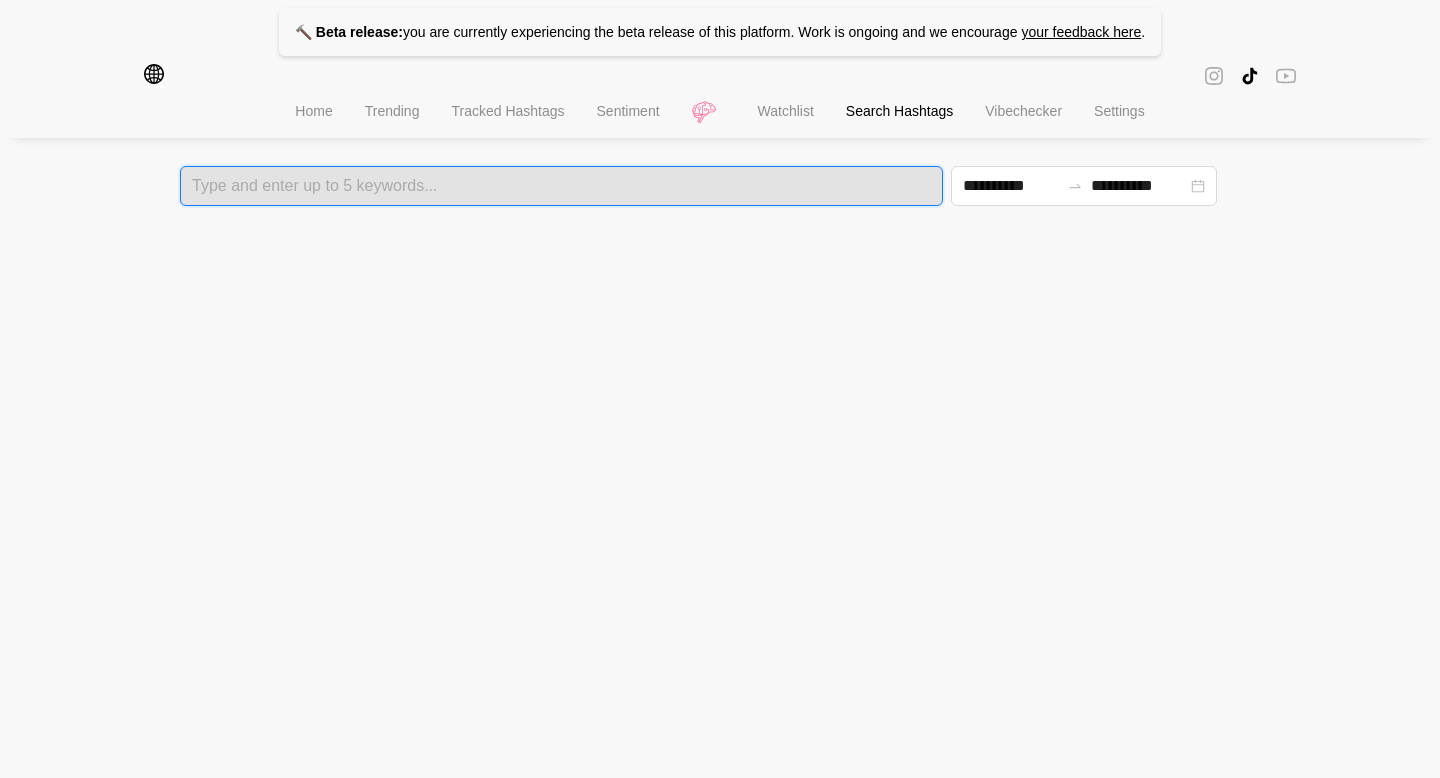 click on "Search Hashtags" at bounding box center (899, 113) 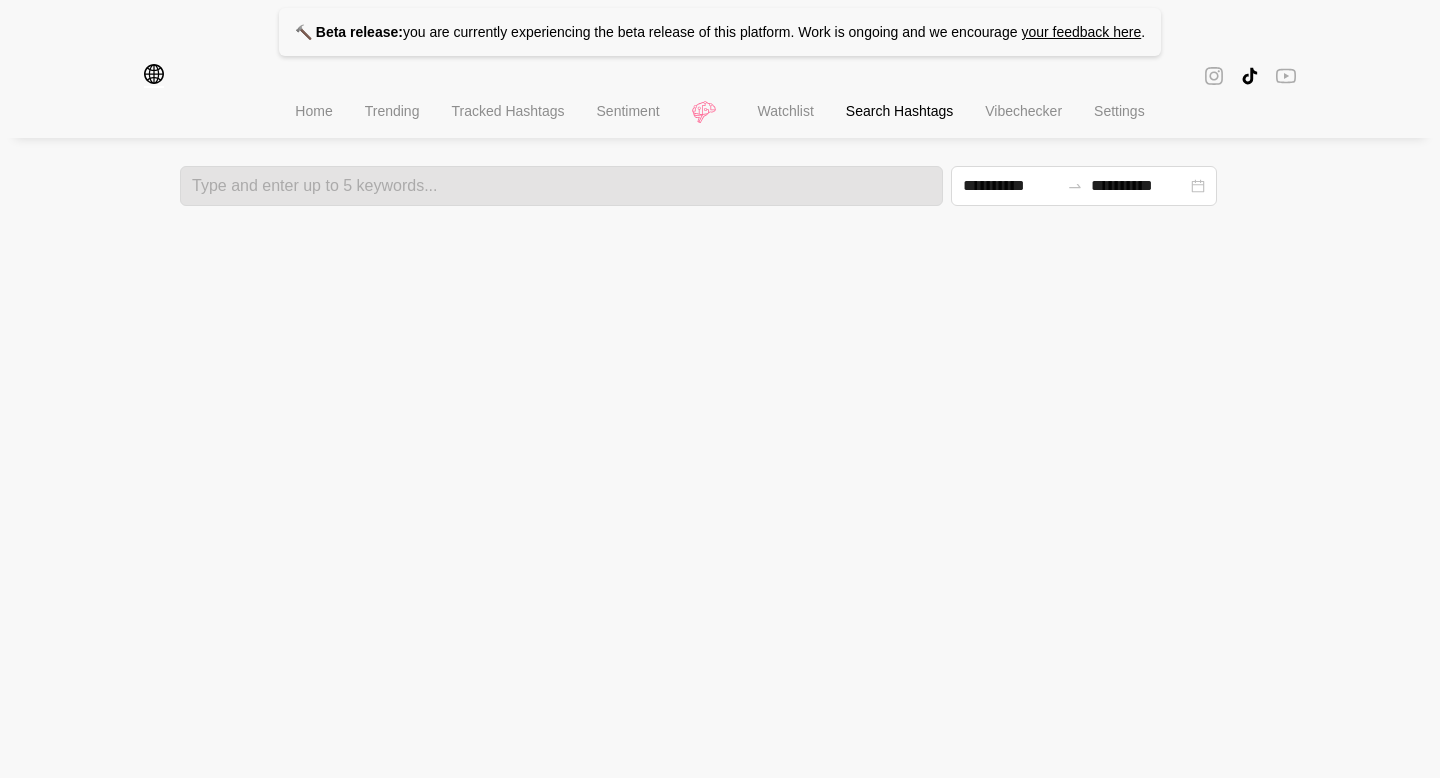 click on "Tracked Hashtags" at bounding box center [507, 111] 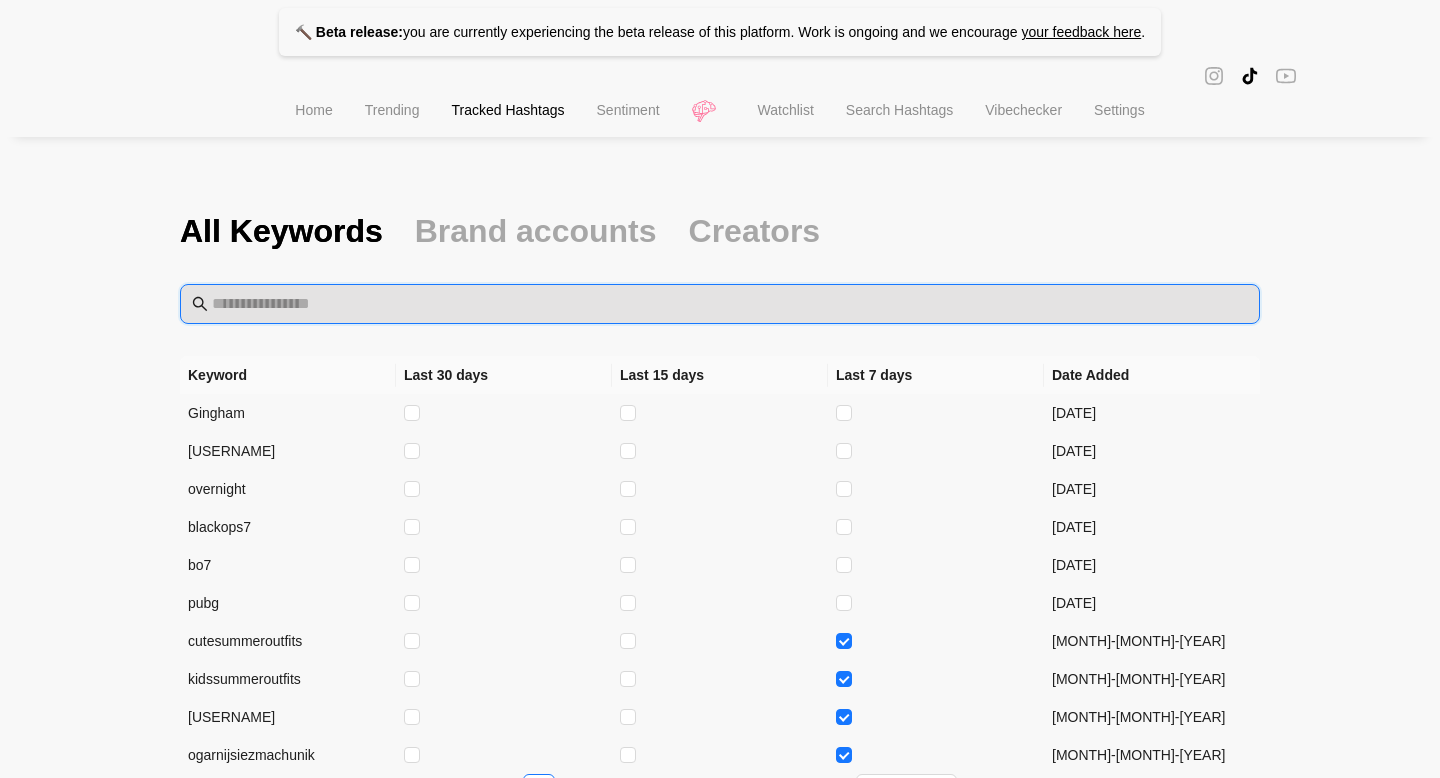 click at bounding box center (730, 304) 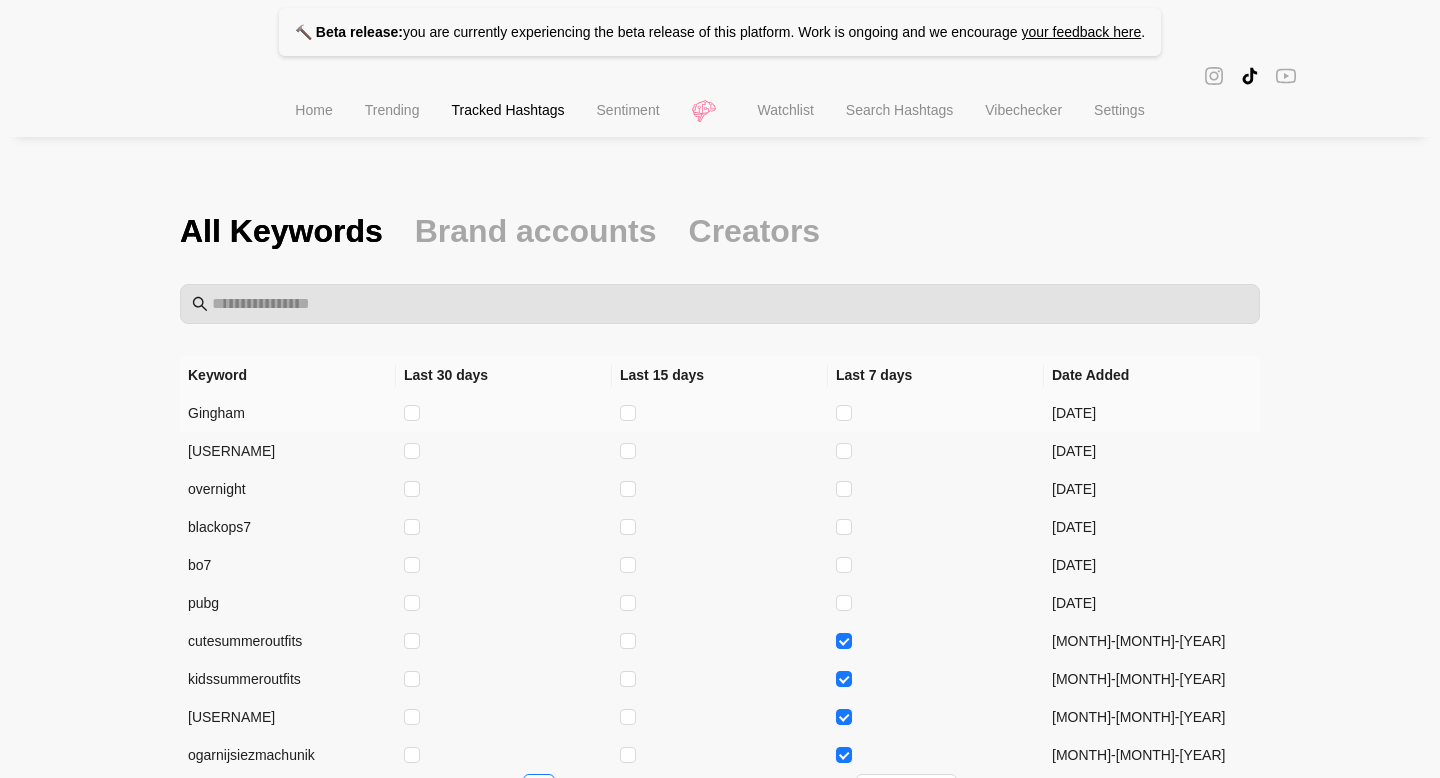 click on "Gingham" at bounding box center (288, 413) 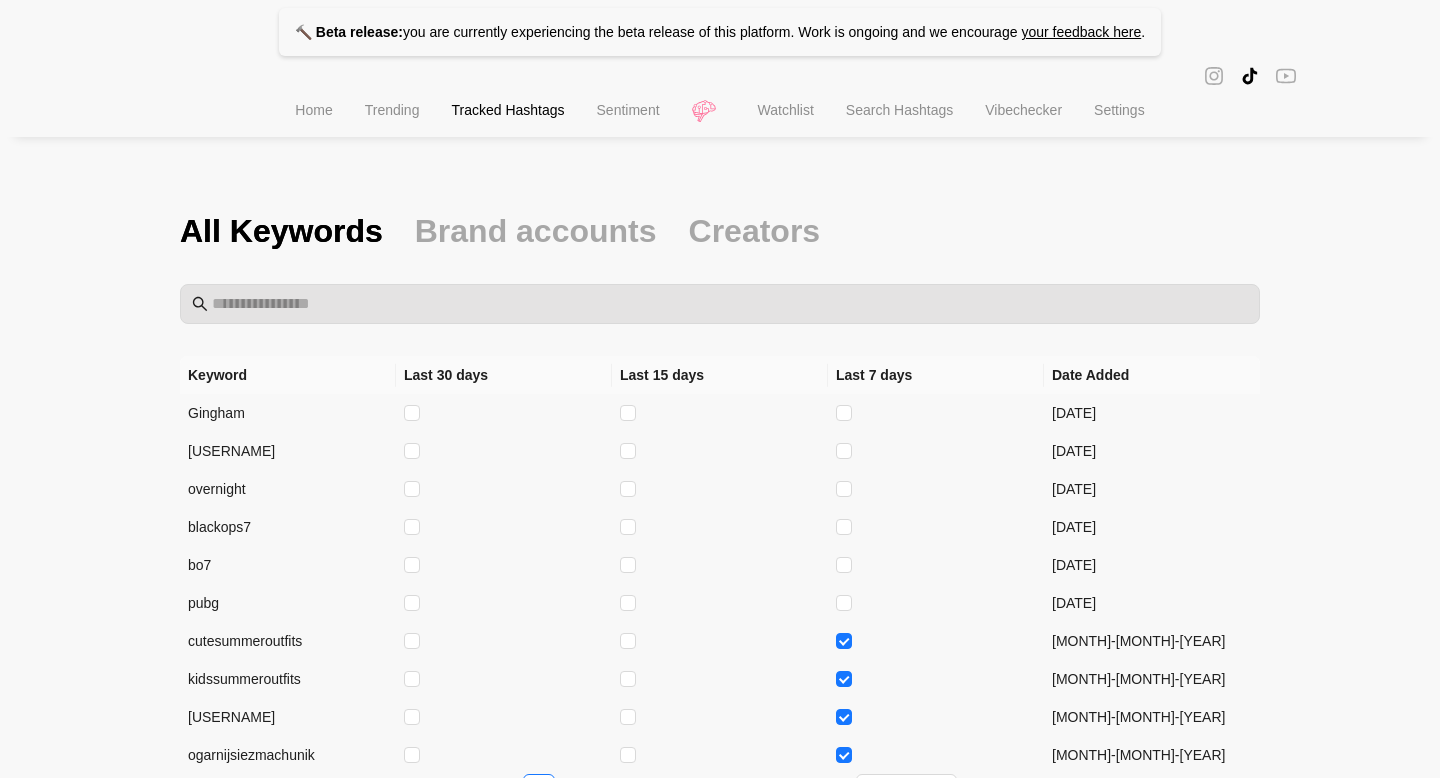 click on "Search Hashtags" at bounding box center (899, 112) 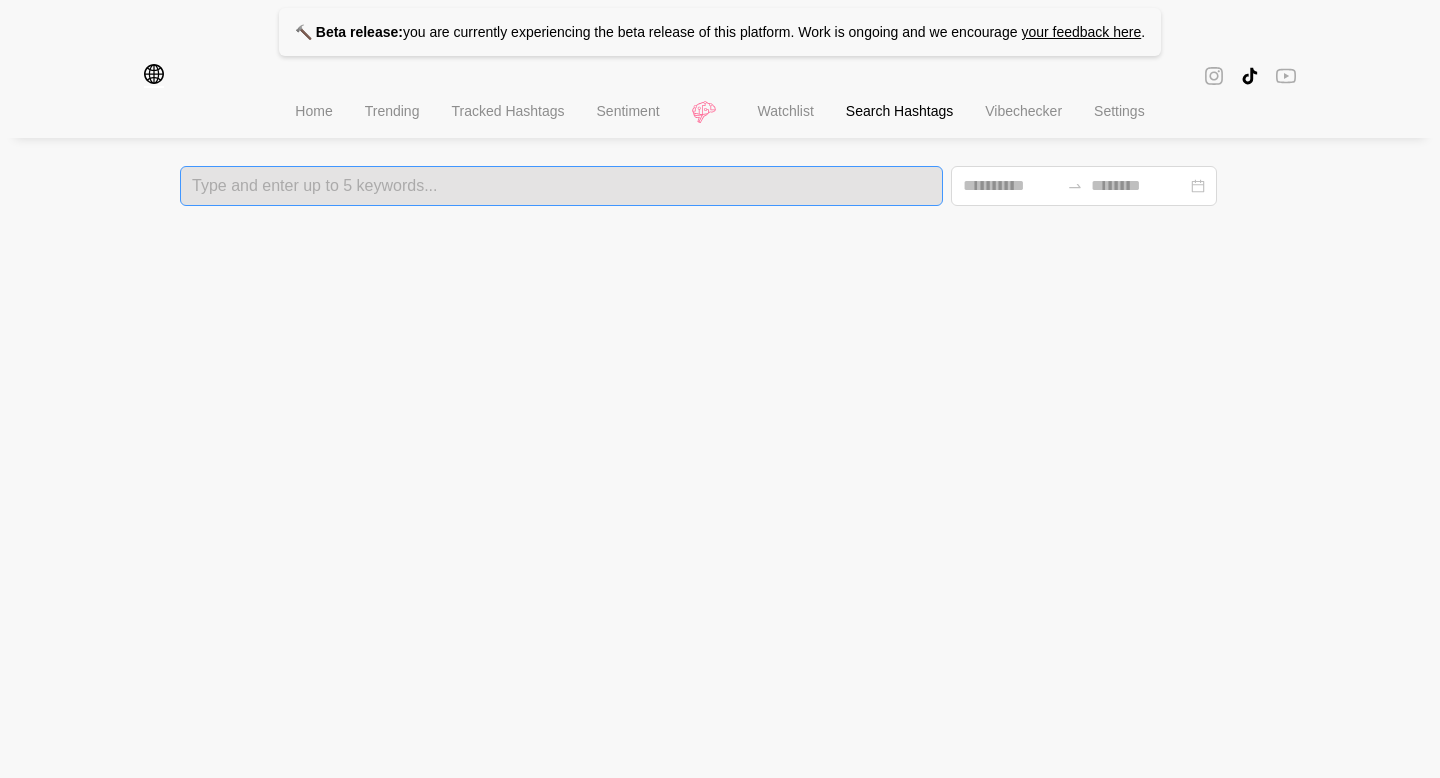click on "Type and enter up to 5 keywords..." at bounding box center [561, 186] 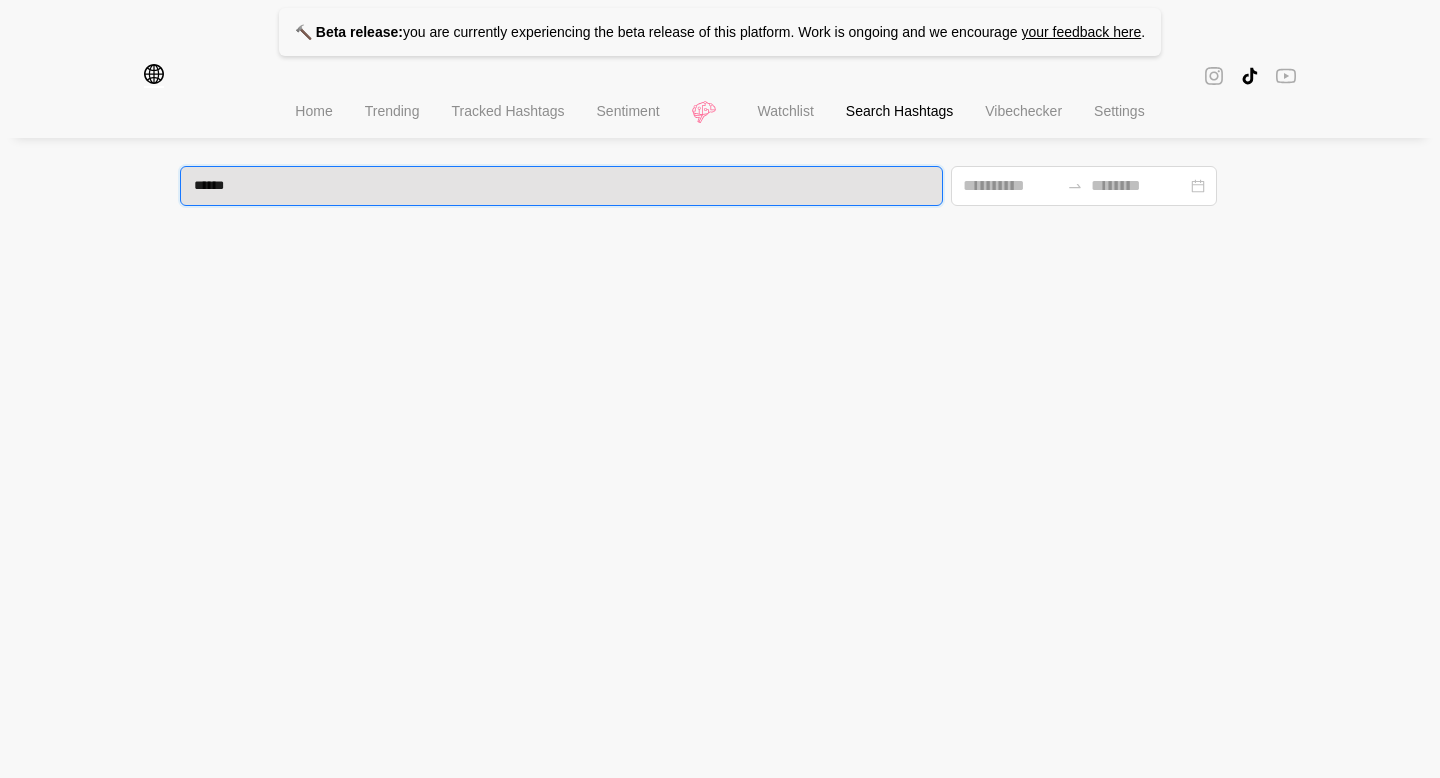 type on "*******" 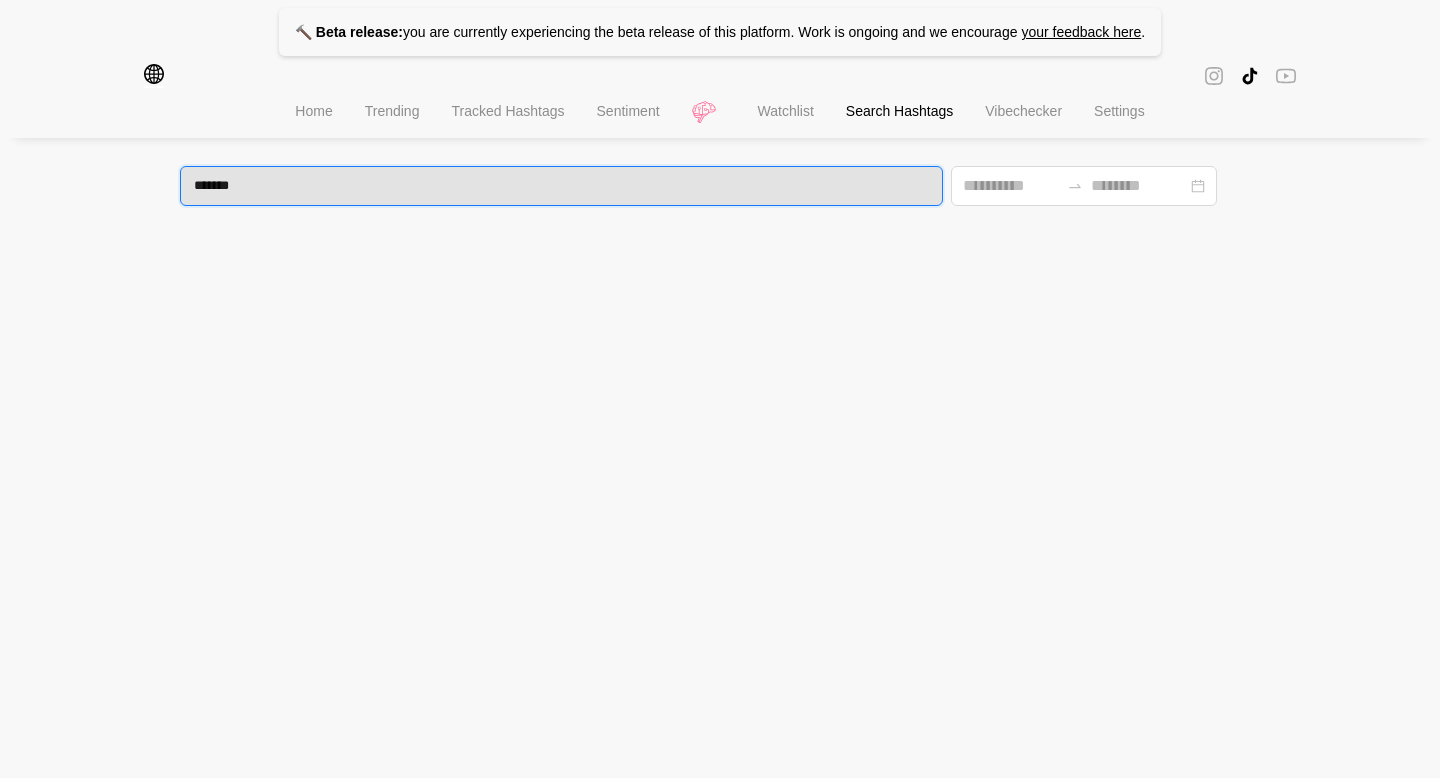 type 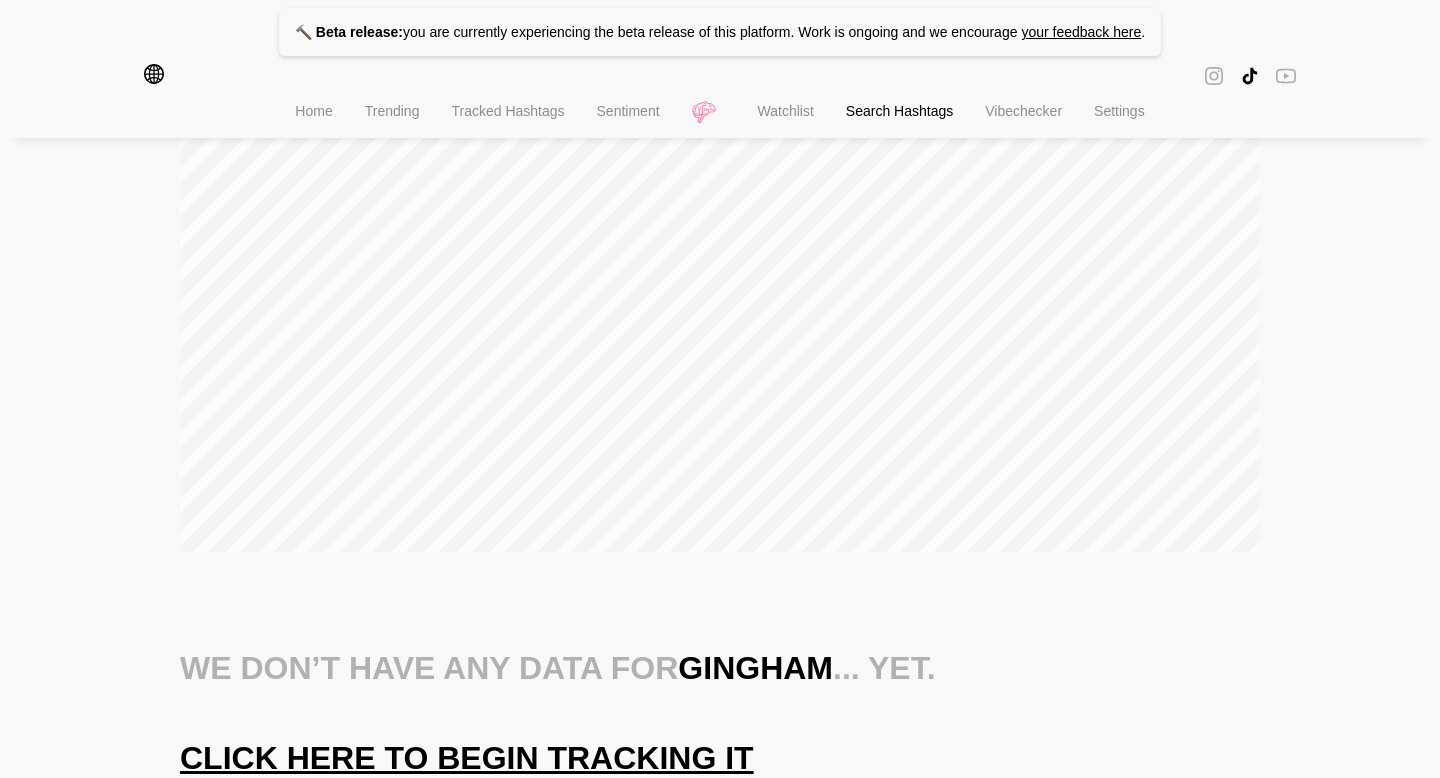 scroll, scrollTop: 0, scrollLeft: 0, axis: both 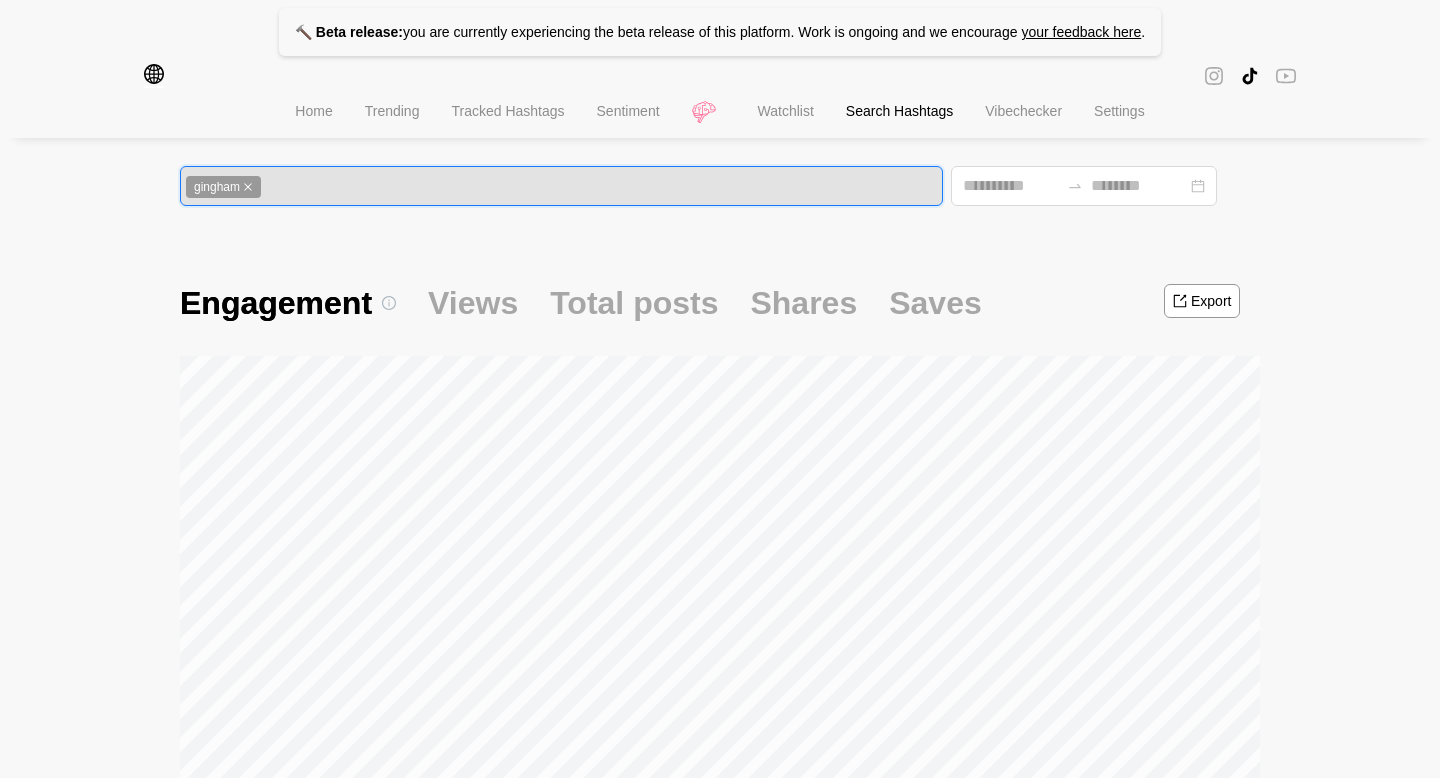 click on "Home" at bounding box center [313, 113] 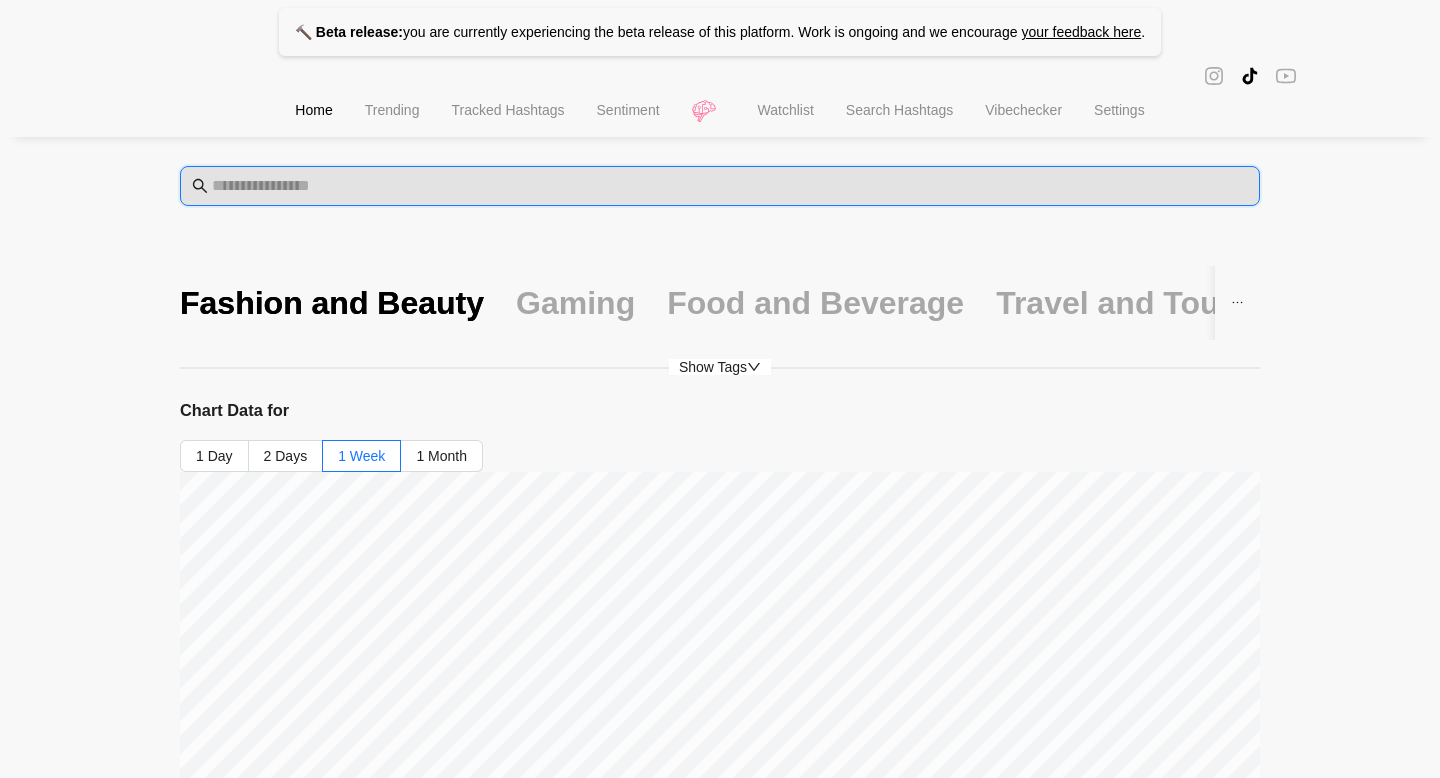click at bounding box center (730, 186) 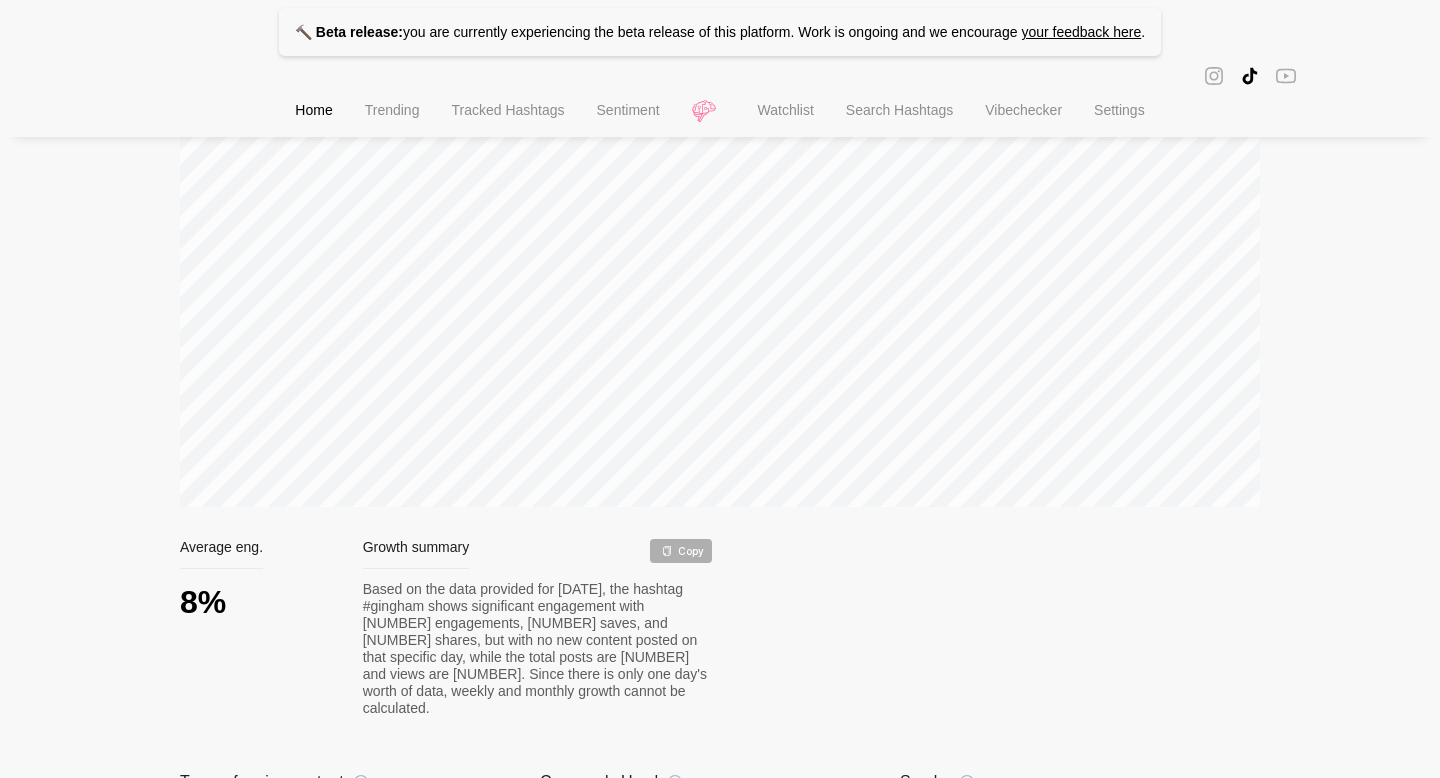 scroll, scrollTop: 0, scrollLeft: 0, axis: both 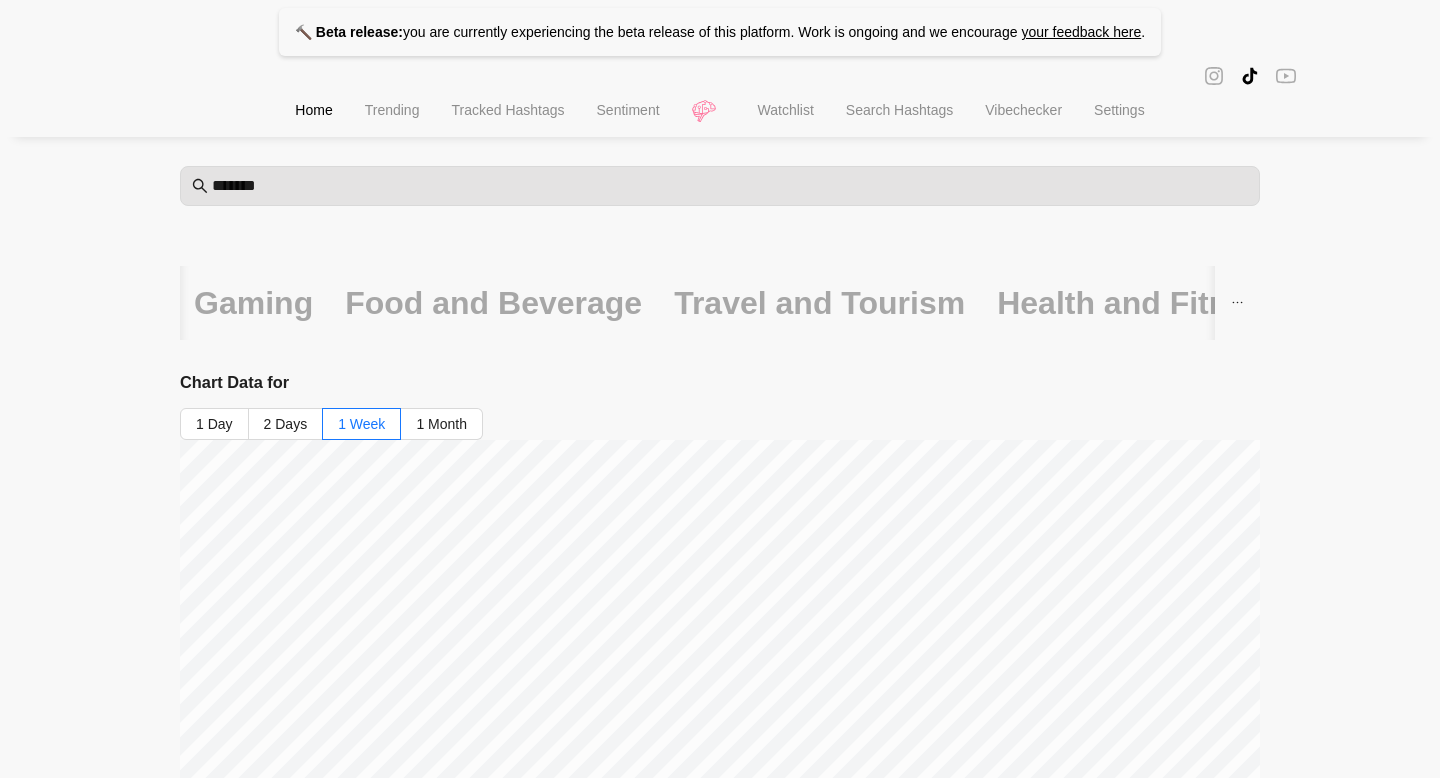 click on "Chart Data for 1 Day 2 Days 1 Week 1 Month Average eng. [PERCENT] Growth summary Copy Based on the data provided for [DATE], the hashtag #gingham shows significant engagement with [NUMBER] engagements, [NUMBER] saves, and [NUMBER] shares, but with no new content posted on that specific day, while the total posts are [NUMBER] and views are [NUMBER]. Since there is only one day's worth of data, weekly and monthly growth cannot be calculated.
Top performing content Content with high engagement Link to video Eng. Views       No beige, all ging... [PERCENT] [NUMBER] My gingham dress c... [PERCENT] [NUMBER] a true victim of a..." at bounding box center (720, 861) 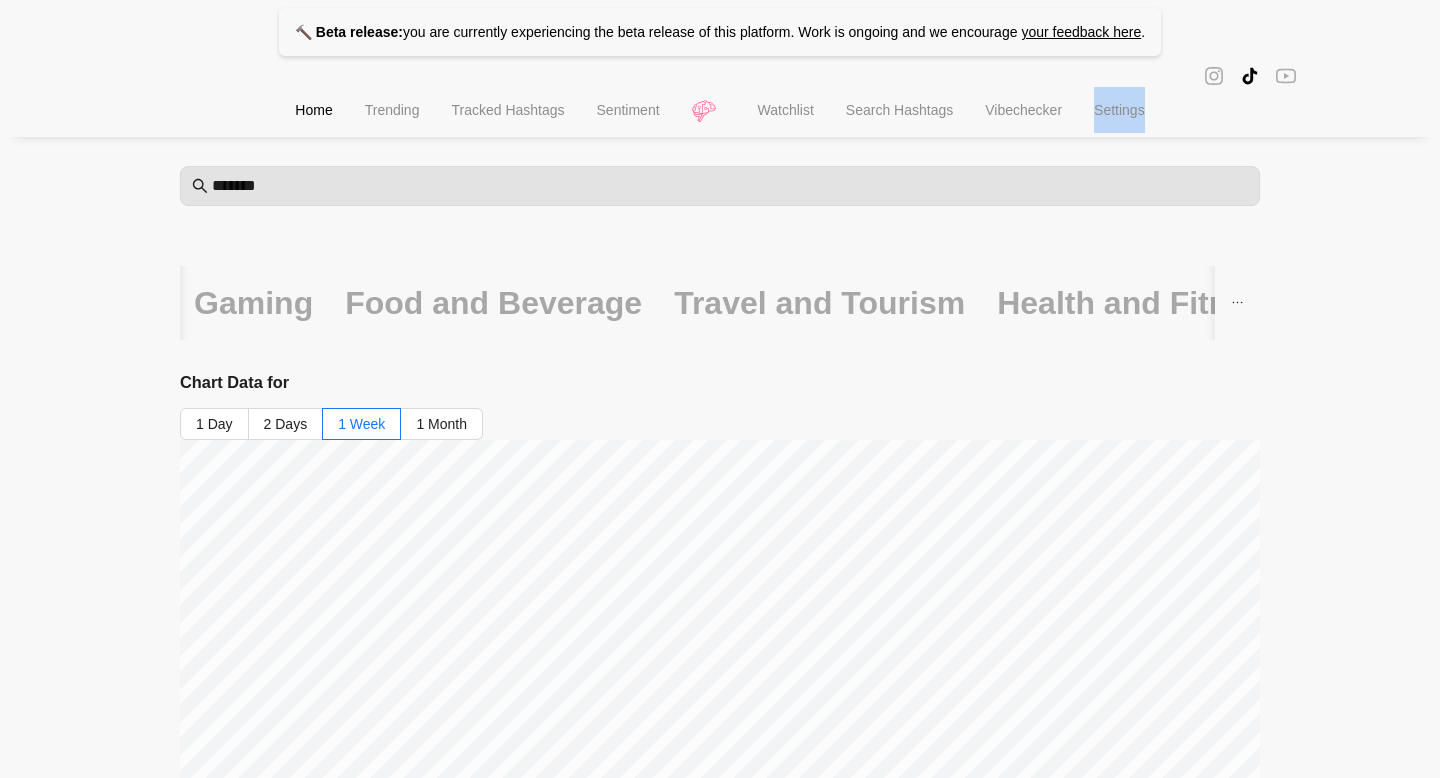 click on "Chart Data for 1 Day 2 Days 1 Week 1 Month Average eng. [PERCENT] Growth summary Copy Based on the data provided for [DATE], the hashtag #gingham shows significant engagement with [NUMBER] engagements, [NUMBER] saves, and [NUMBER] shares, but with no new content posted on that specific day, while the total posts are [NUMBER] and views are [NUMBER]. Since there is only one day's worth of data, weekly and monthly growth cannot be calculated.
Top performing content Content with high engagement Link to video Eng. Views       No beige, all ging... [PERCENT] [NUMBER] My gingham dress c... [PERCENT] [NUMBER] a true victim of a..." at bounding box center (720, 861) 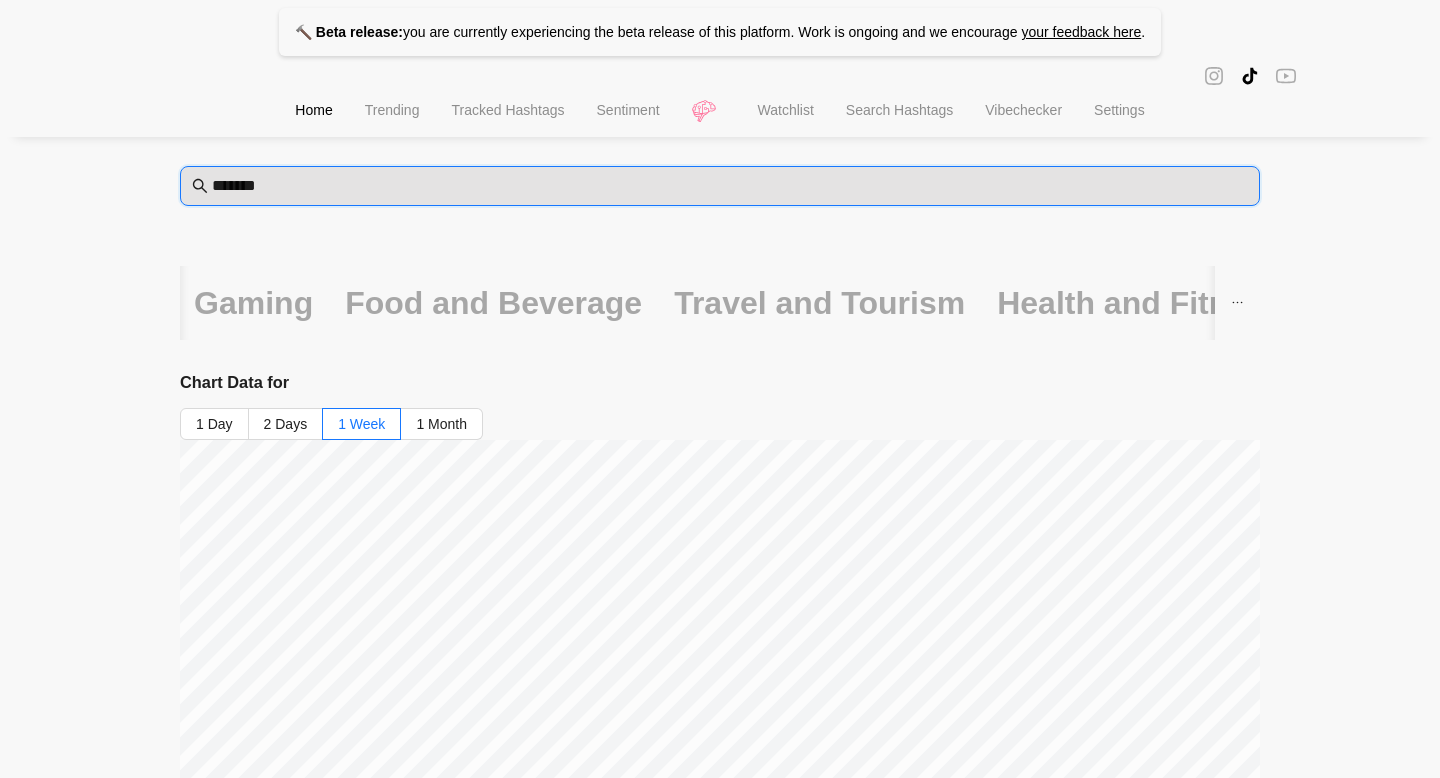 click on "*******" at bounding box center (730, 186) 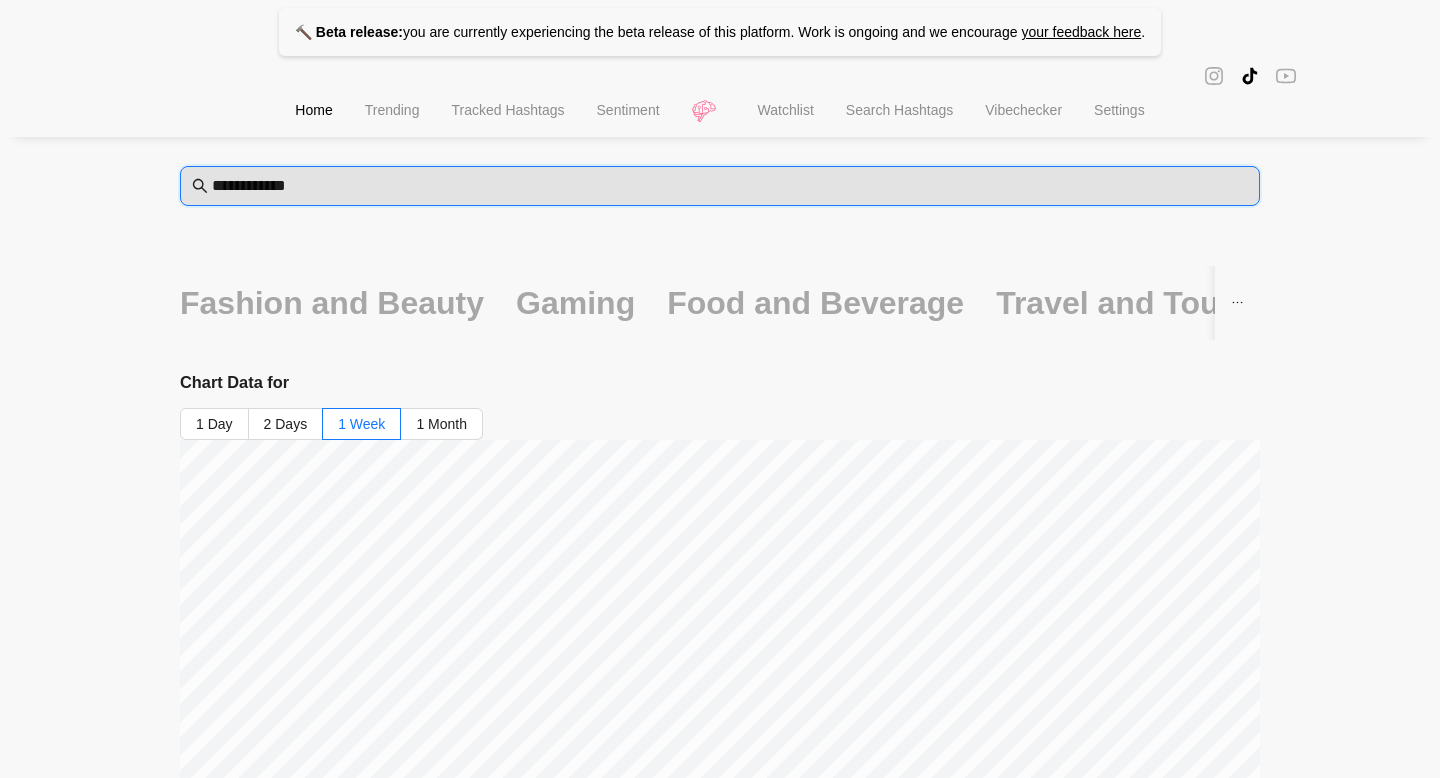 type on "**********" 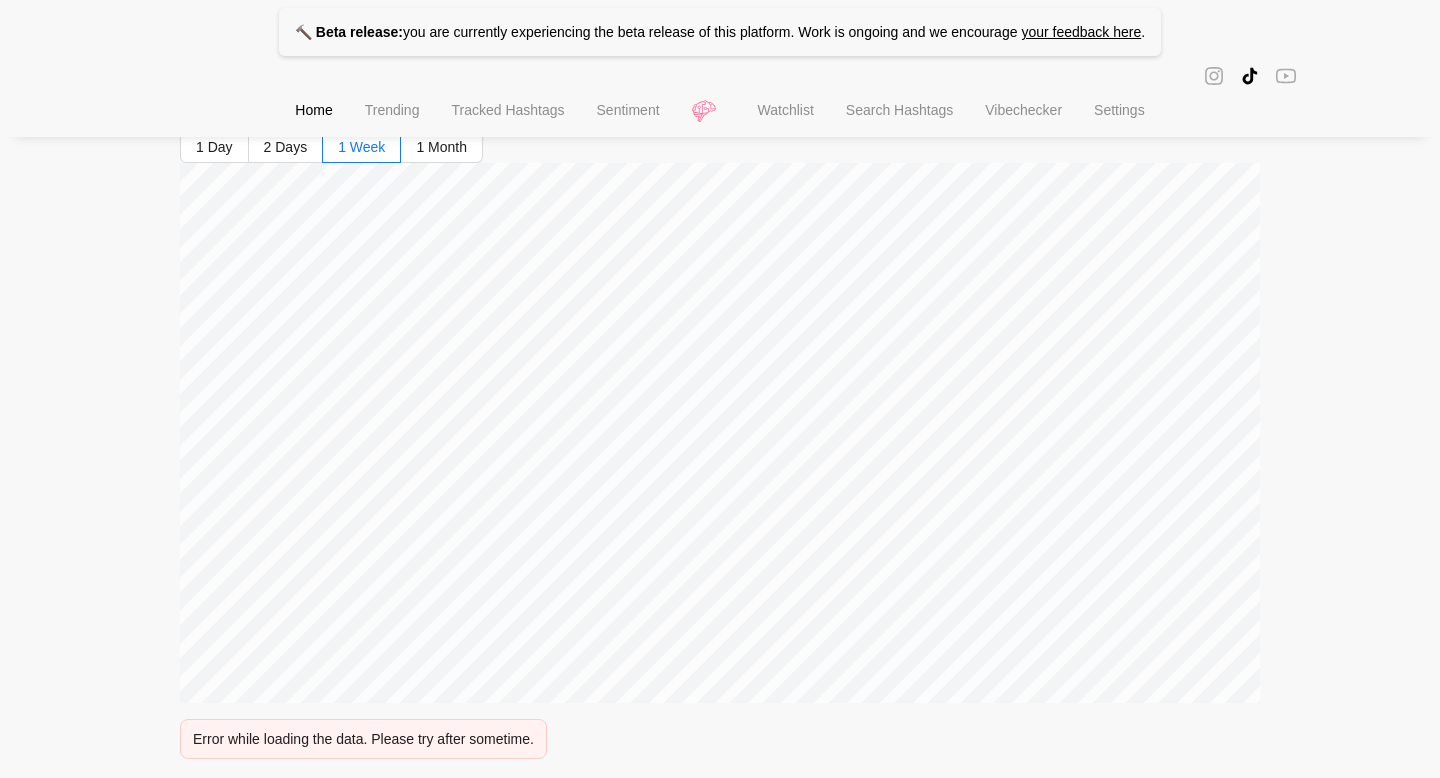scroll, scrollTop: 338, scrollLeft: 0, axis: vertical 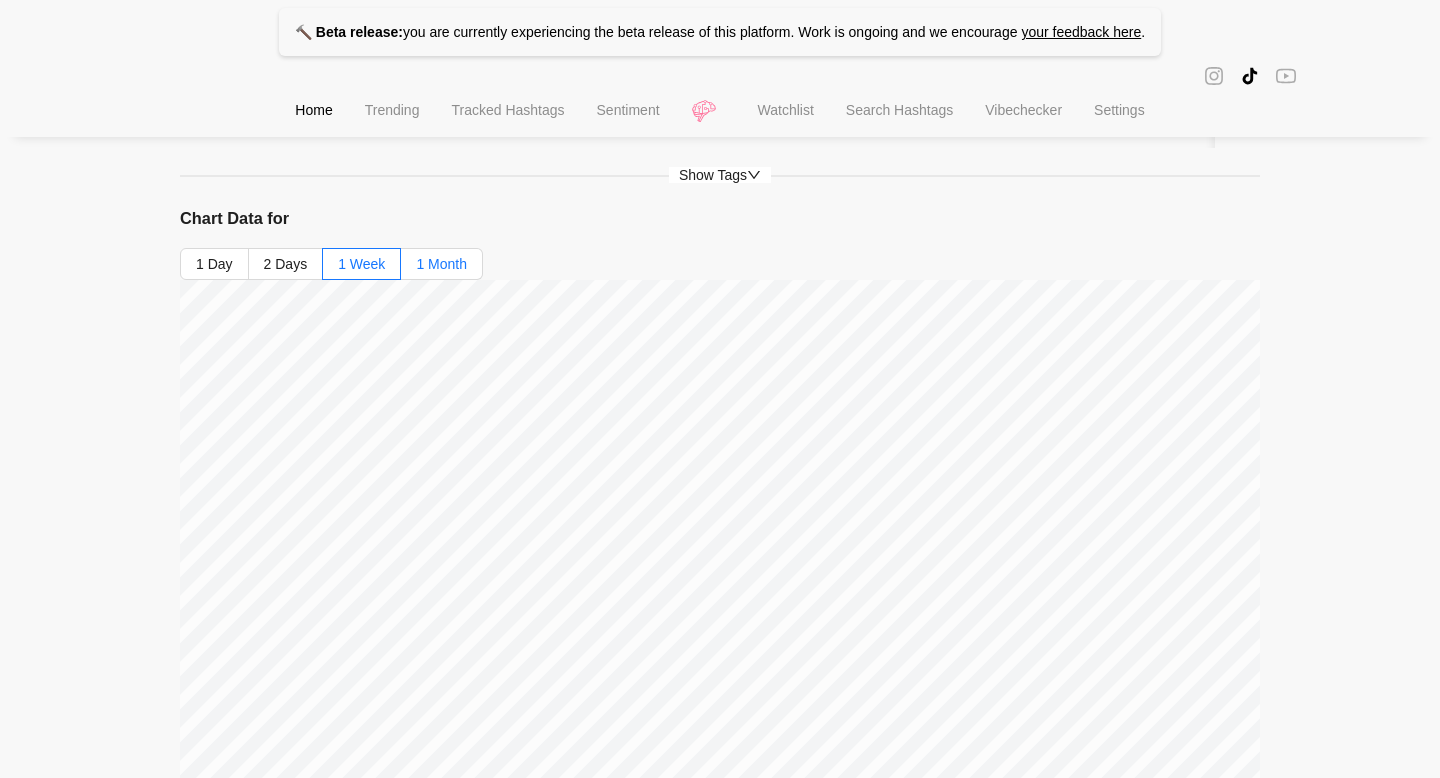 click on "1 Month" at bounding box center (441, 264) 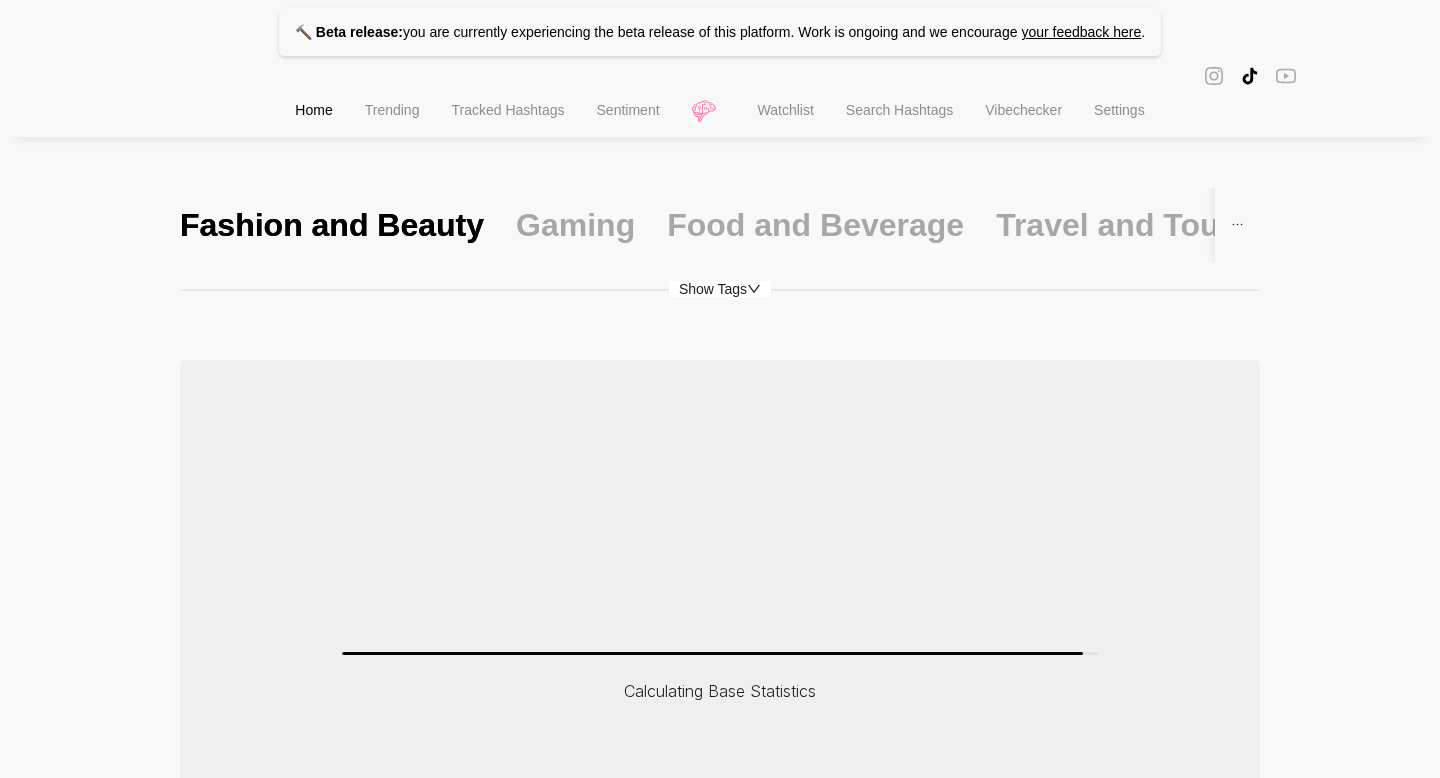 scroll, scrollTop: 18, scrollLeft: 0, axis: vertical 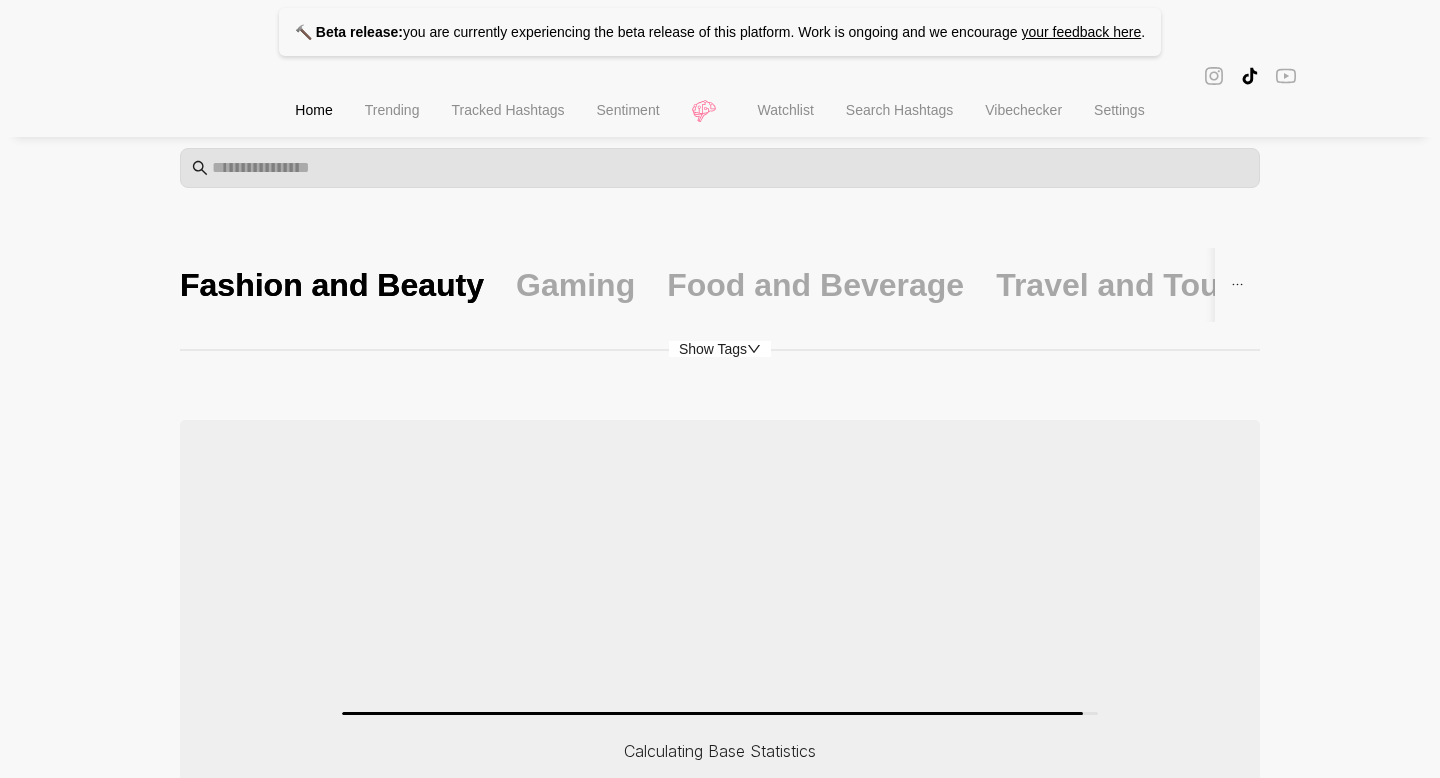 click on "Show Tags" at bounding box center (720, 349) 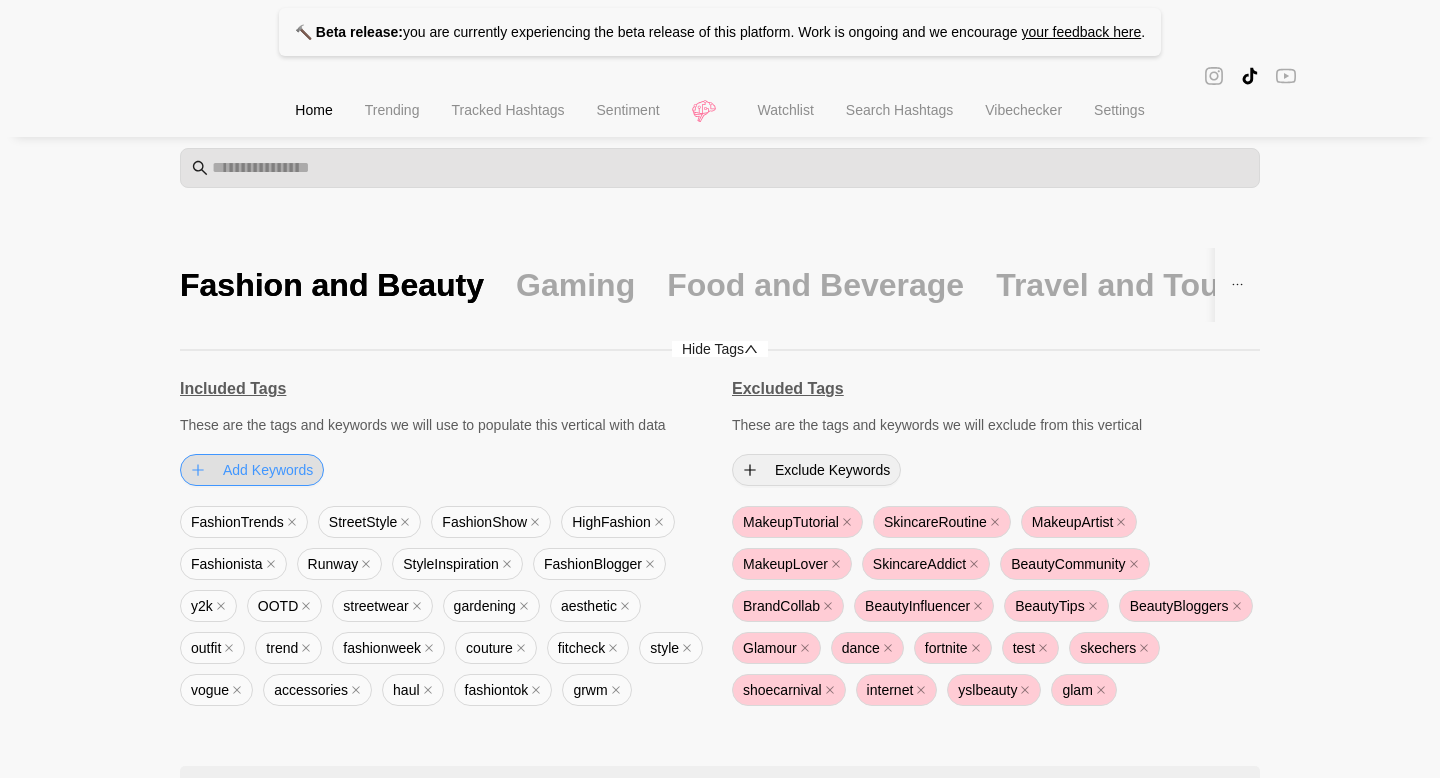 click on "Add Keywords" at bounding box center [252, 470] 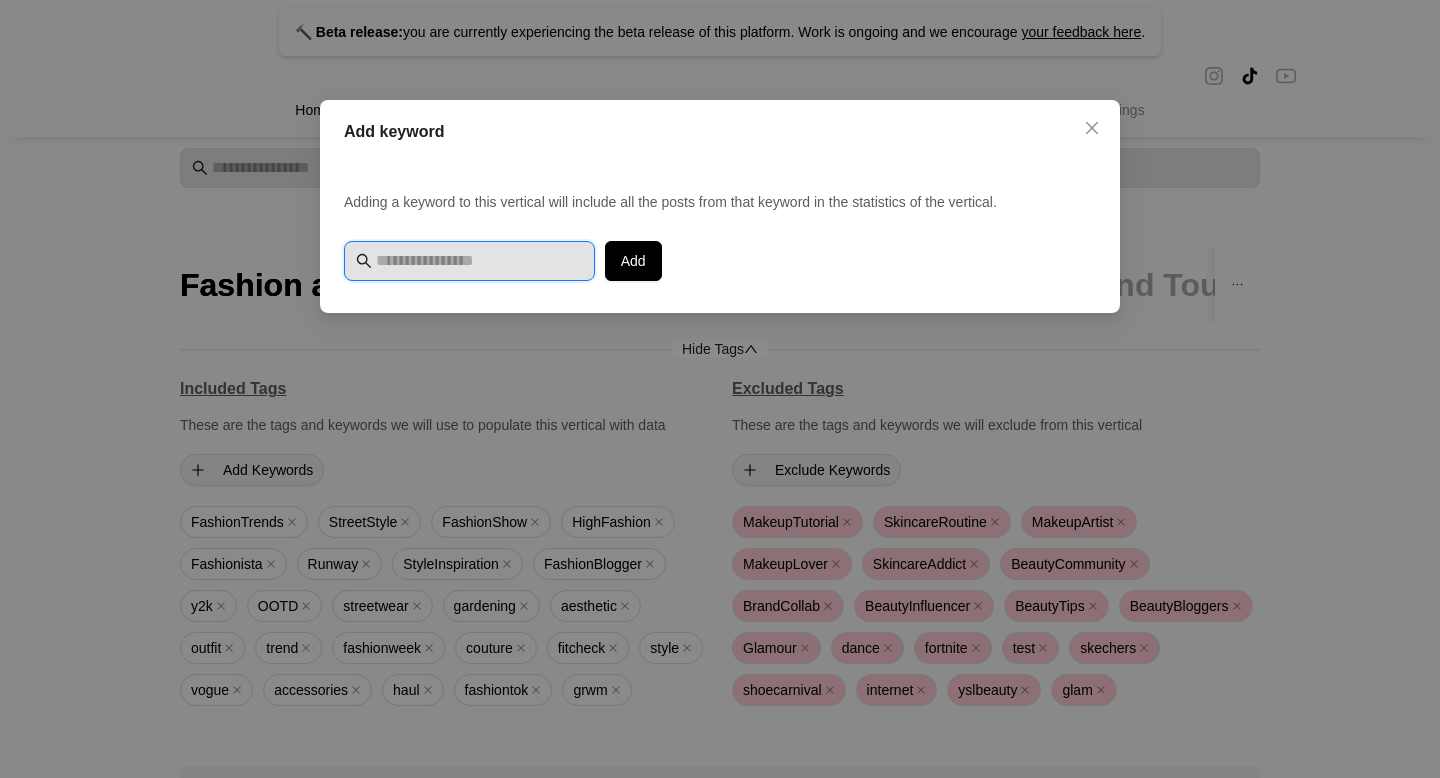 click at bounding box center [479, 261] 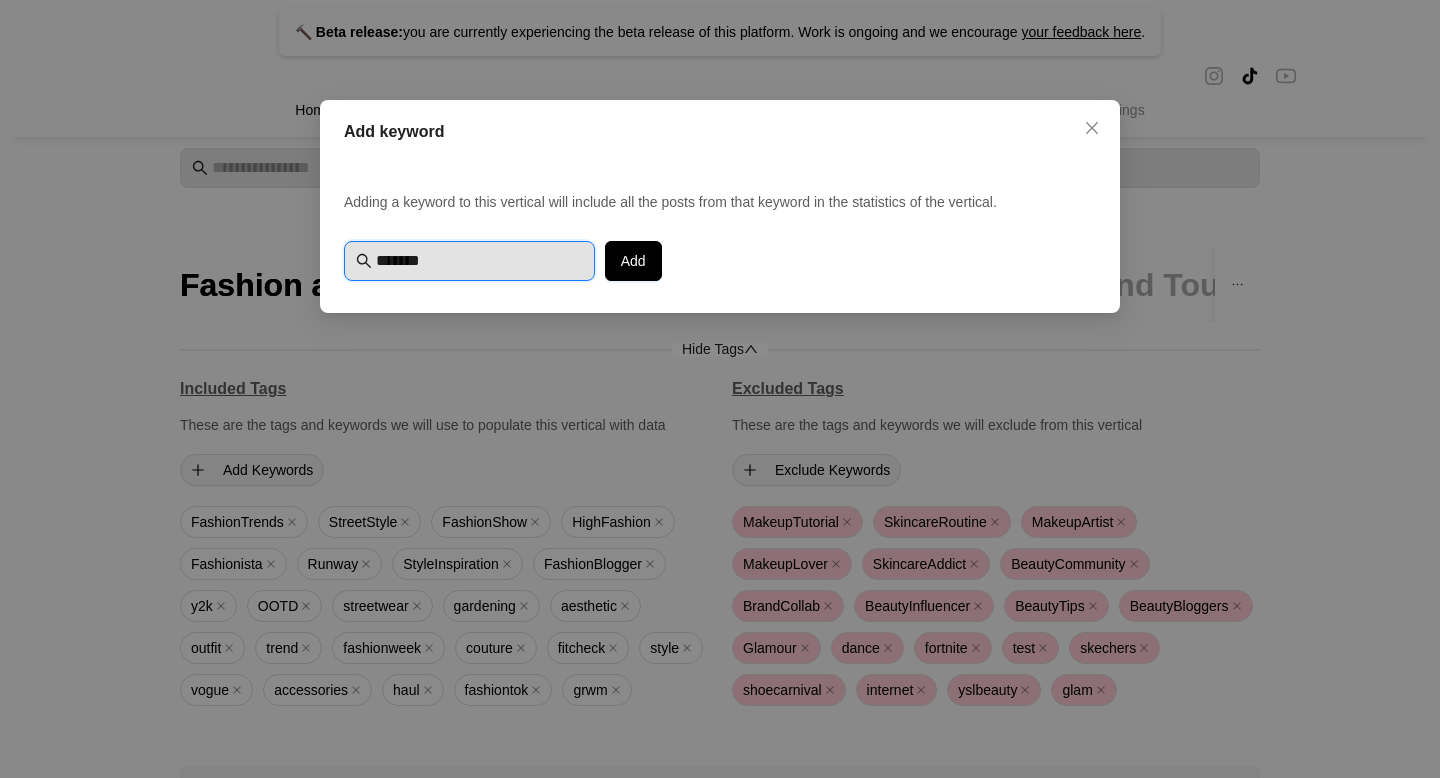type on "*******" 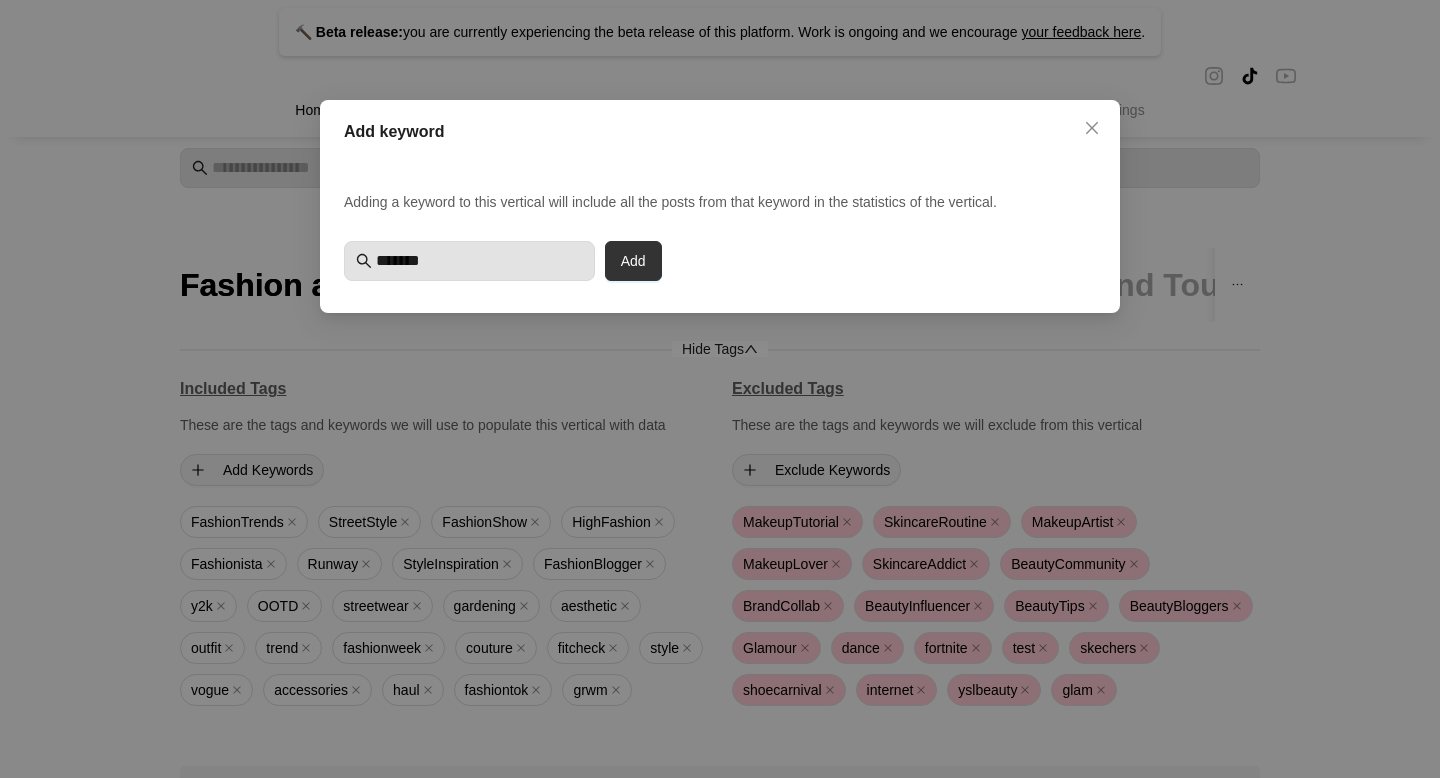 click on "Add" at bounding box center (633, 261) 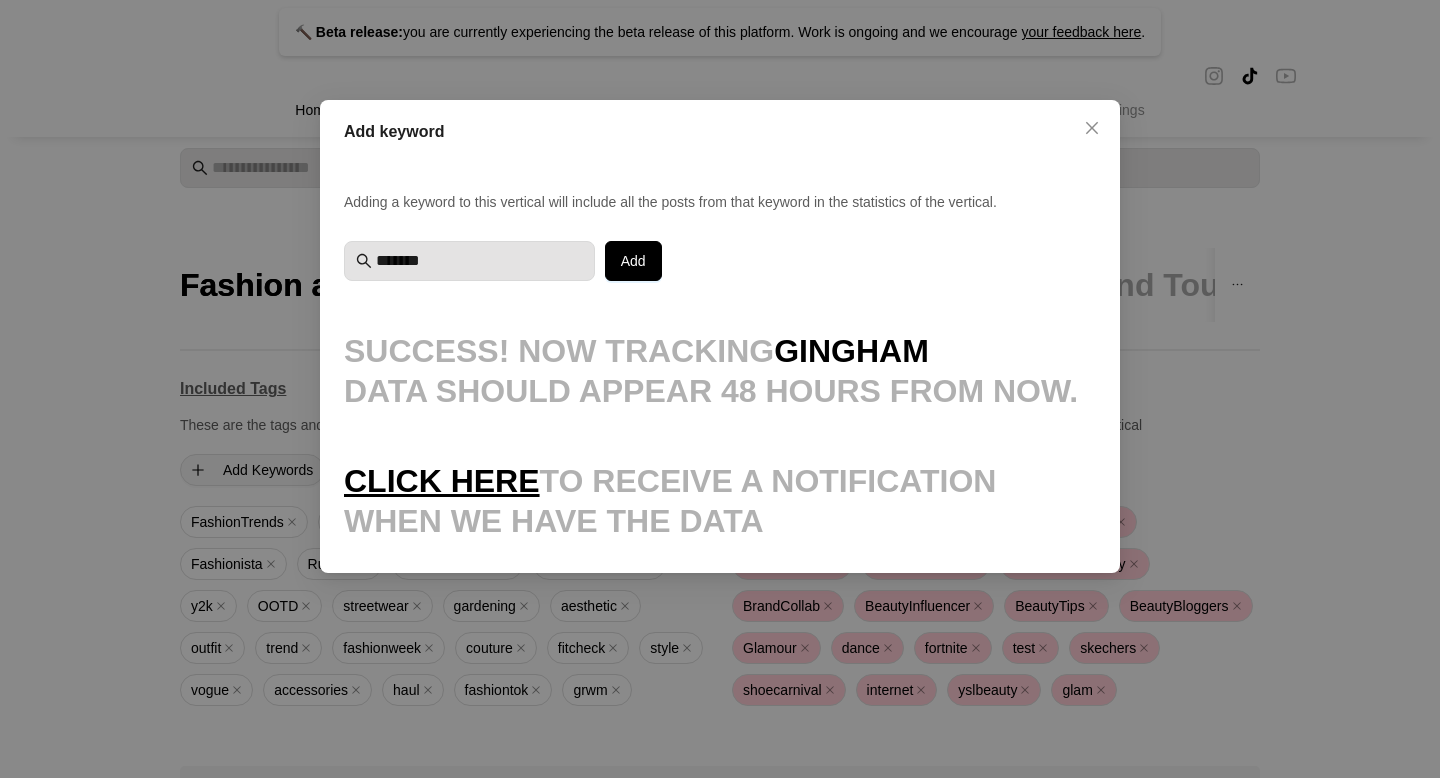 click on "Add keyword Adding a keyword to this vertical will include all the posts from that keyword in the statistics of the vertical. ******* Add Success! Now tracking  gingham Data should appear 48 hours from now. Click here  to receive a notification when we have the data" at bounding box center (720, 389) 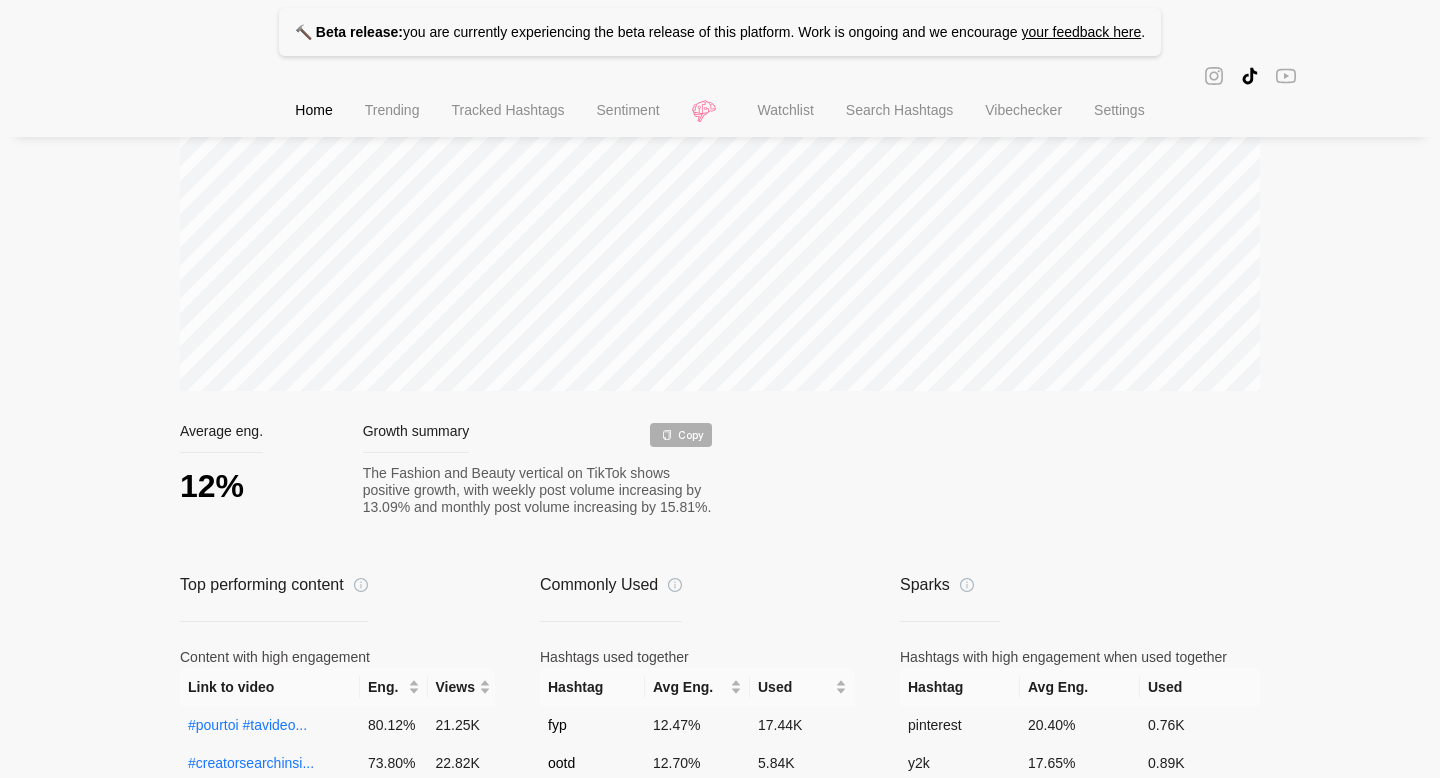 scroll, scrollTop: 962, scrollLeft: 0, axis: vertical 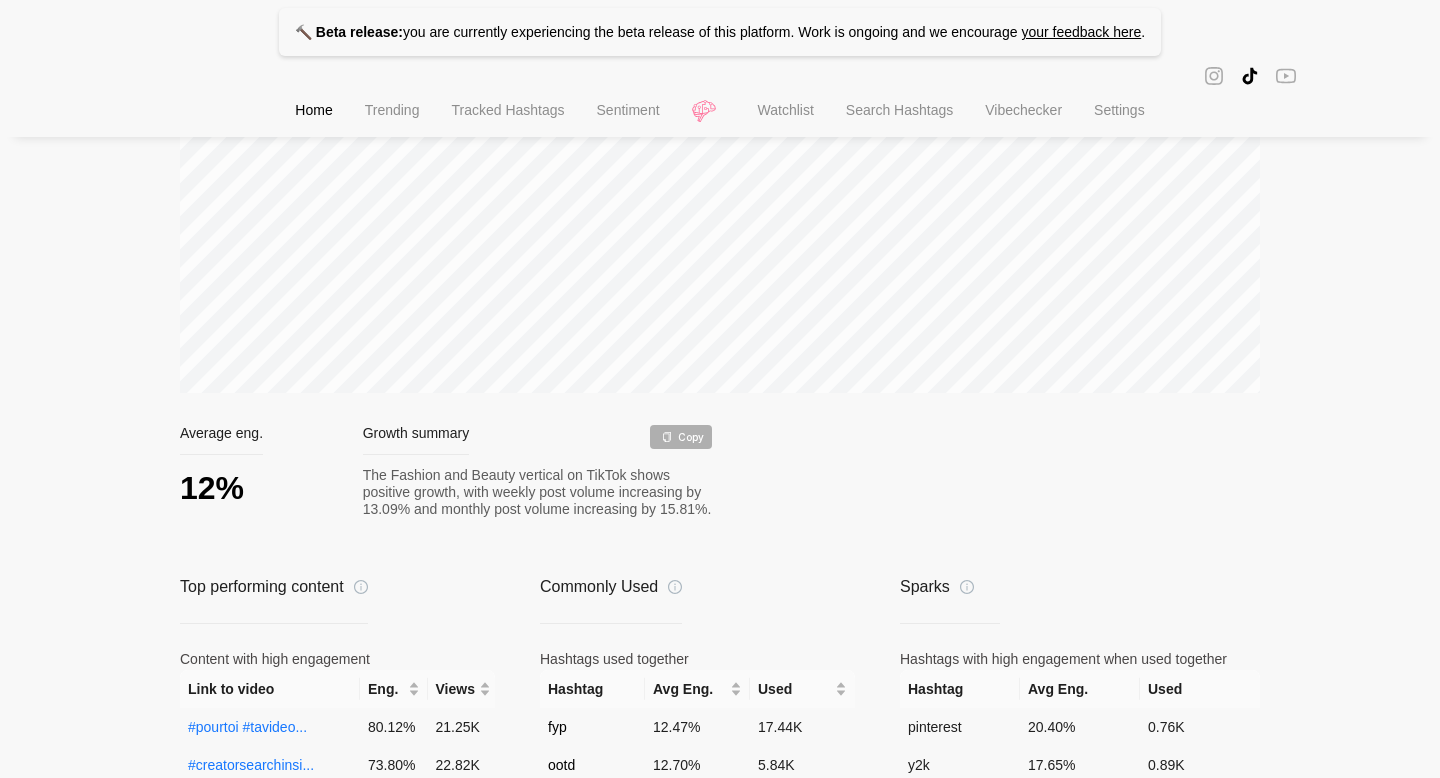 click on "Chart Data for 1 Day 2 Days 1 Week 1 Month Average eng. 12% Growth summary Copy The Fashion and Beauty vertical on TikTok shows positive growth, with weekly post volume increasing by 13.09% and monthly post volume increasing by 15.81%.
Top performing content Content with high engagement Link to video Eng. Views       #pourtoi  #tavideo... 80.12 % 21.25K #creatorsearchinsi... 73.80 % 22.82K Do you like my sum... 68.24 % 15.67K @Malaksfamily this... 67.76 % 61.42K Do you like my sum... 64.45 % 0.20M #creatorsearchinsi... 62.82 % 11.01K I made my garden b... 62.43 % 41.19K #gorgeous #viralti... 56.98 % 0.35M @ام إبراهيم Sun ha... 56.46 % 62.35K I can’t shake for ... 56.26 % 22.80K fashion moments wi... 55.92 % 54.77K STREAKS REMINDER |... 55.83 % 13.98M Vogue Intern outfi... 54.50 % 30.50K my fashionistas🫂�... 53.69 % 71.01K #aesthetic #pinter... 50.13 % 57.67K me and @Devin #fyp... 50.11 % 20.41K #grwm #ogarnijsiez... 49.62 % 13.41K can you tell i lik... 49.56 % 13.61K 49.34 % 74.31K 48.92 %" at bounding box center [720, 649] 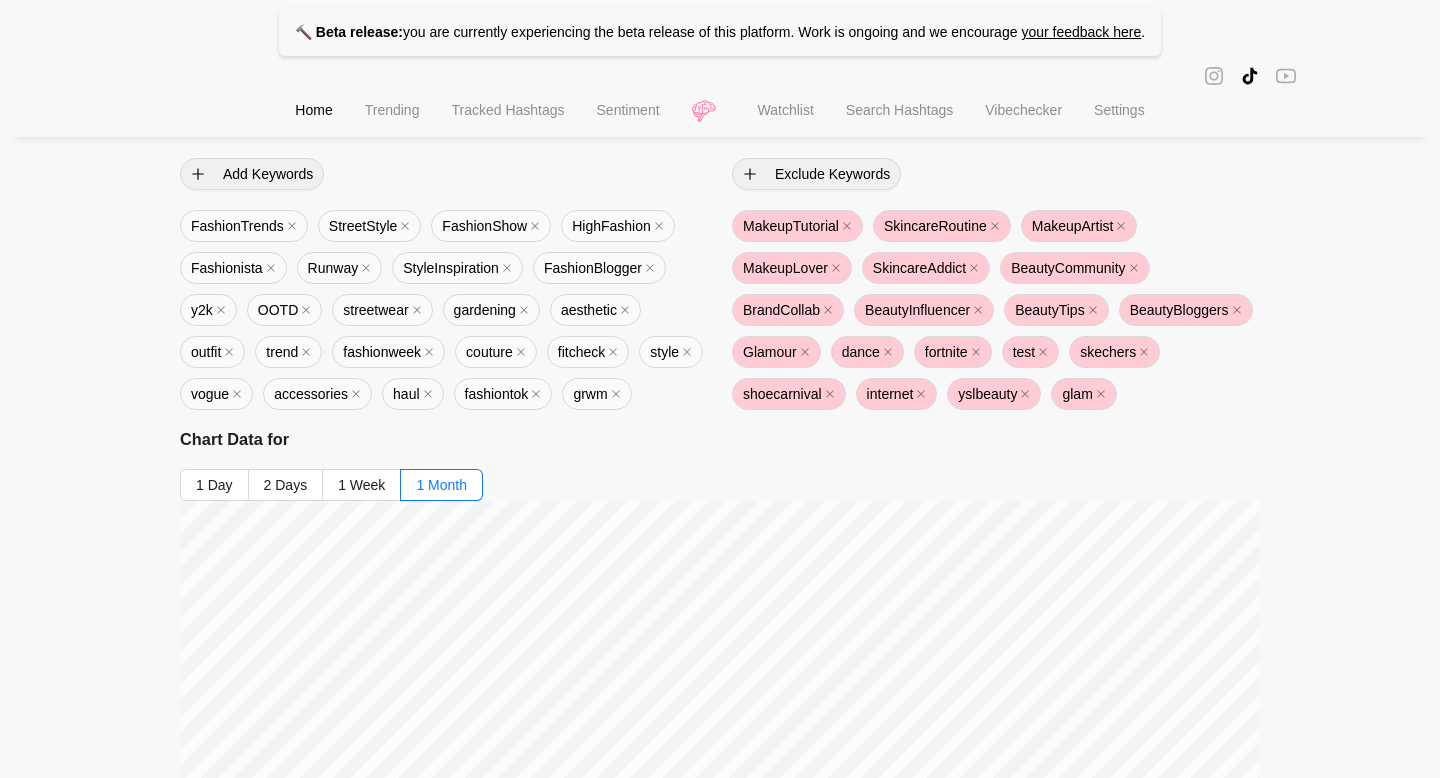 scroll, scrollTop: 0, scrollLeft: 0, axis: both 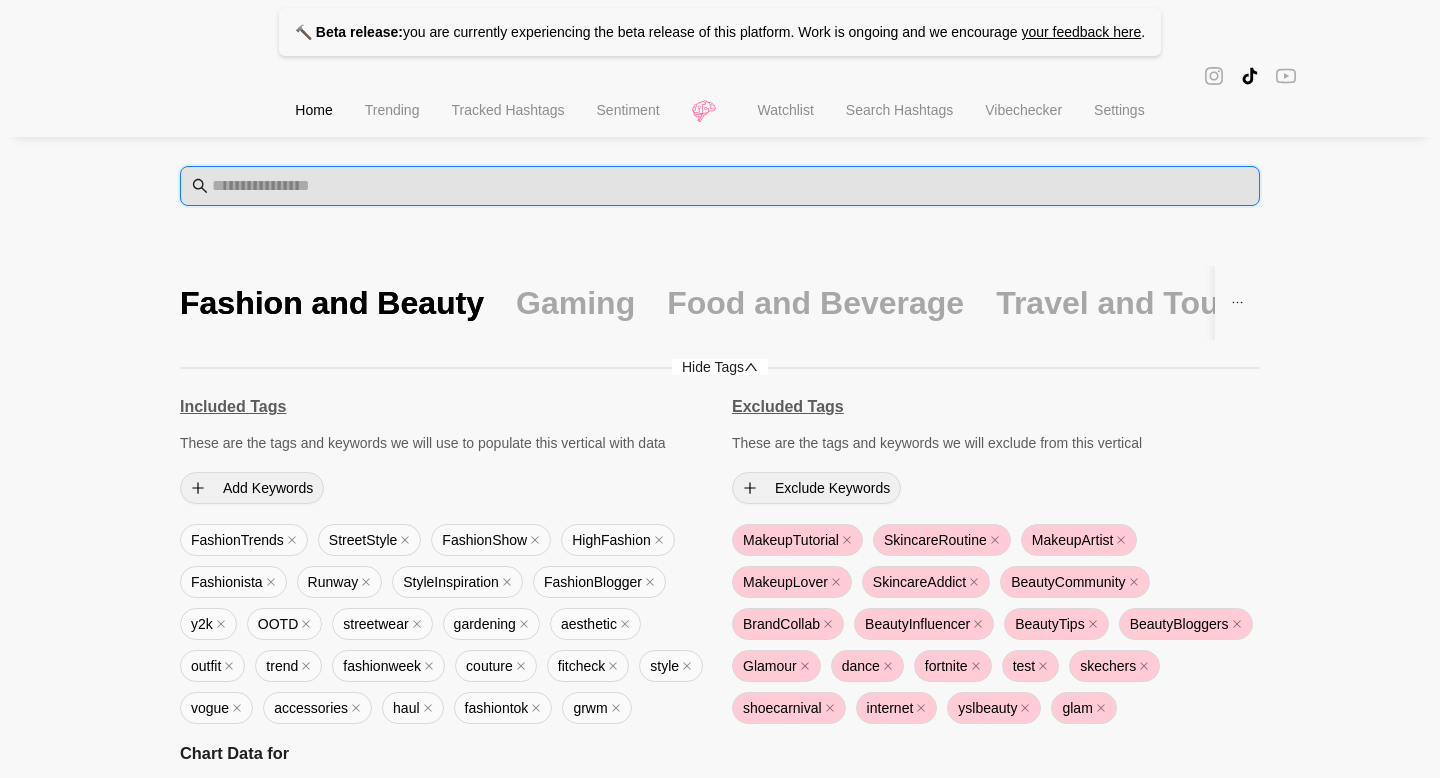 click at bounding box center [730, 186] 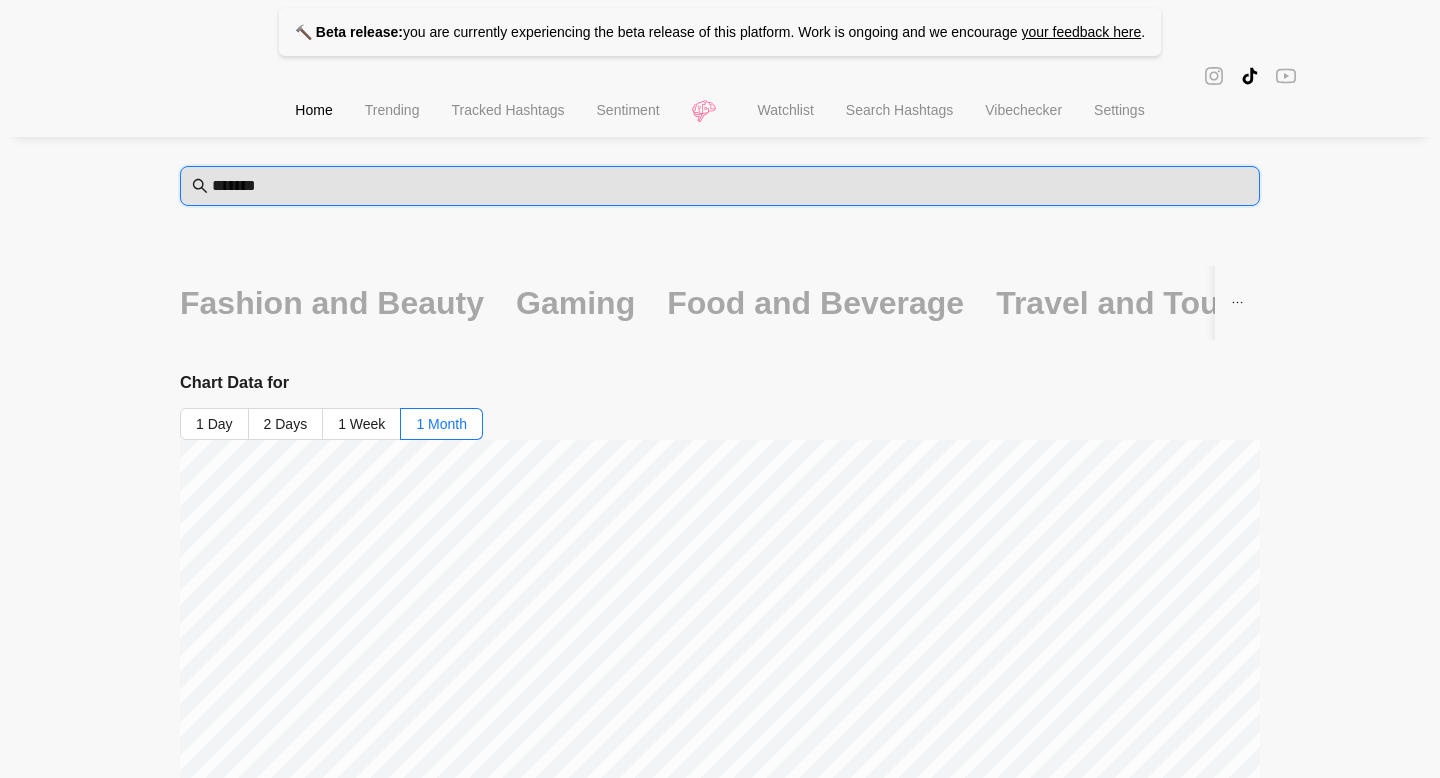 type on "*******" 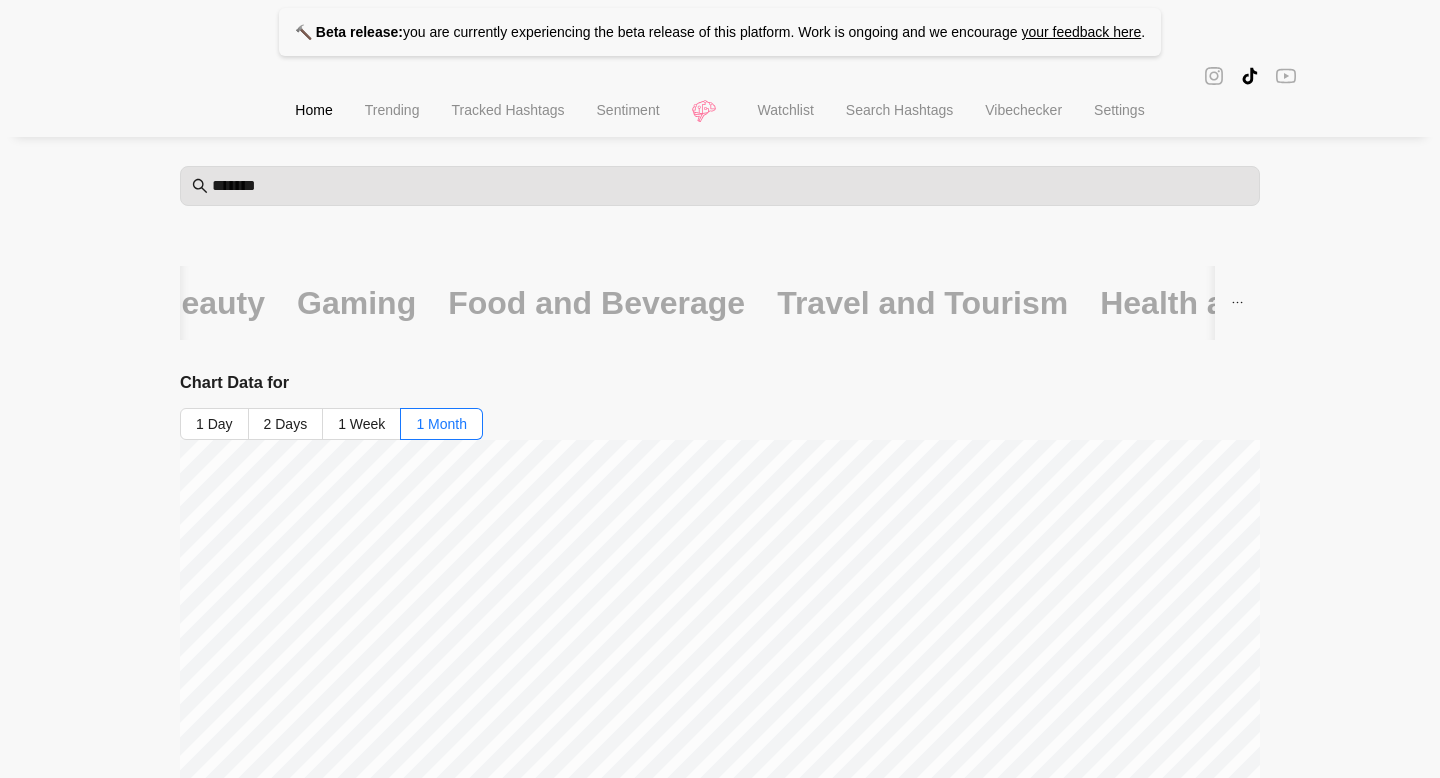 click on "Trending" at bounding box center (392, 112) 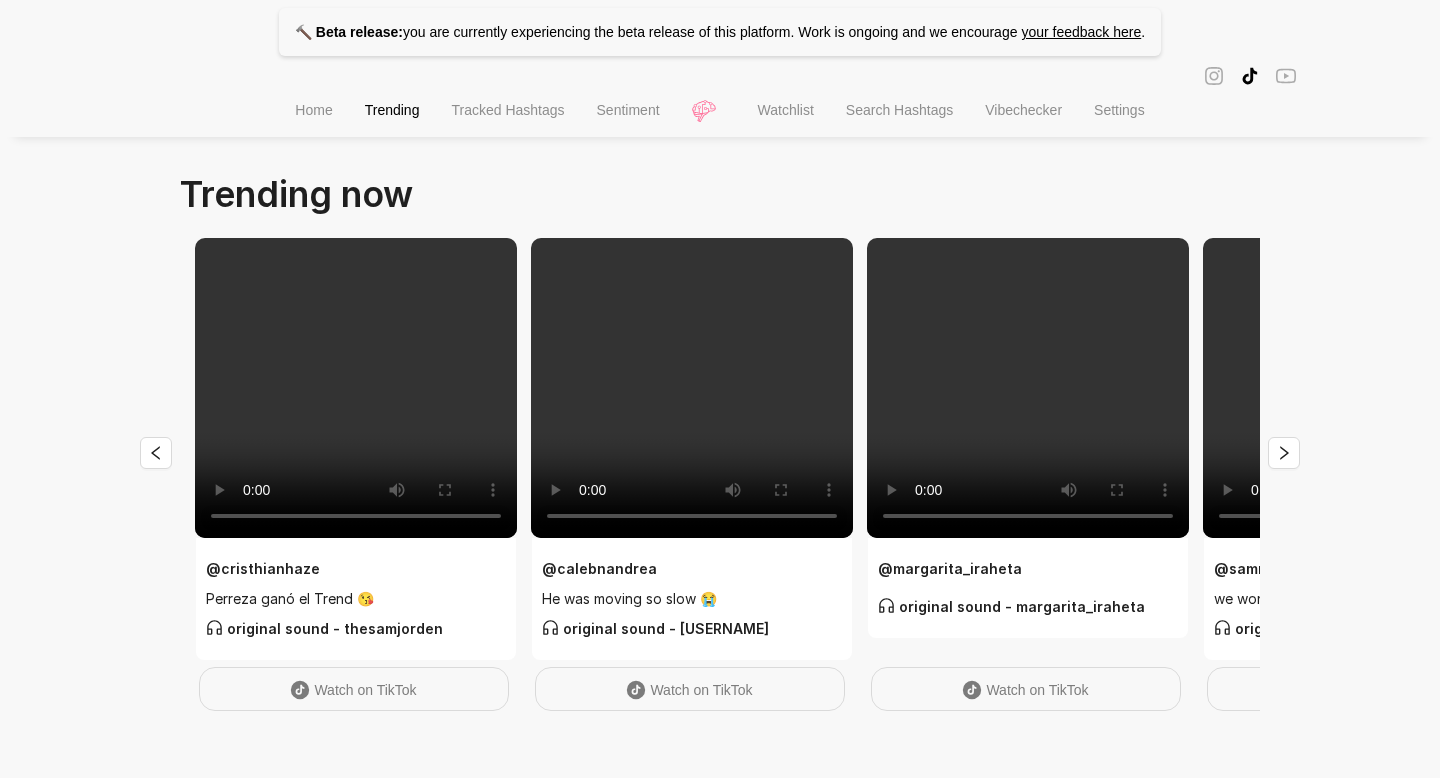 click on "Tracked Hashtags" at bounding box center (507, 110) 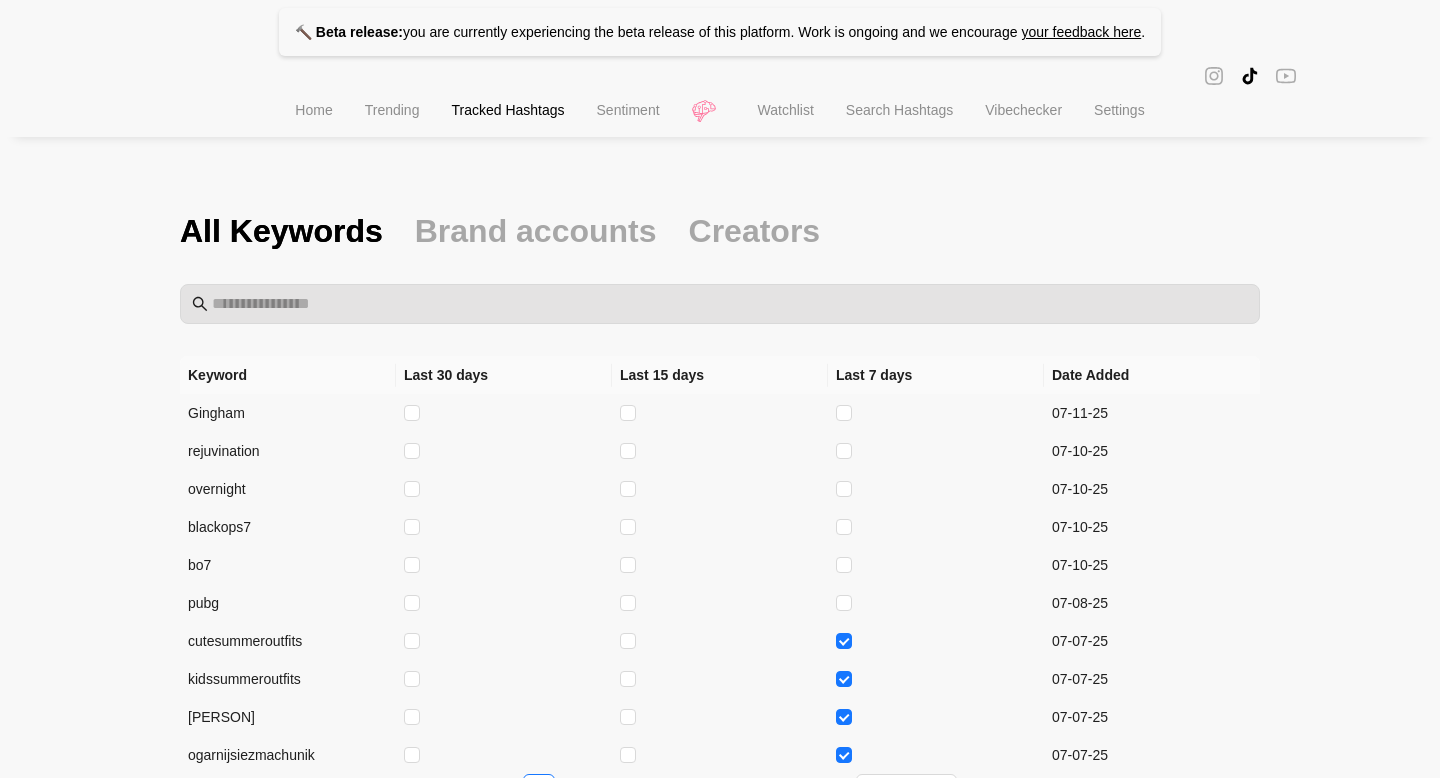 click on "Home" at bounding box center [313, 110] 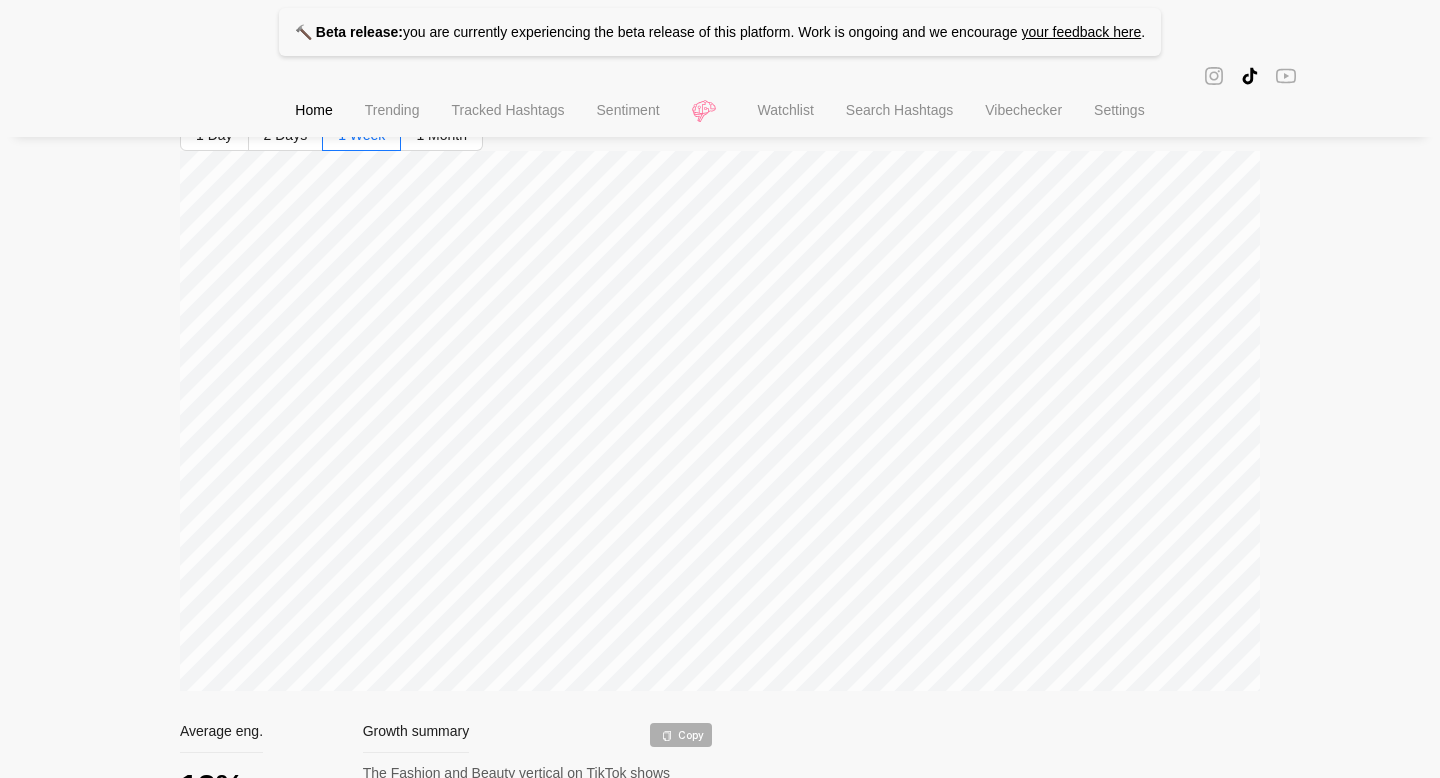 scroll, scrollTop: 185, scrollLeft: 0, axis: vertical 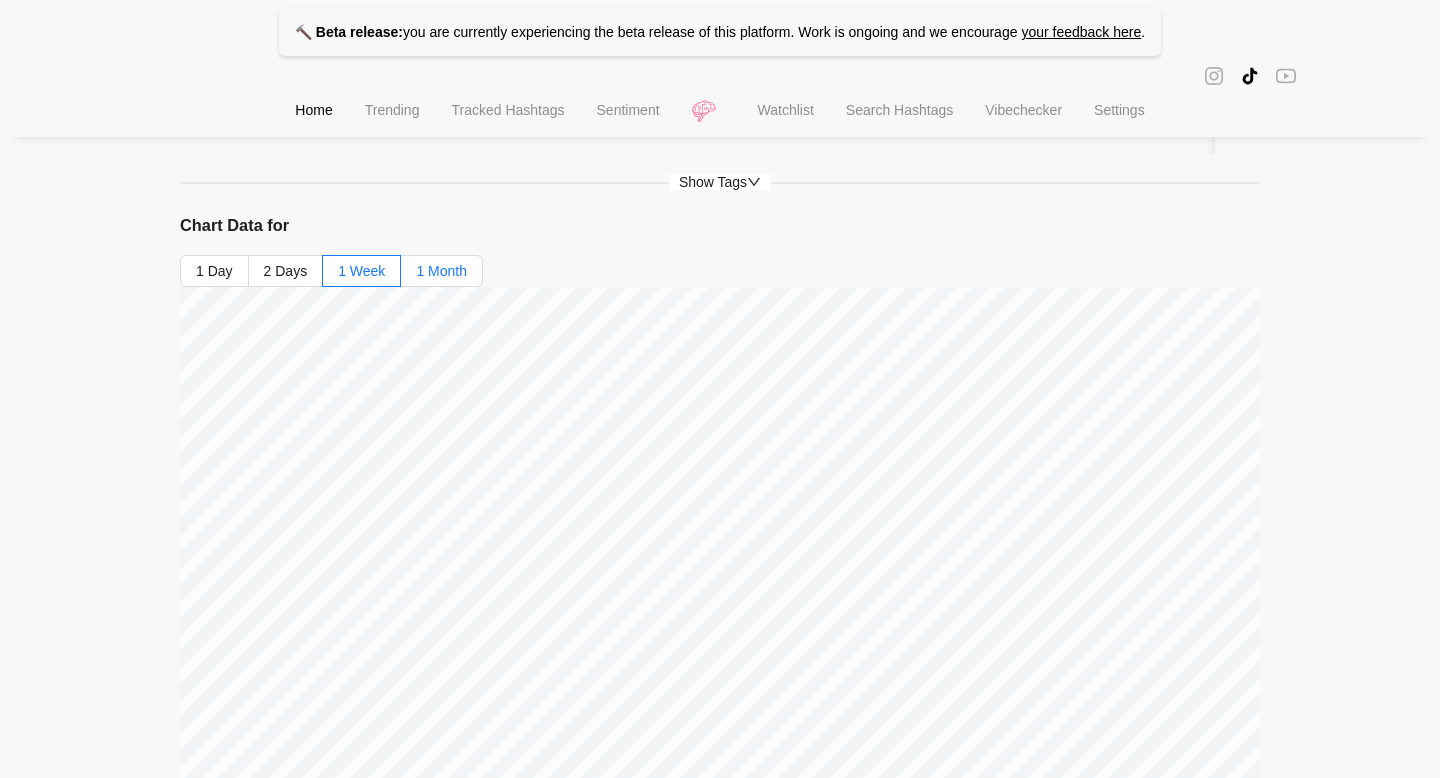 click on "1 Month" at bounding box center (441, 271) 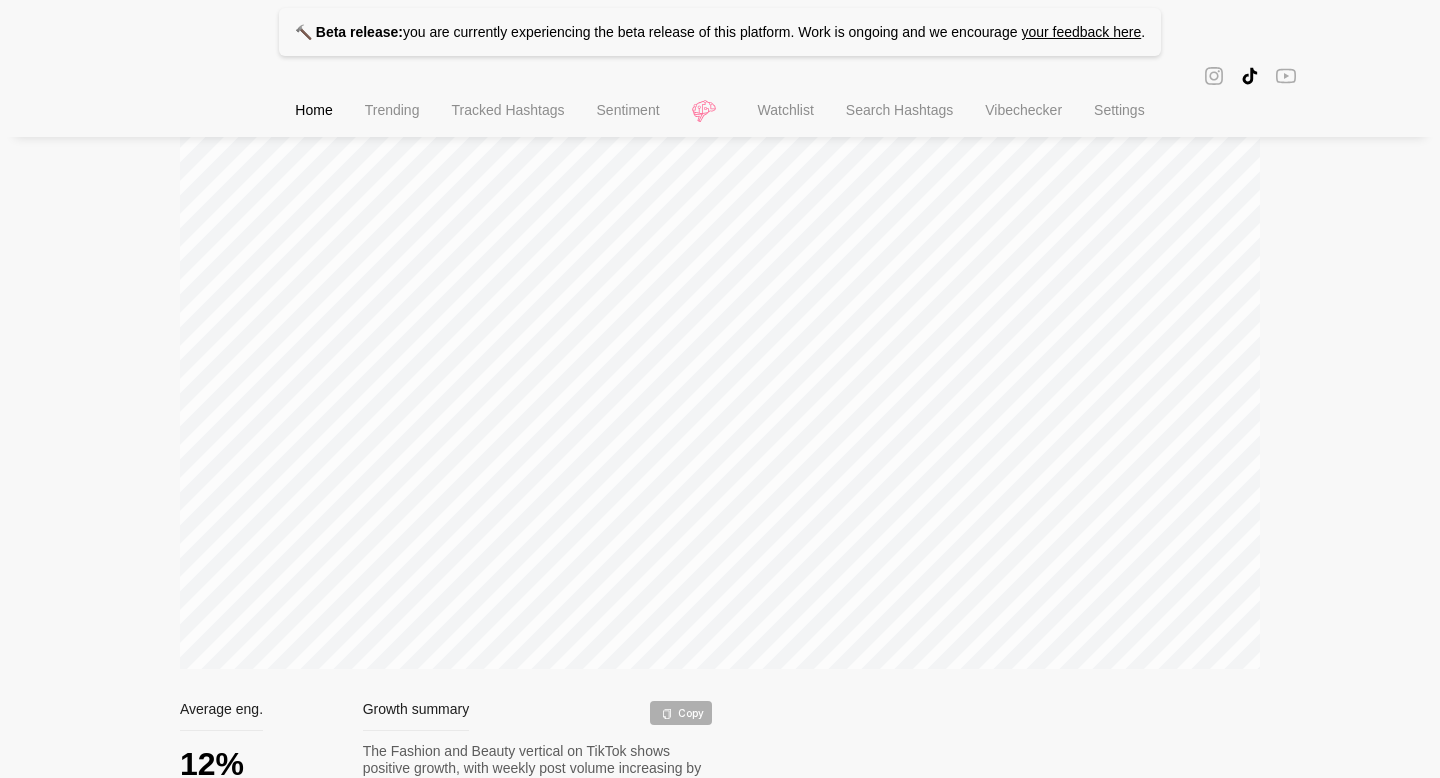 scroll, scrollTop: 344, scrollLeft: 0, axis: vertical 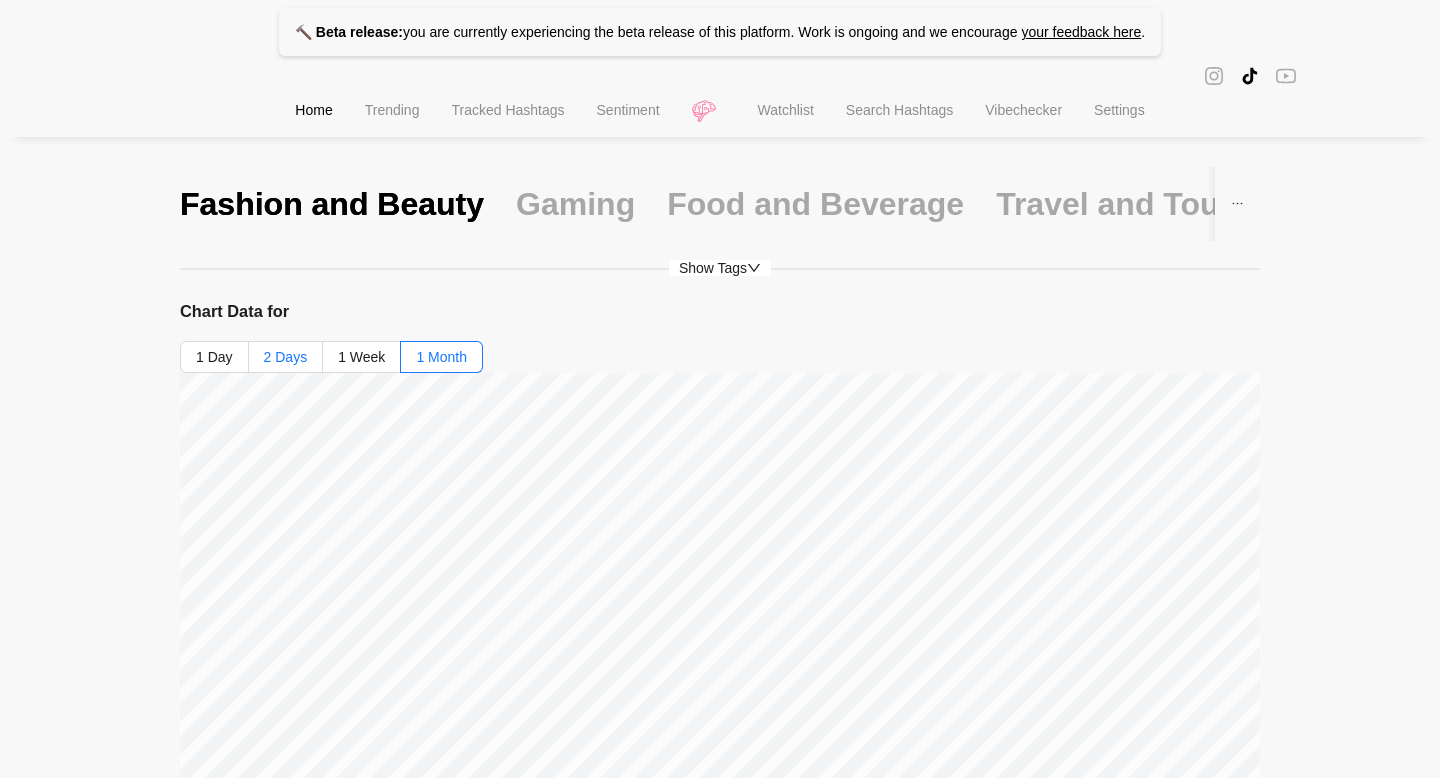 click on "2 Days" at bounding box center (286, 357) 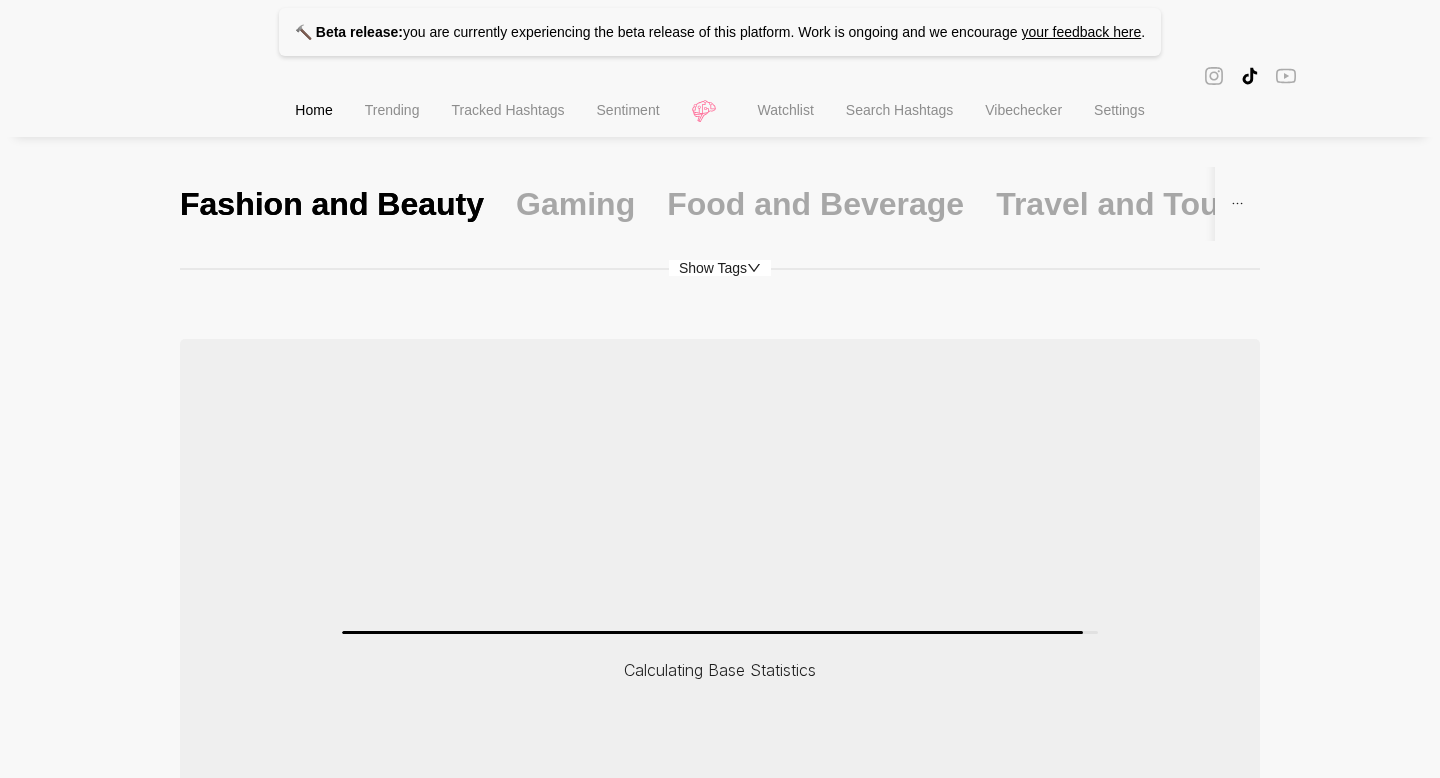 click on "Show Tags  Calculating Base Statistics" at bounding box center (720, 618) 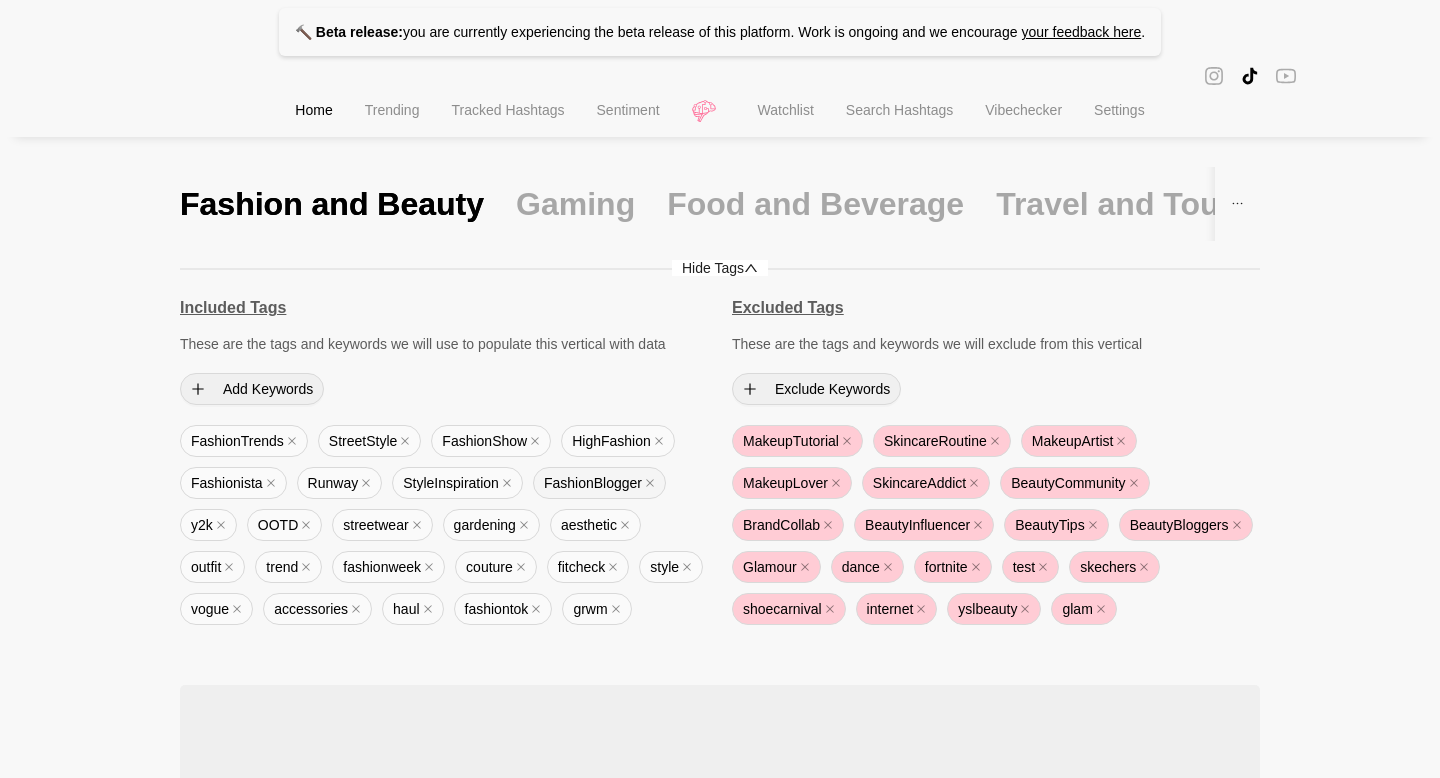click on "FashionBlogger" at bounding box center (599, 483) 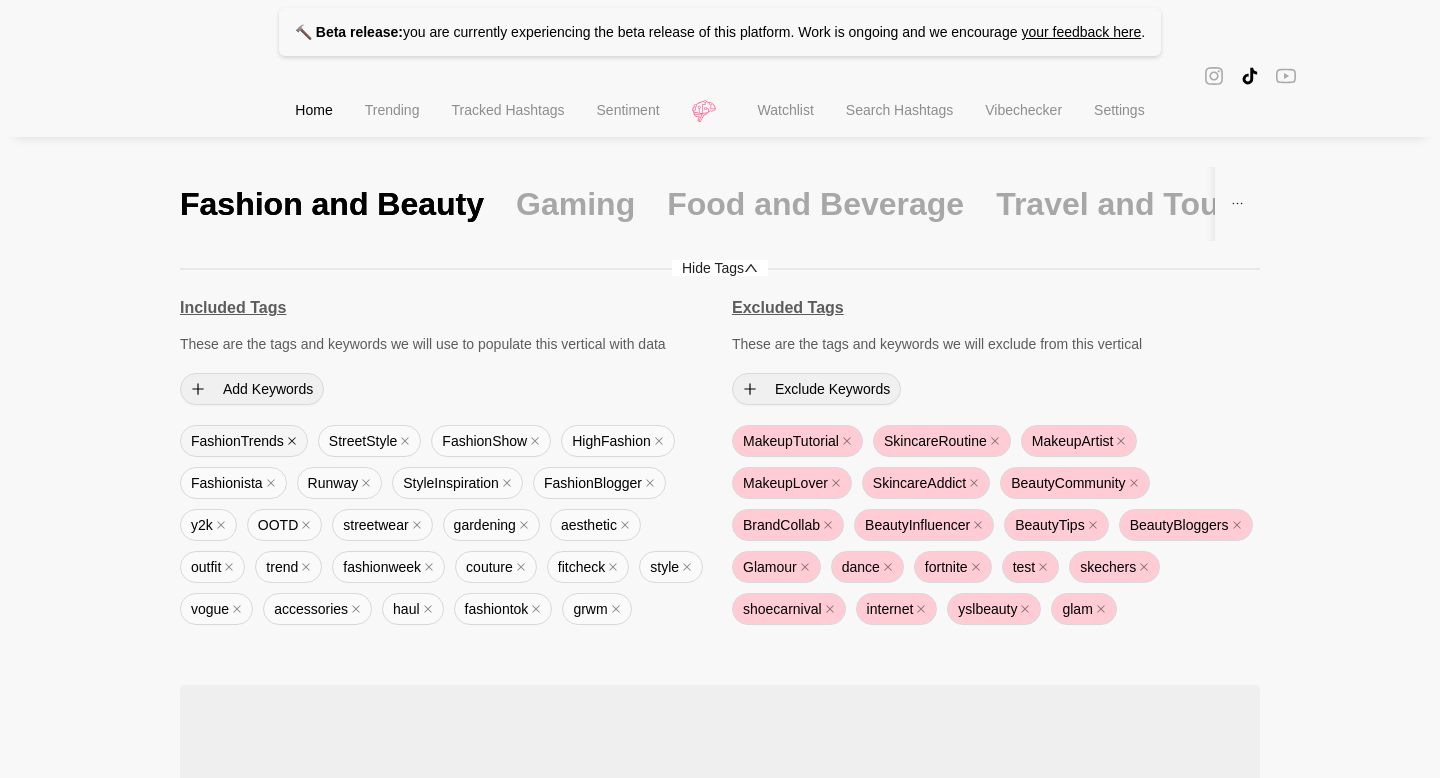 click 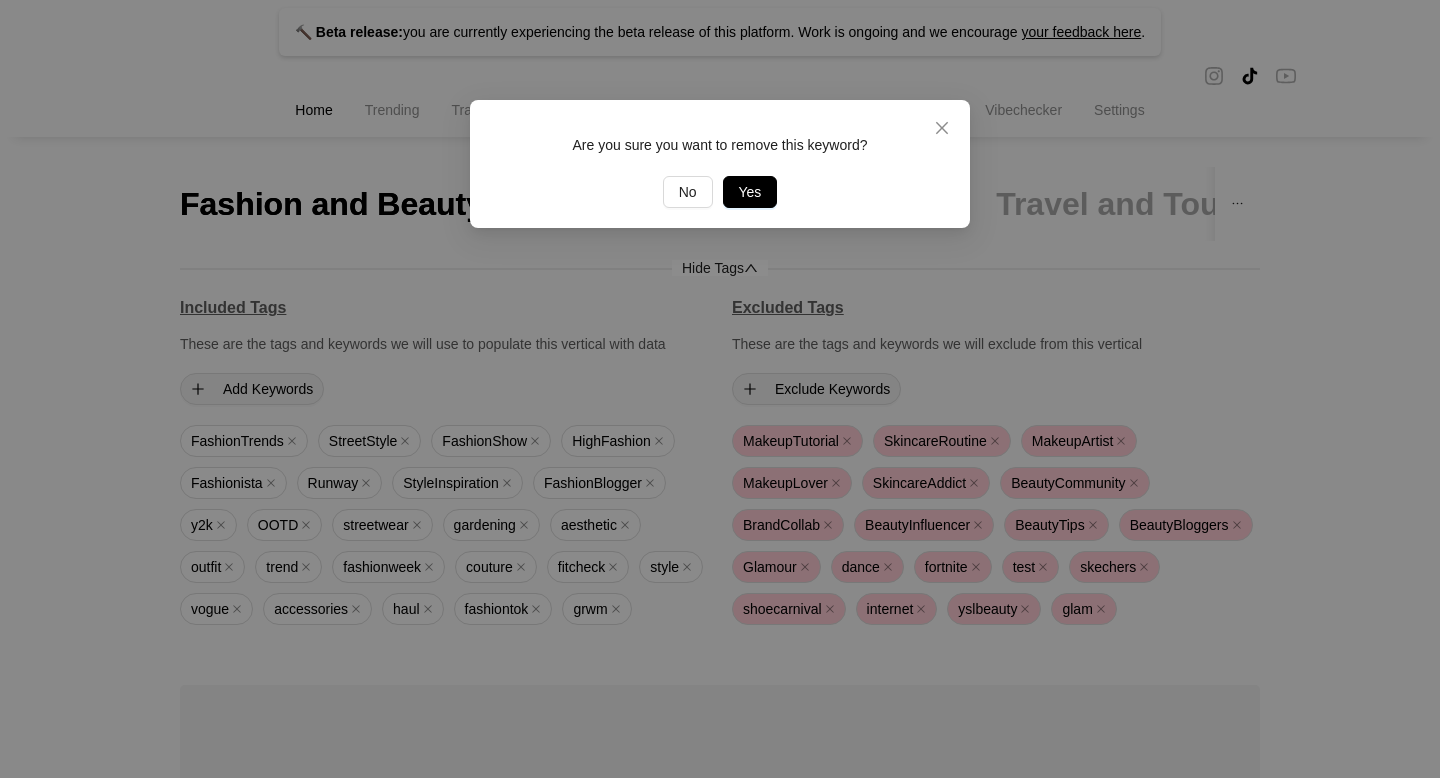 click on "Are you sure you want to remove this keyword? No Yes" at bounding box center (720, 164) 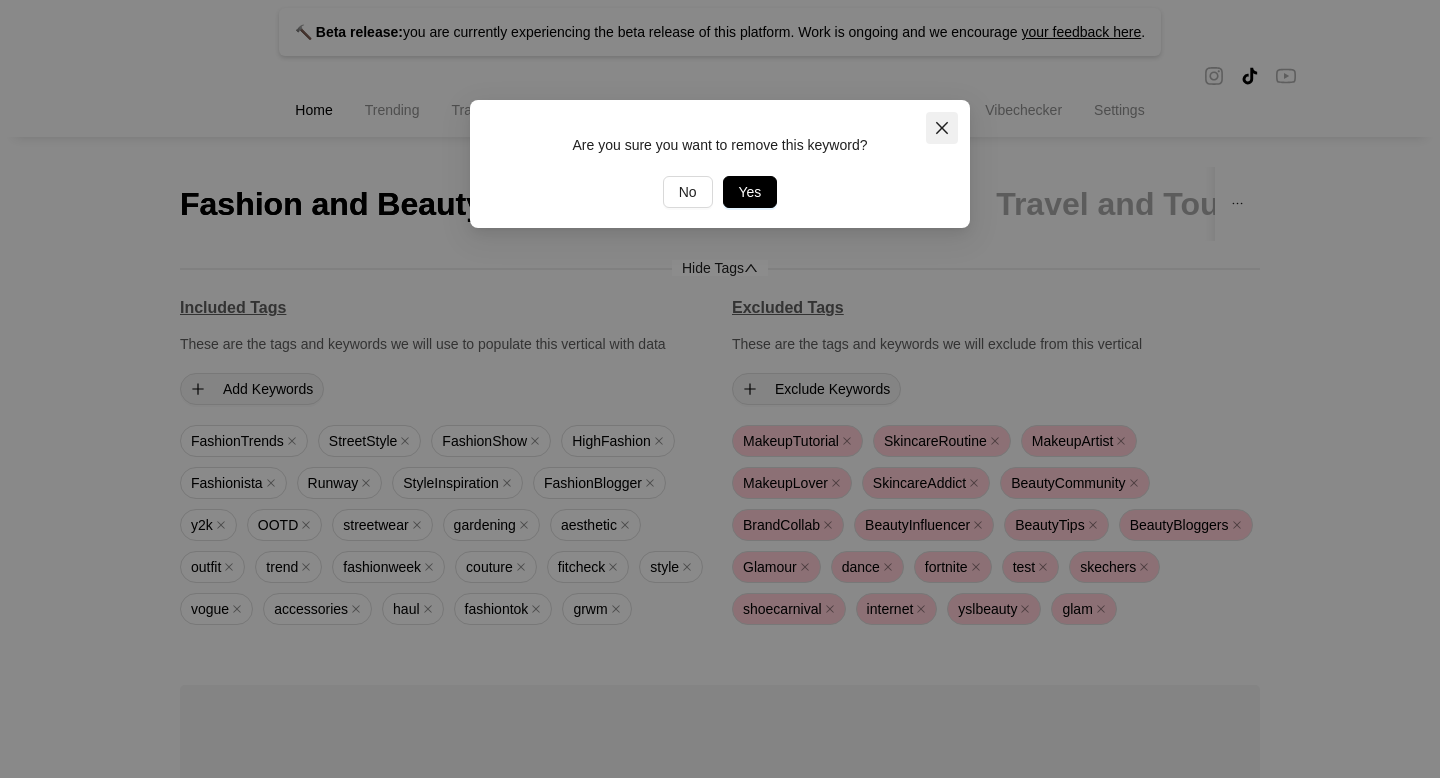 click at bounding box center [942, 128] 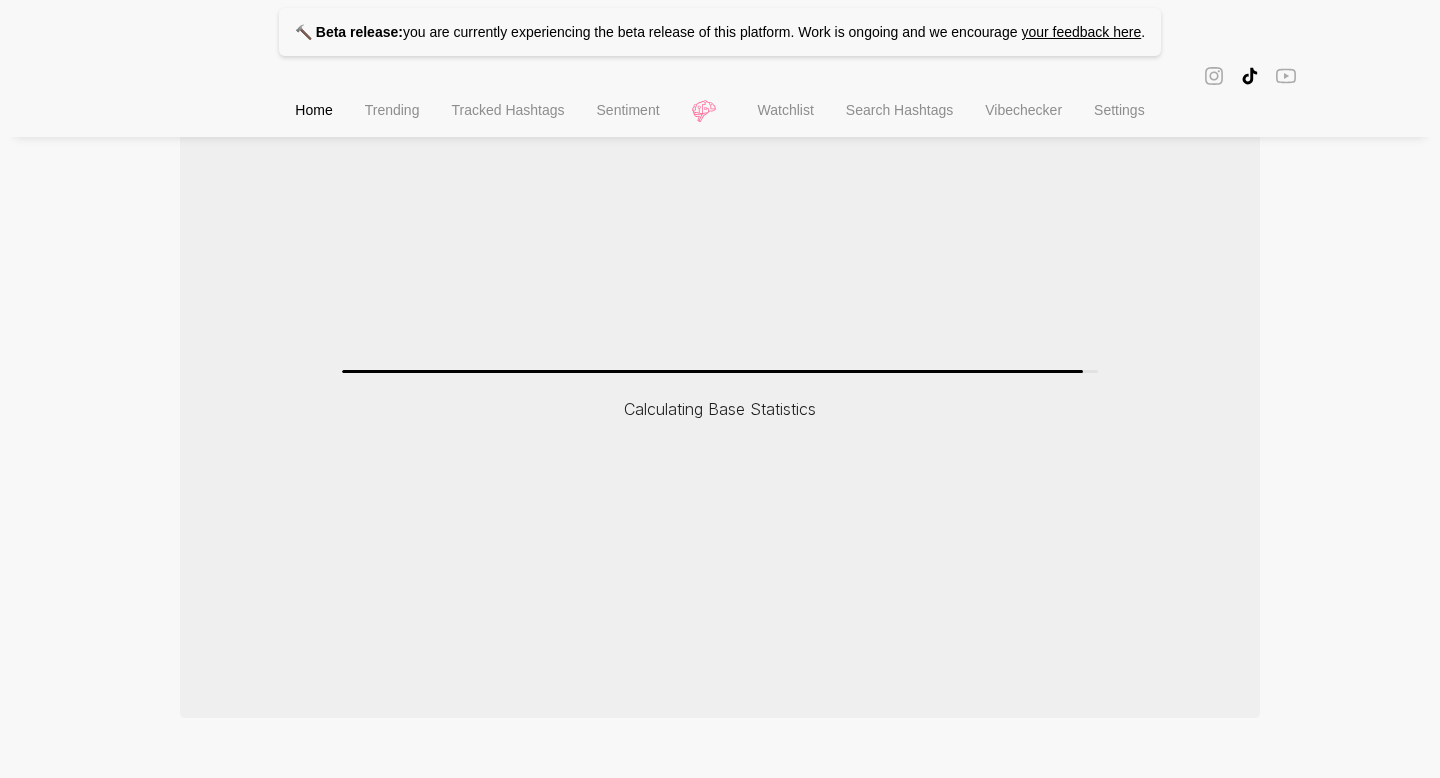 scroll, scrollTop: 0, scrollLeft: 0, axis: both 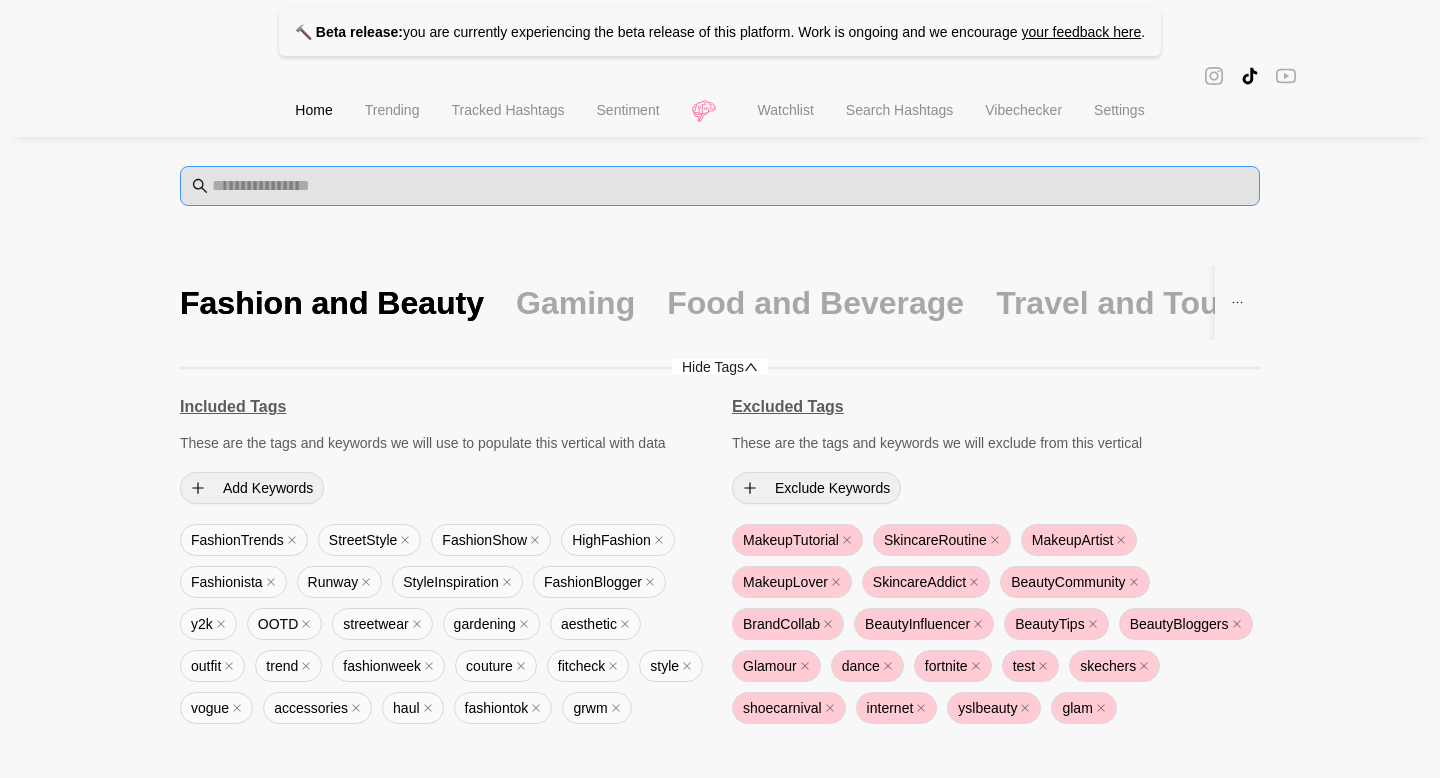 click at bounding box center [720, 186] 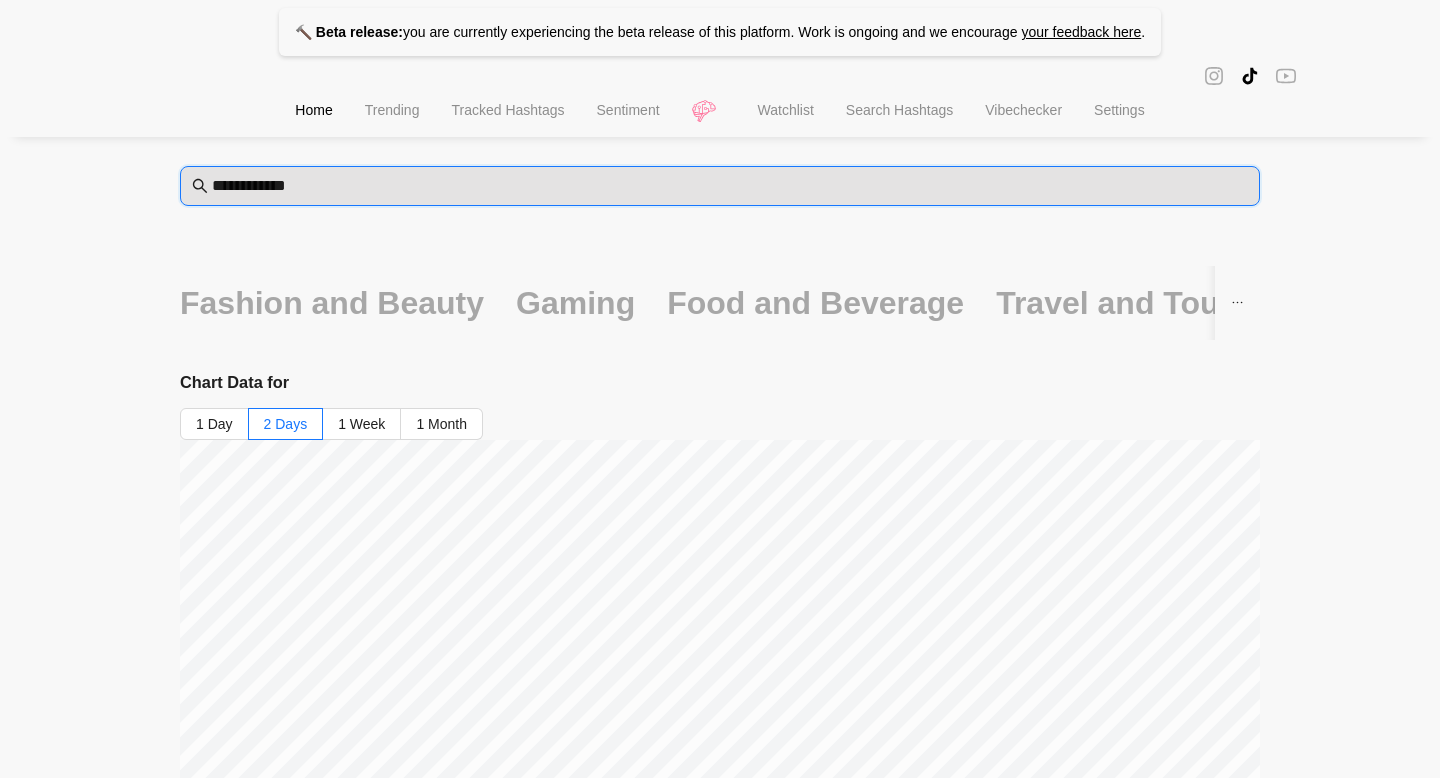 type on "**********" 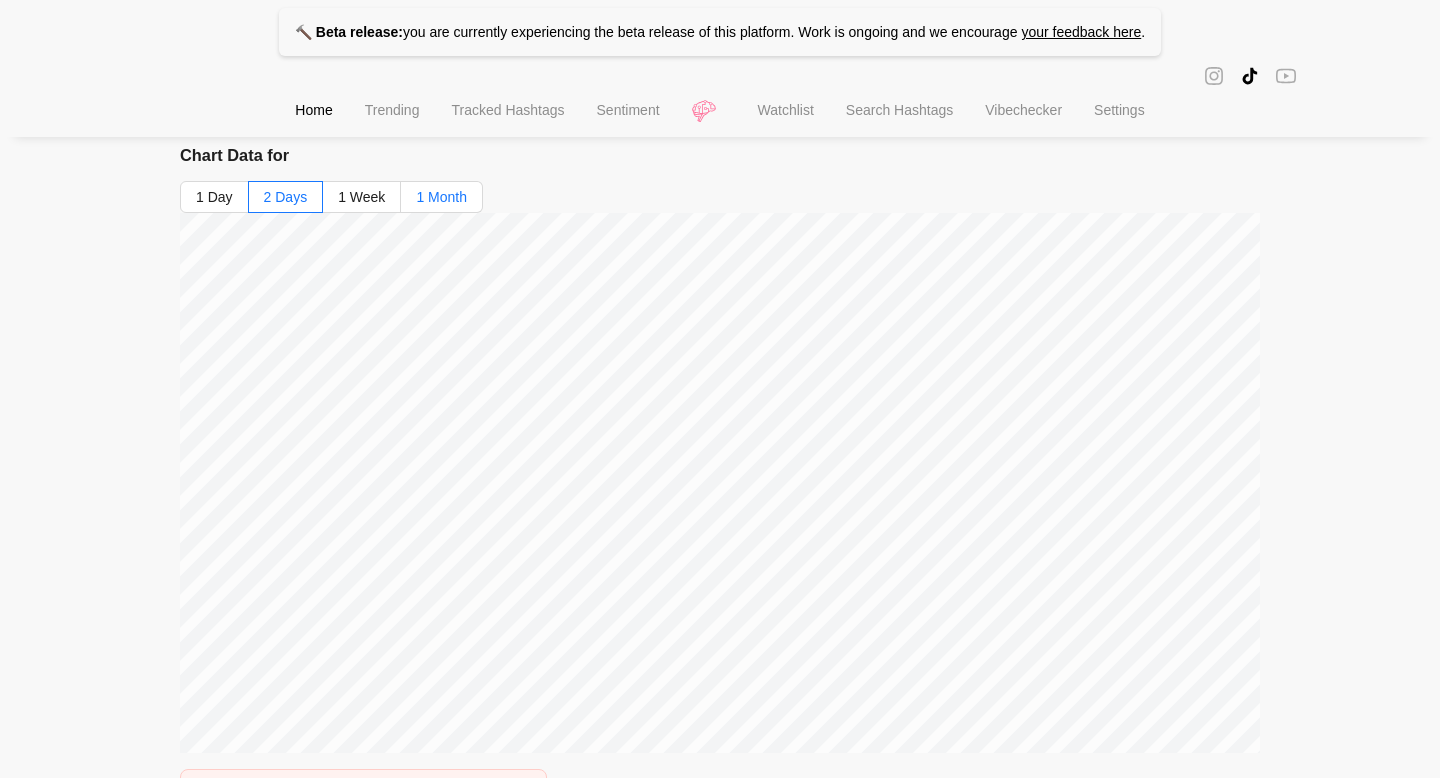 scroll, scrollTop: 230, scrollLeft: 0, axis: vertical 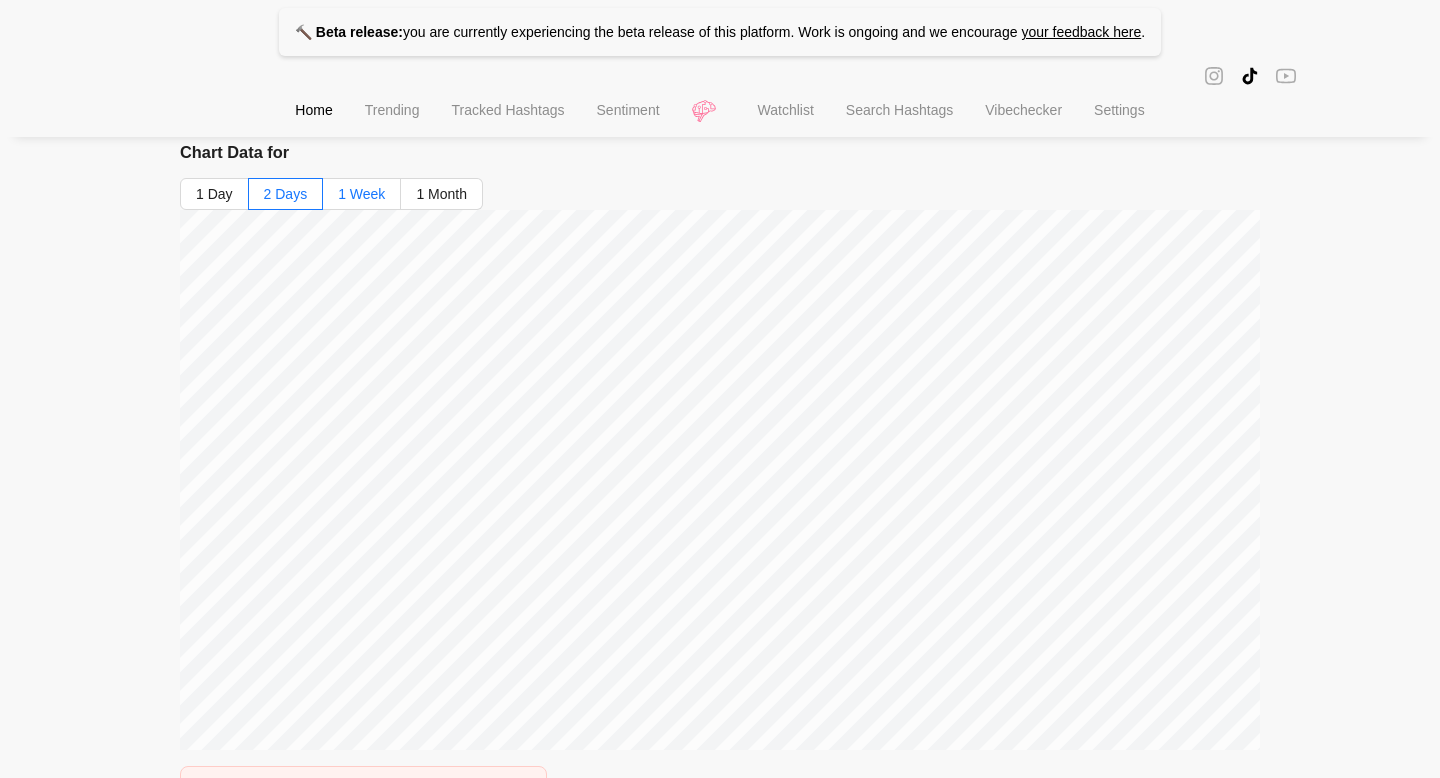 click on "1 Week" at bounding box center [361, 194] 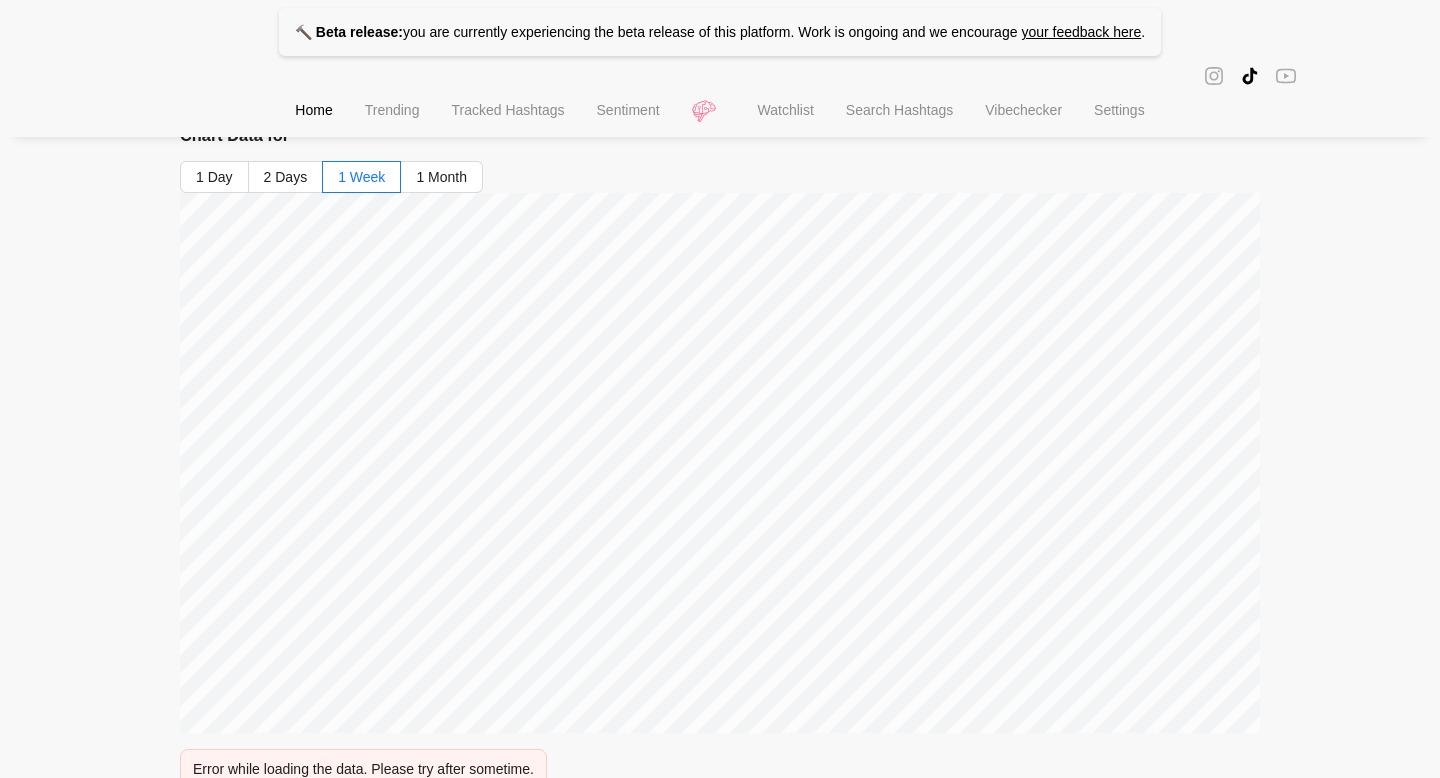 scroll, scrollTop: 101, scrollLeft: 0, axis: vertical 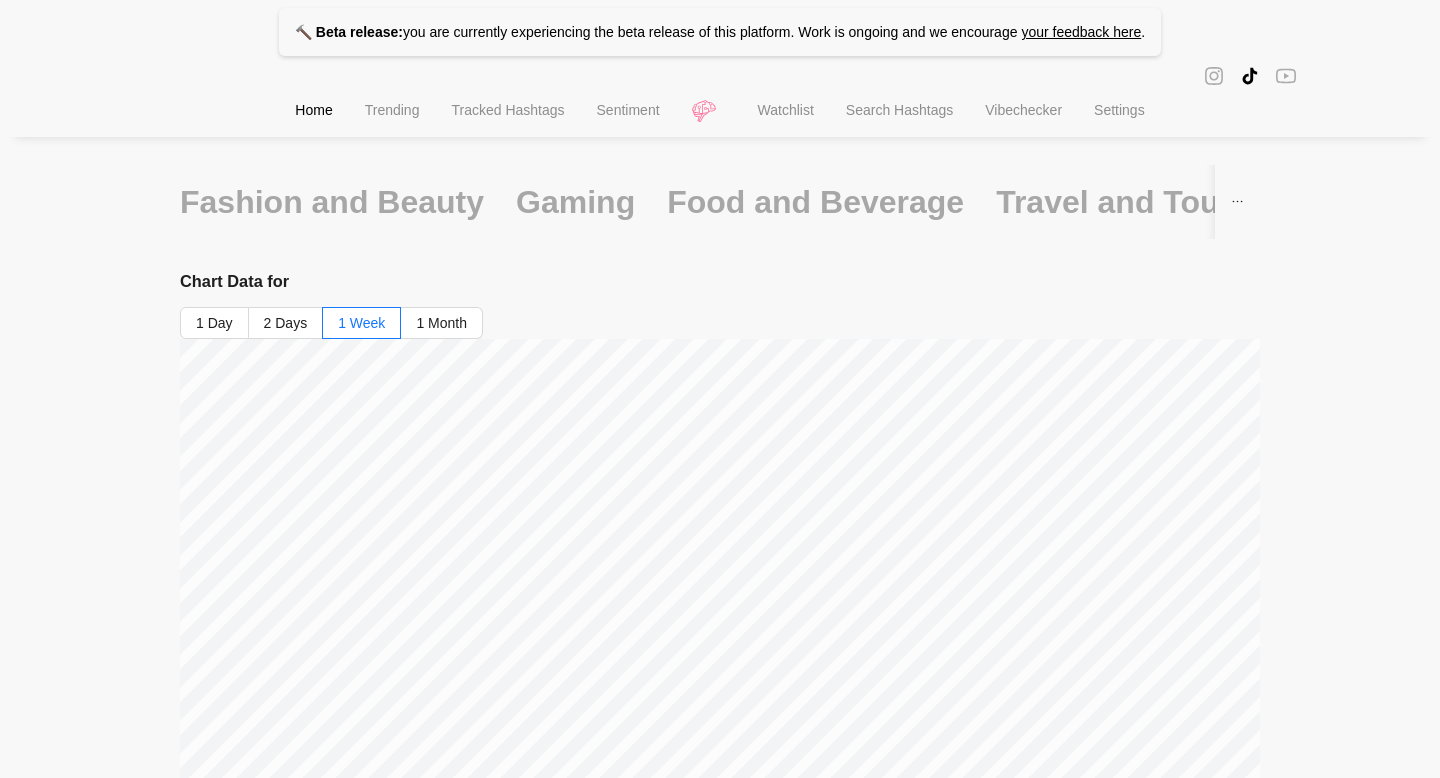 click on "Chart Data for 1 Day 2 Days 1 Week 1 Month" at bounding box center (720, 575) 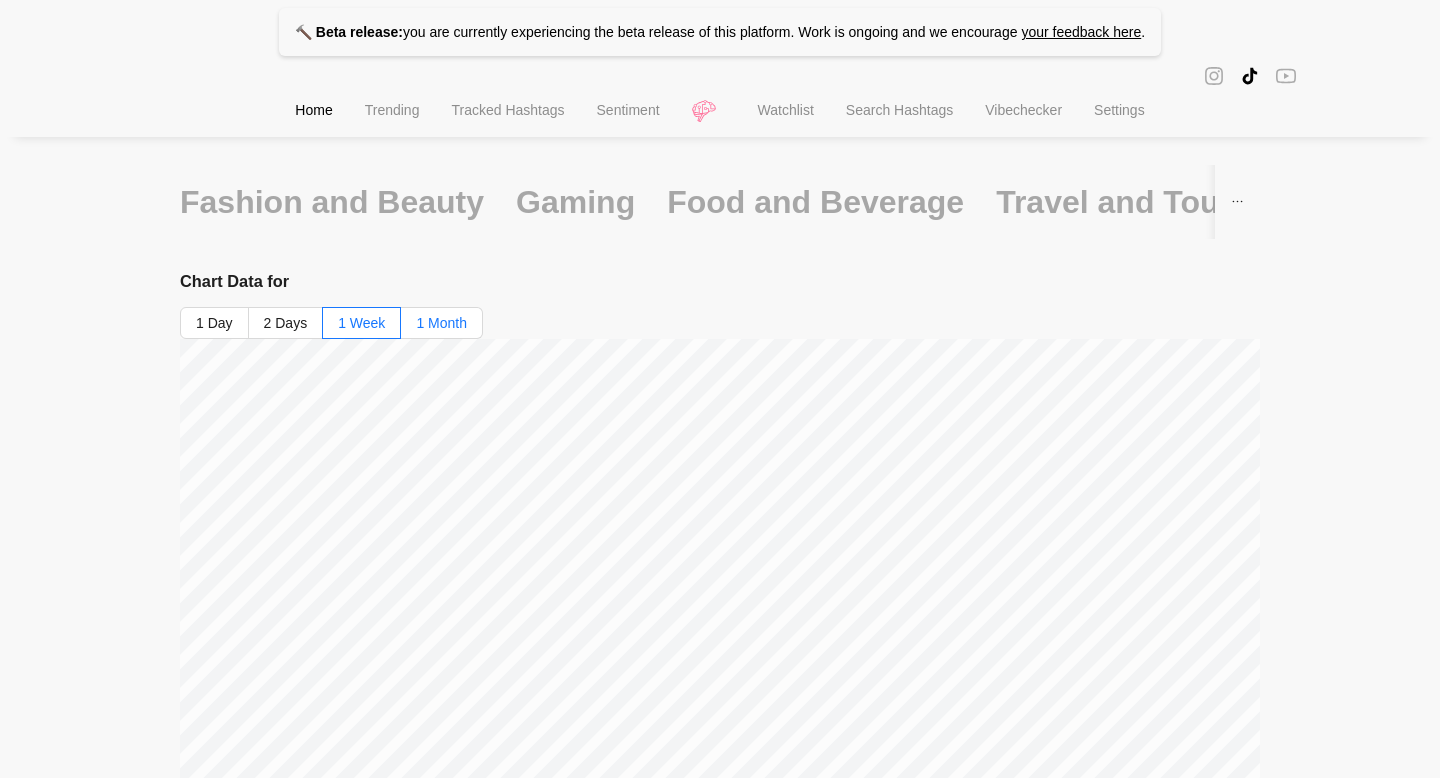 click on "1 Month" at bounding box center [441, 323] 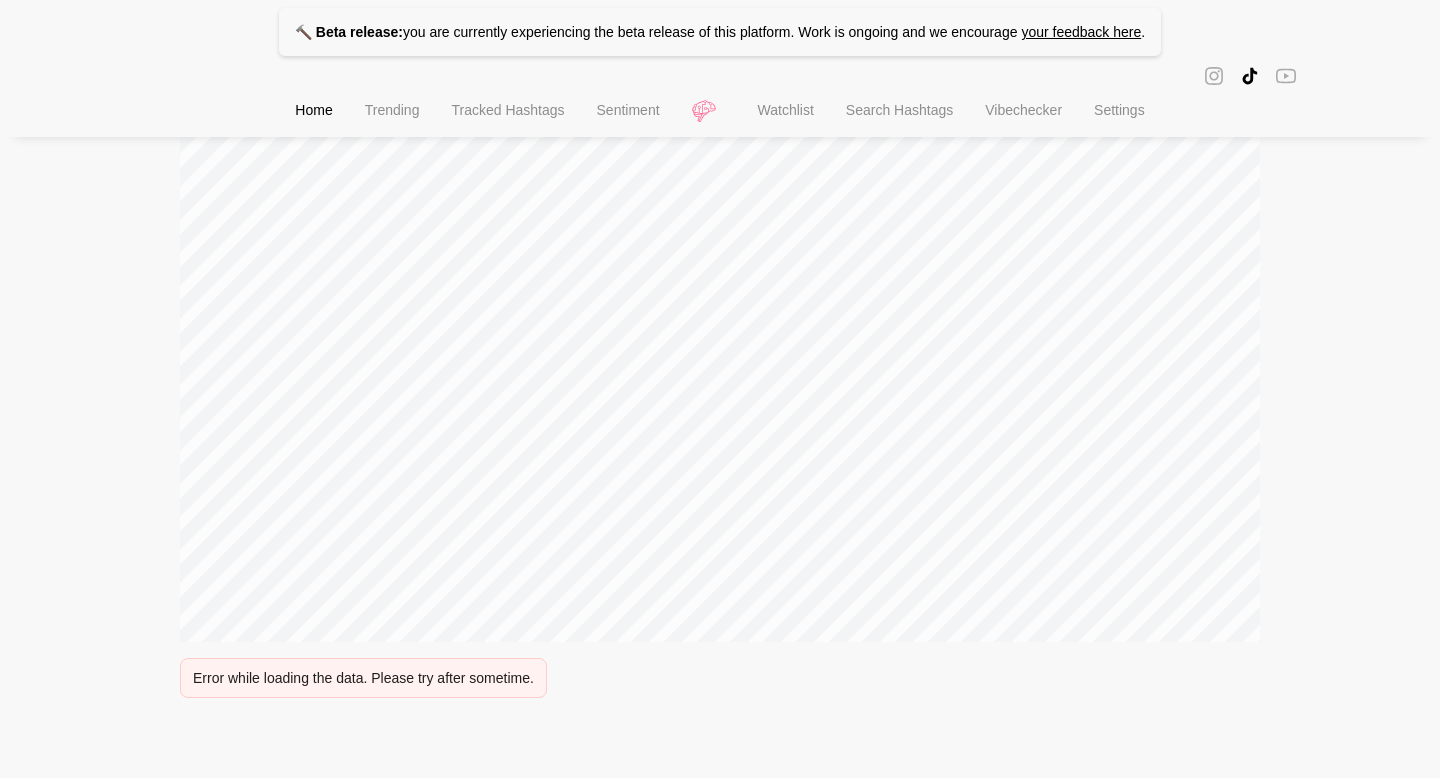 scroll, scrollTop: 0, scrollLeft: 0, axis: both 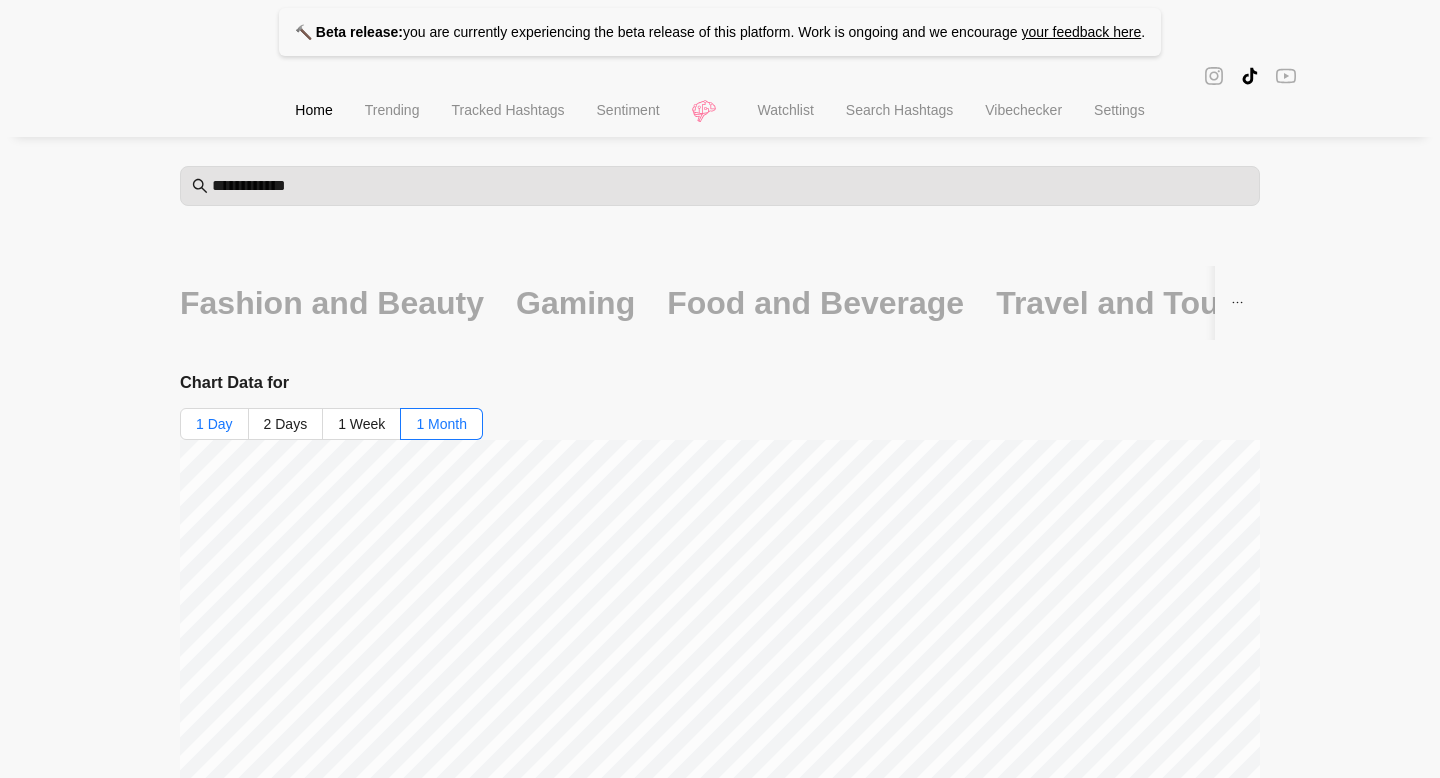 click on "1 Day" at bounding box center [214, 424] 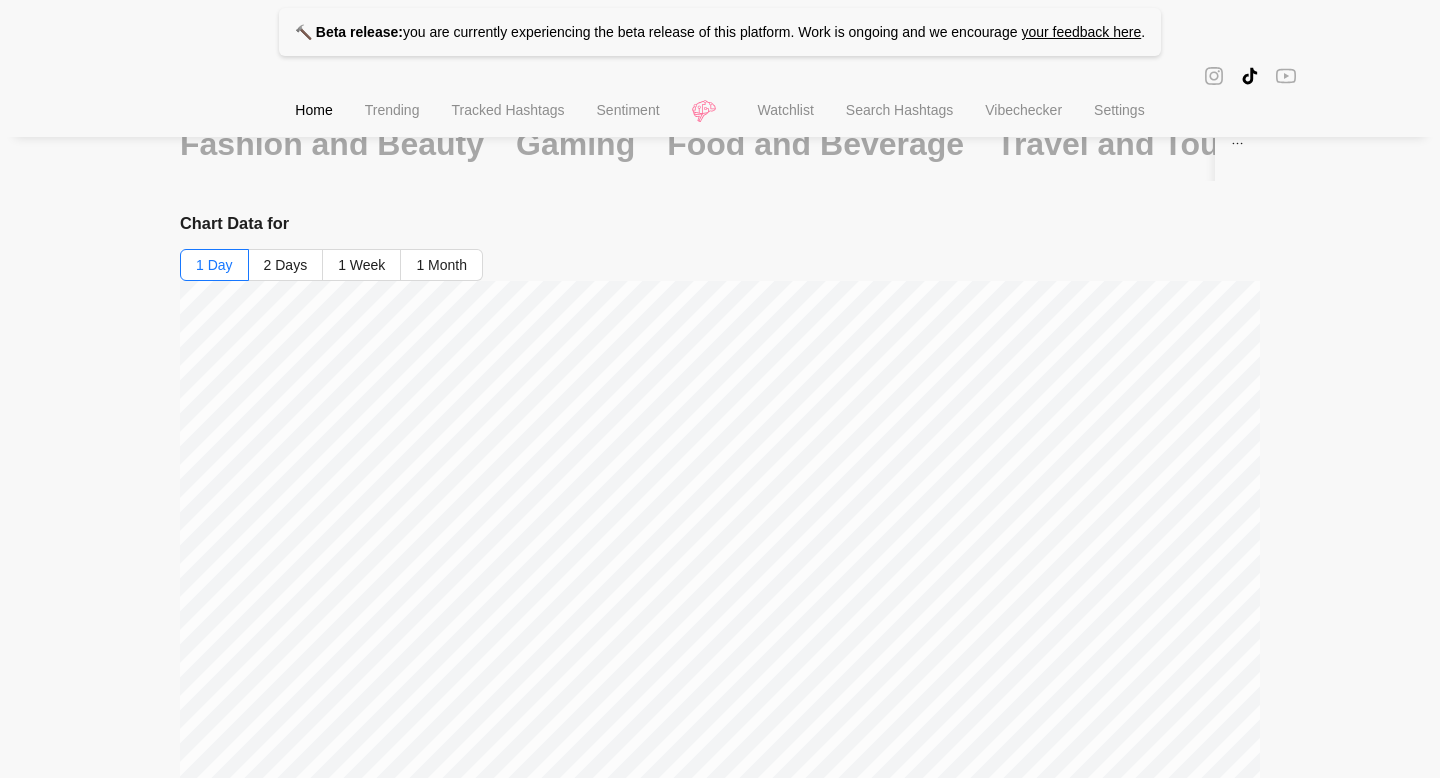 scroll, scrollTop: 0, scrollLeft: 0, axis: both 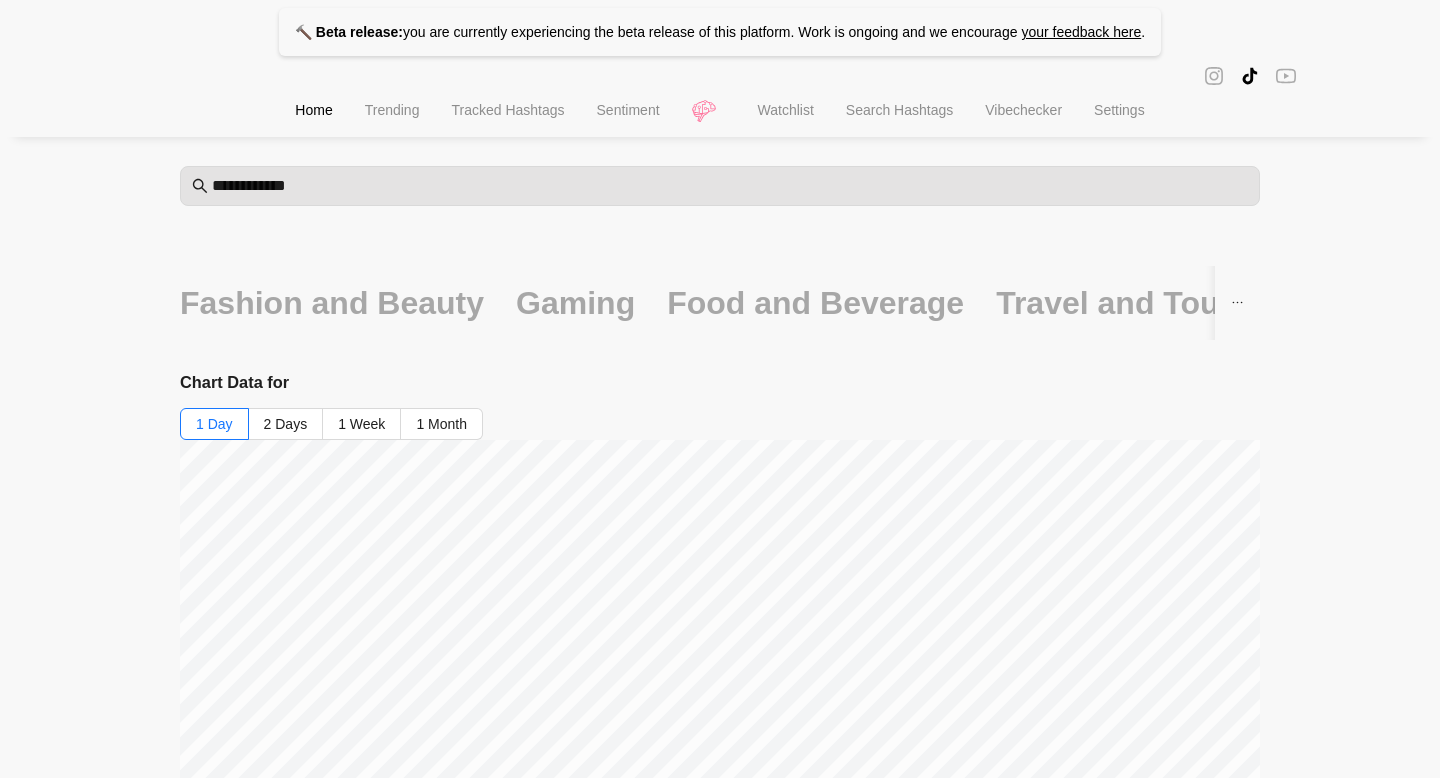 click on "Sentiment" at bounding box center (628, 110) 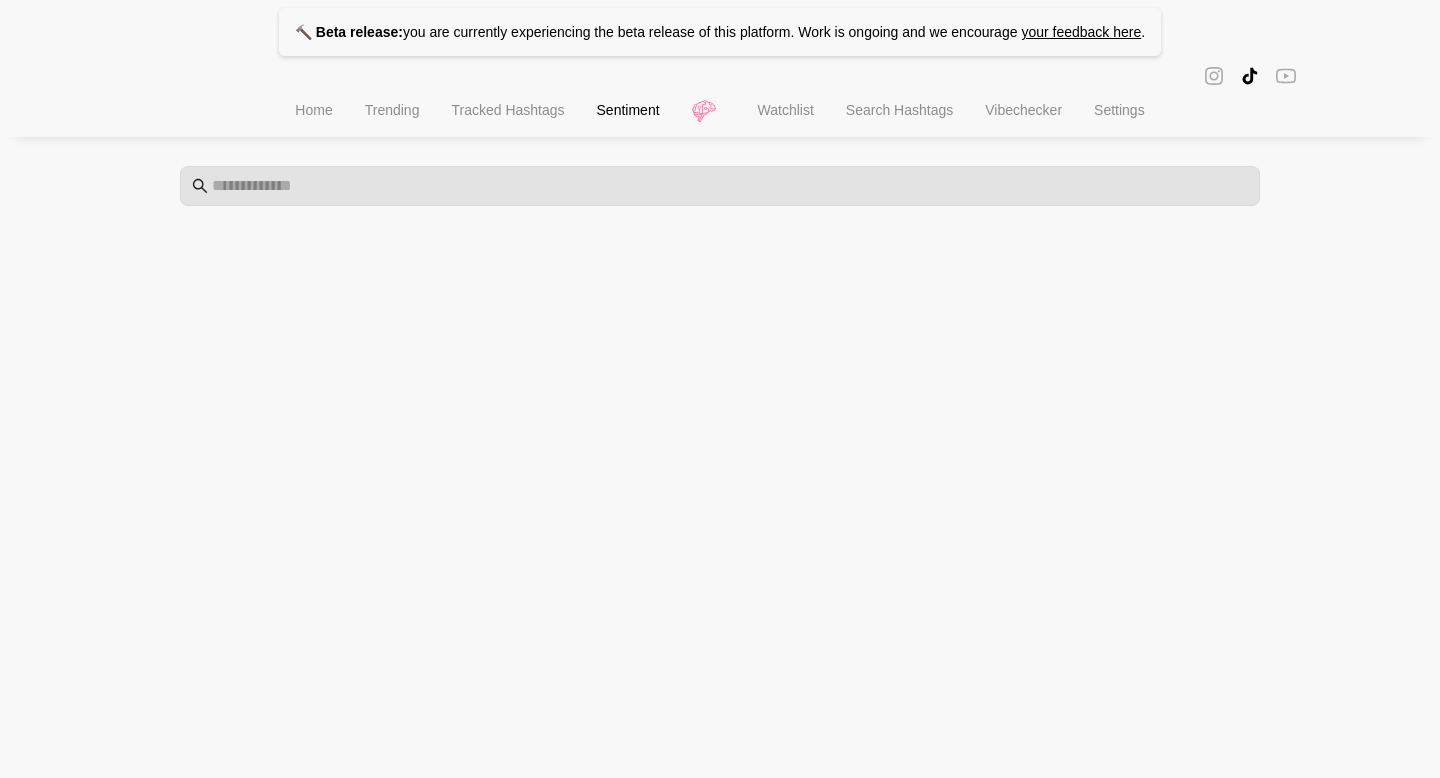 scroll, scrollTop: 0, scrollLeft: 0, axis: both 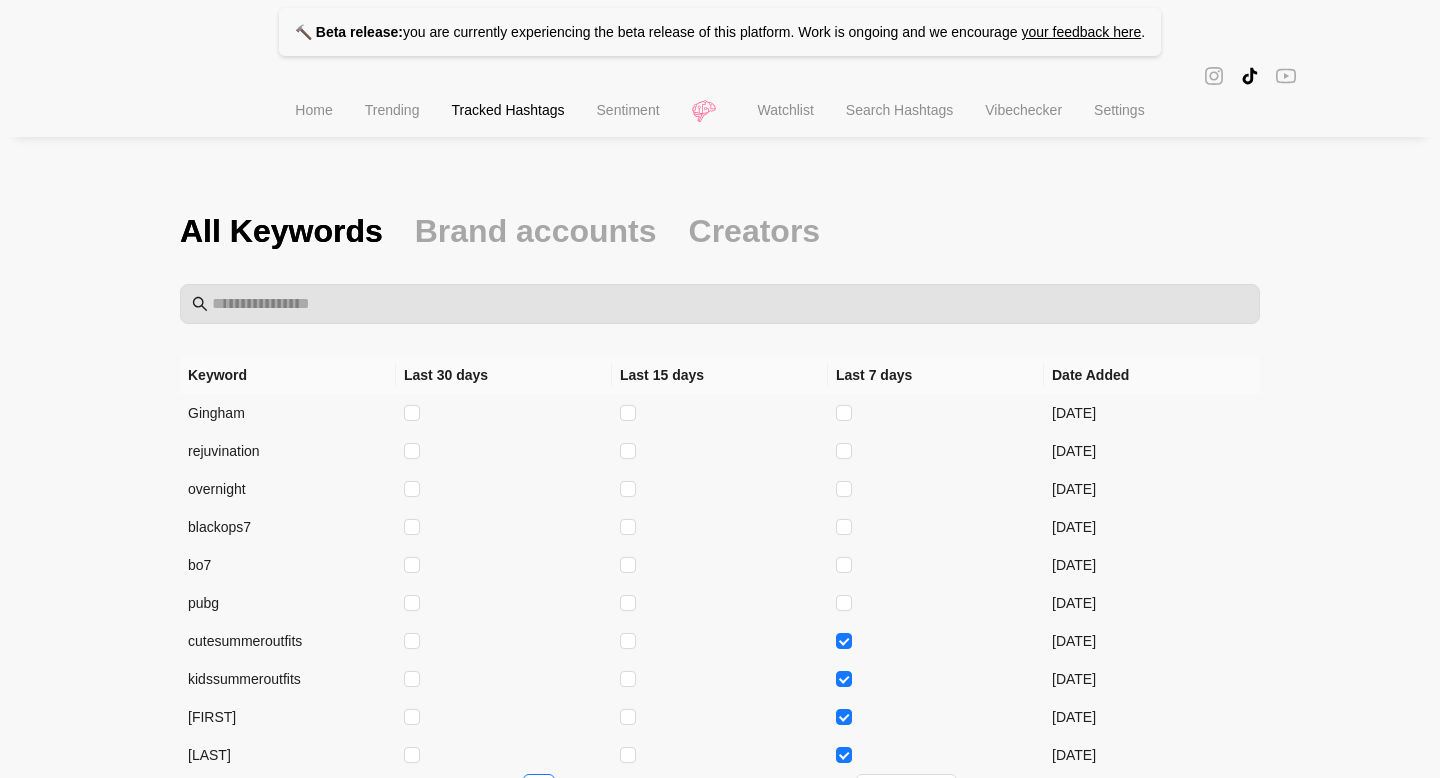 click on "Tracked Hashtags" at bounding box center (507, 110) 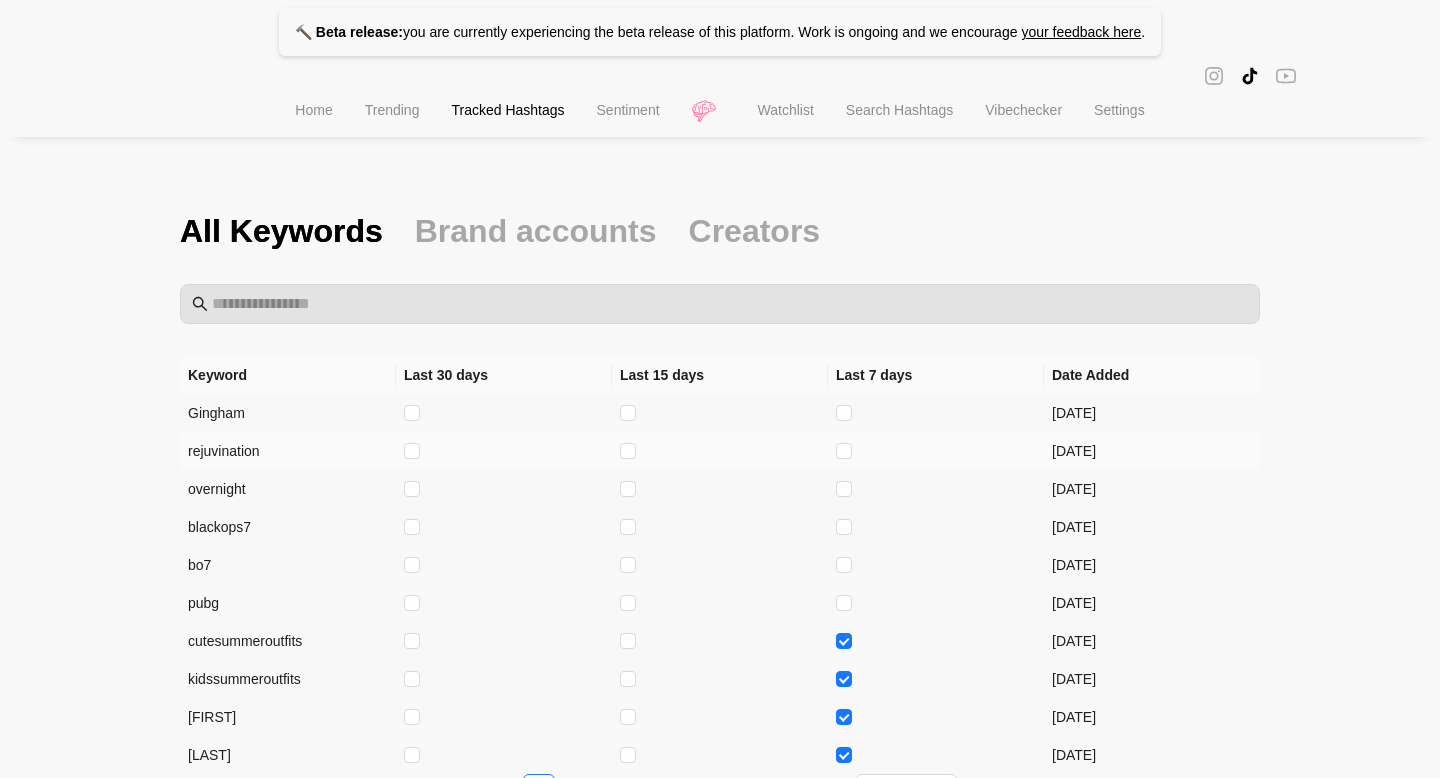 scroll, scrollTop: 124, scrollLeft: 0, axis: vertical 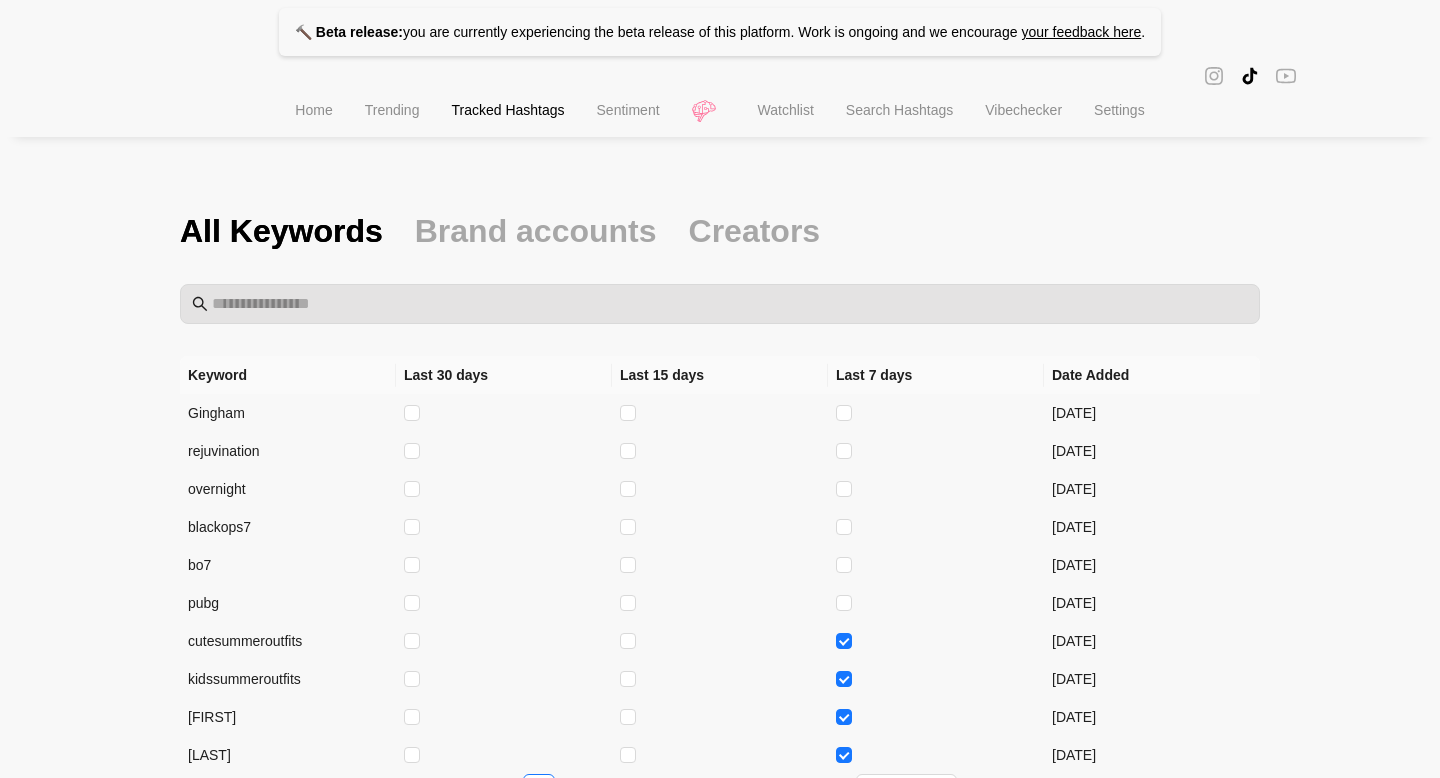click on "Home" at bounding box center [313, 112] 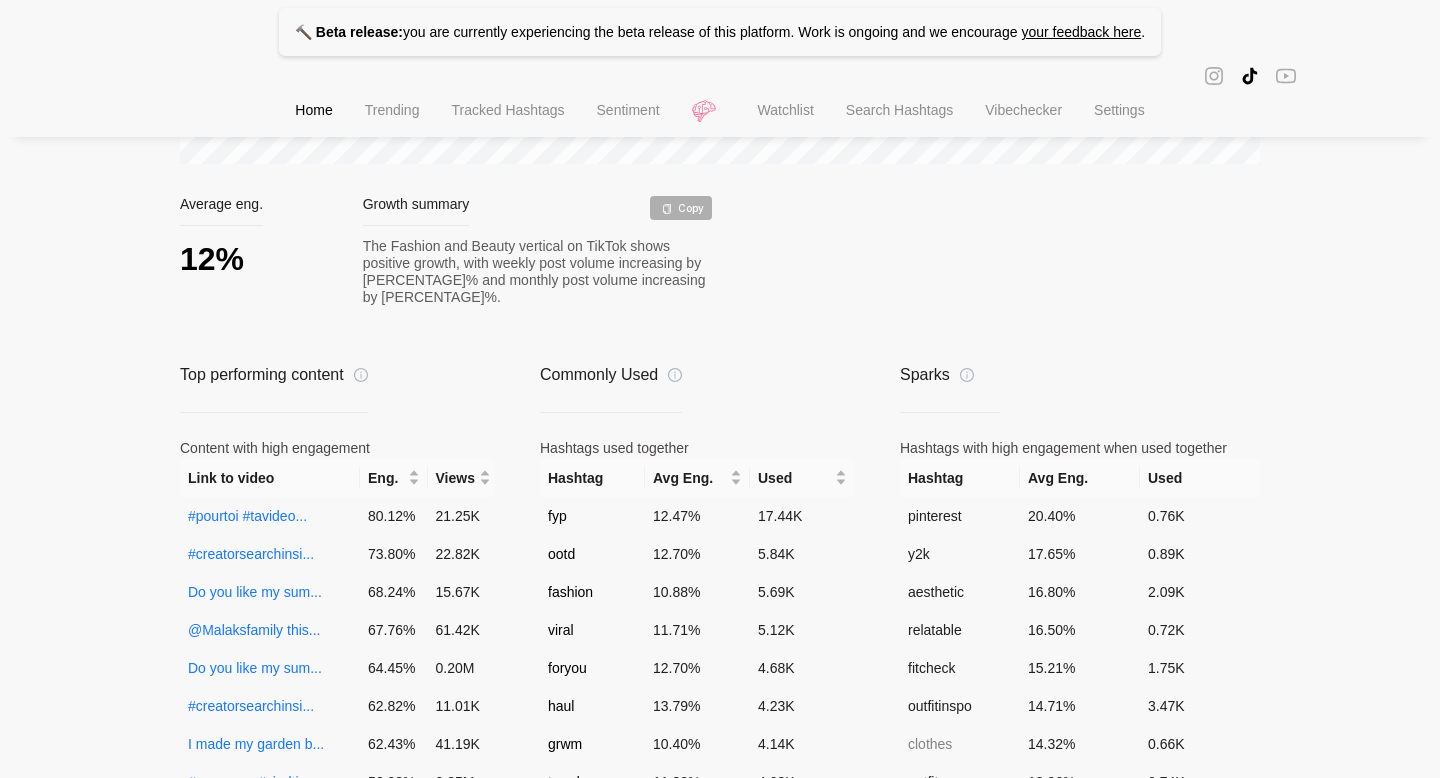 scroll, scrollTop: 859, scrollLeft: 0, axis: vertical 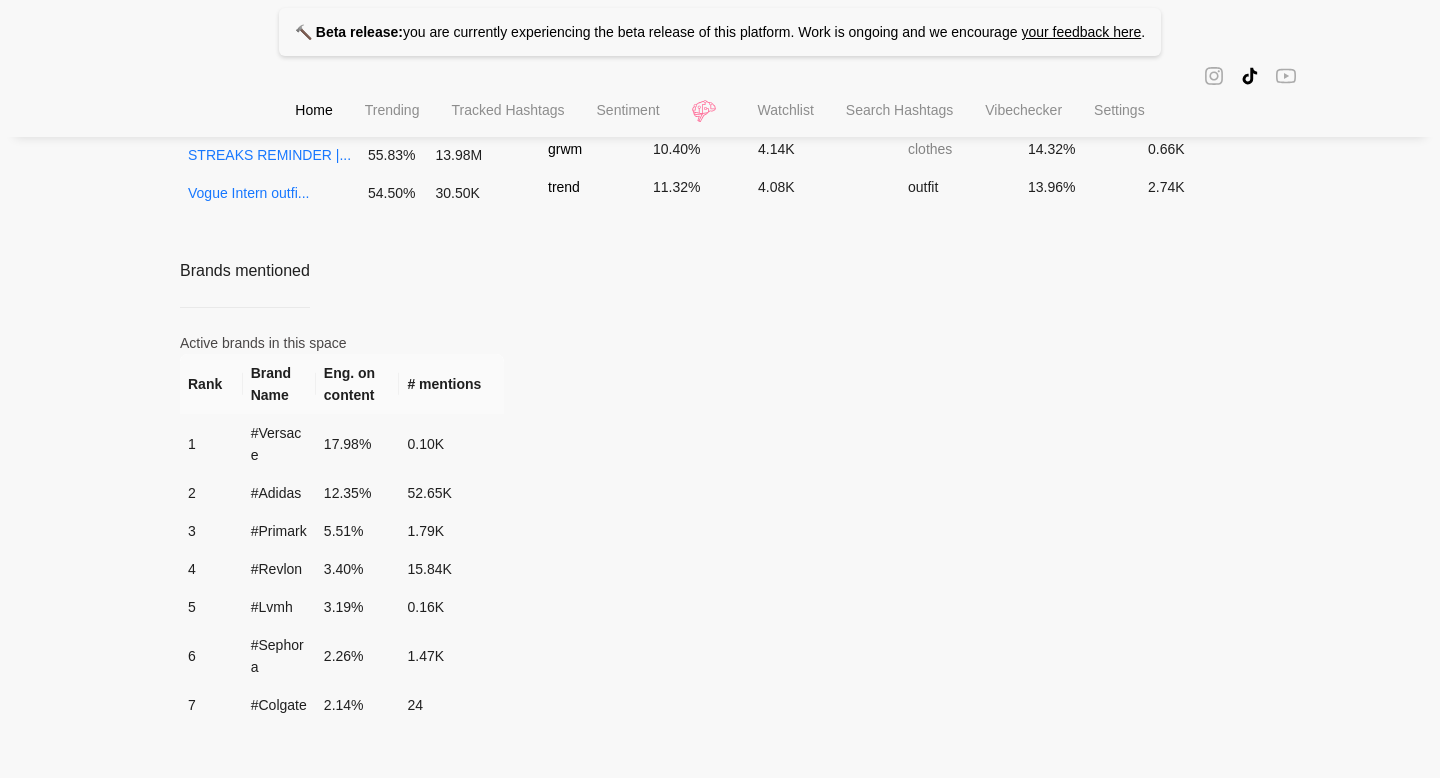 click on "Home" at bounding box center [313, 112] 